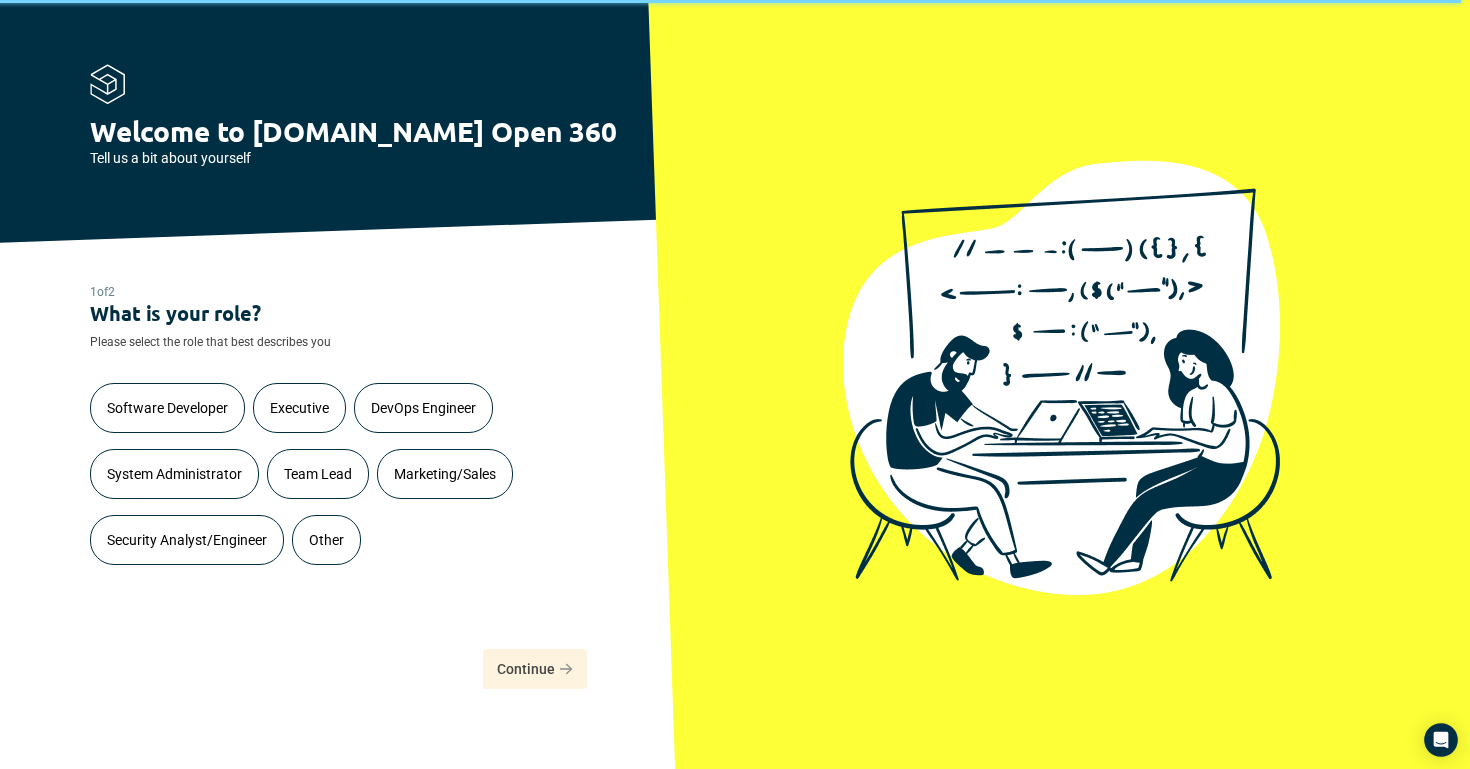 scroll, scrollTop: 0, scrollLeft: 0, axis: both 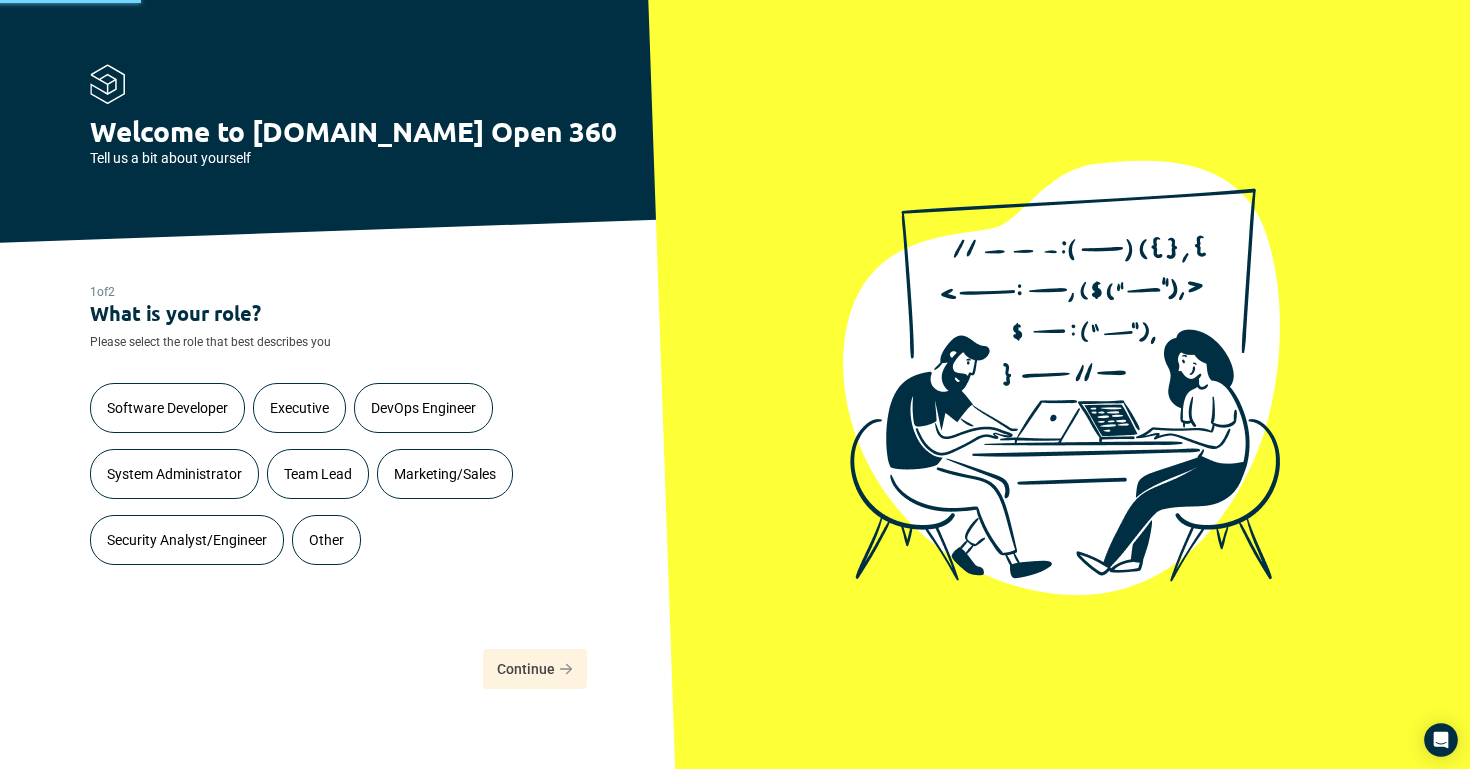 click on "Other" at bounding box center (326, 540) 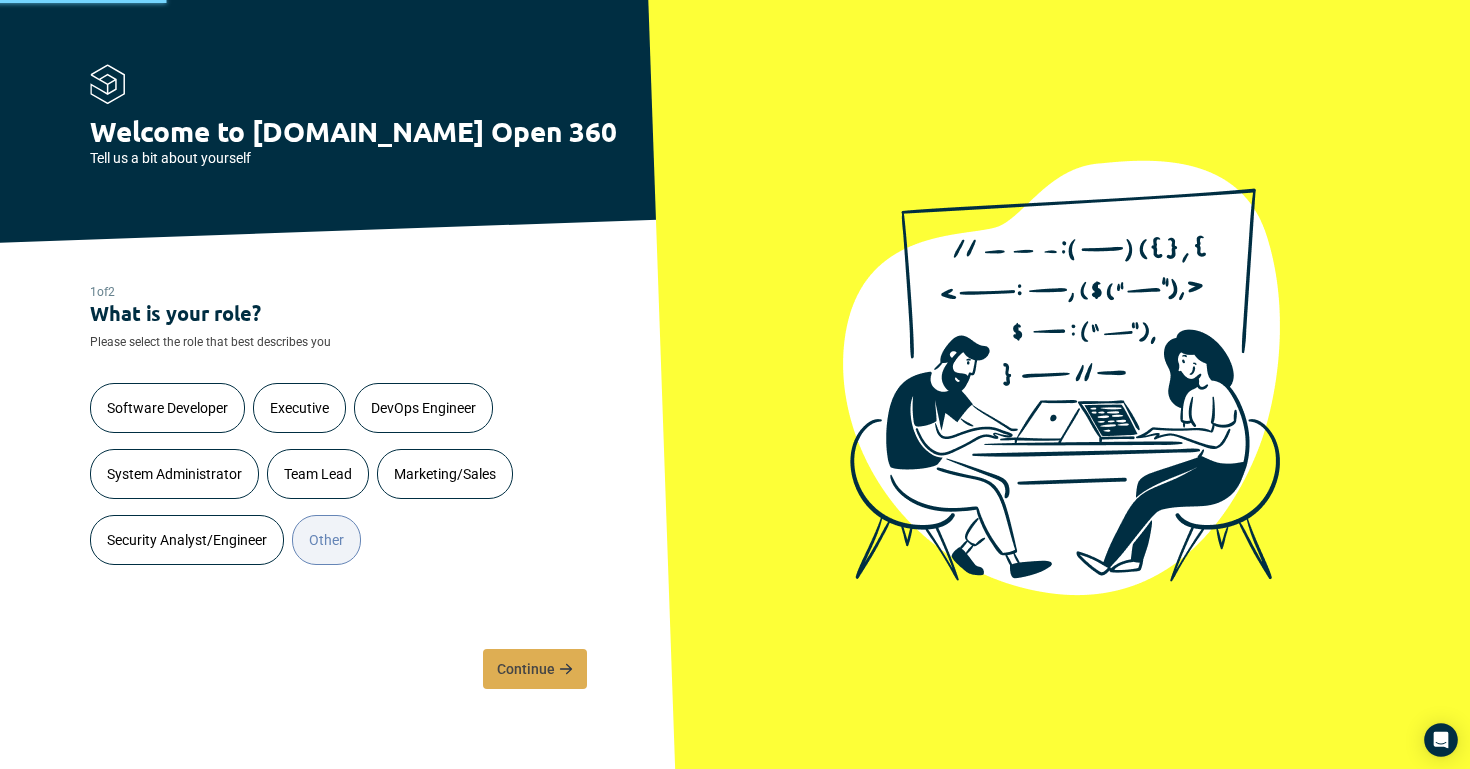 click on "Continue" at bounding box center [535, 669] 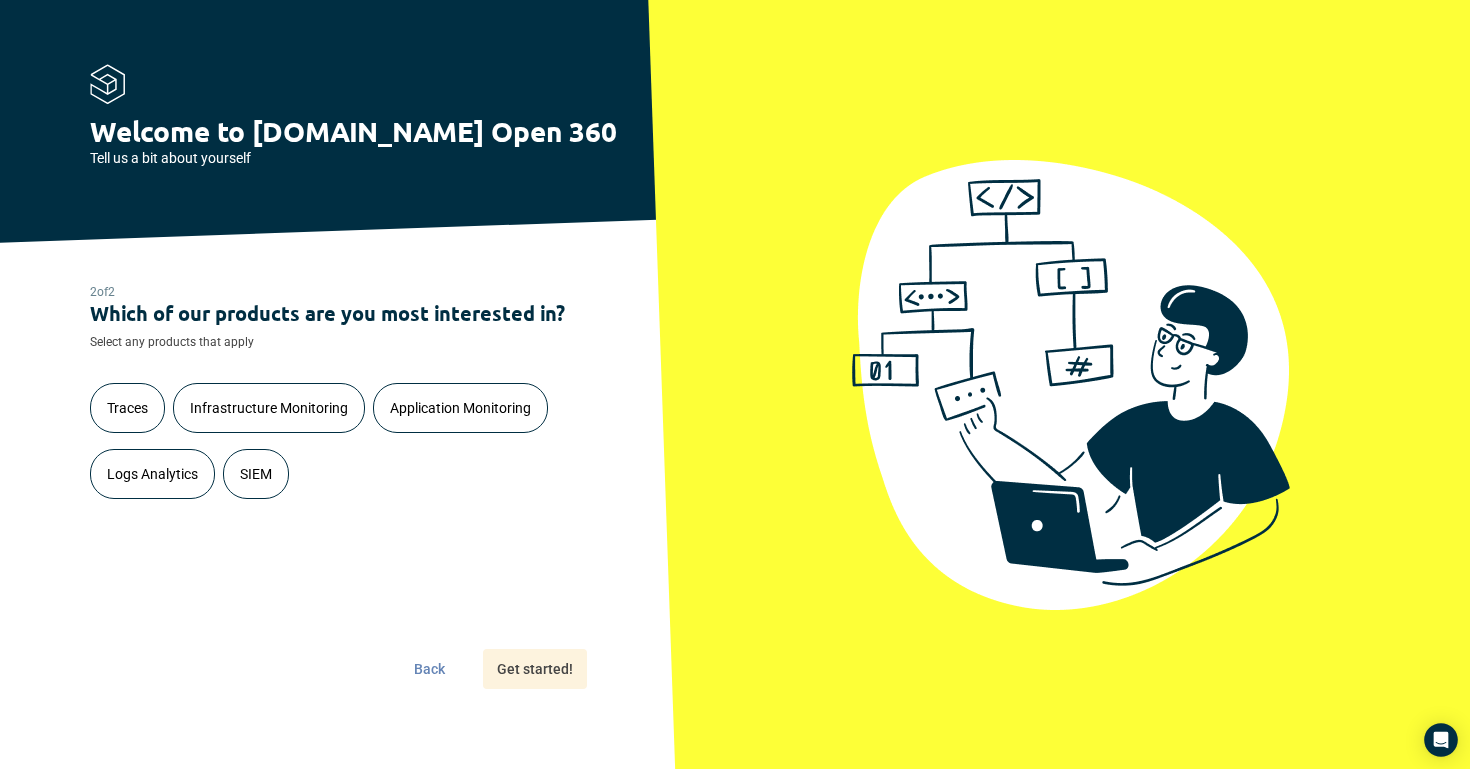 click on "Application Monitoring" at bounding box center [460, 408] 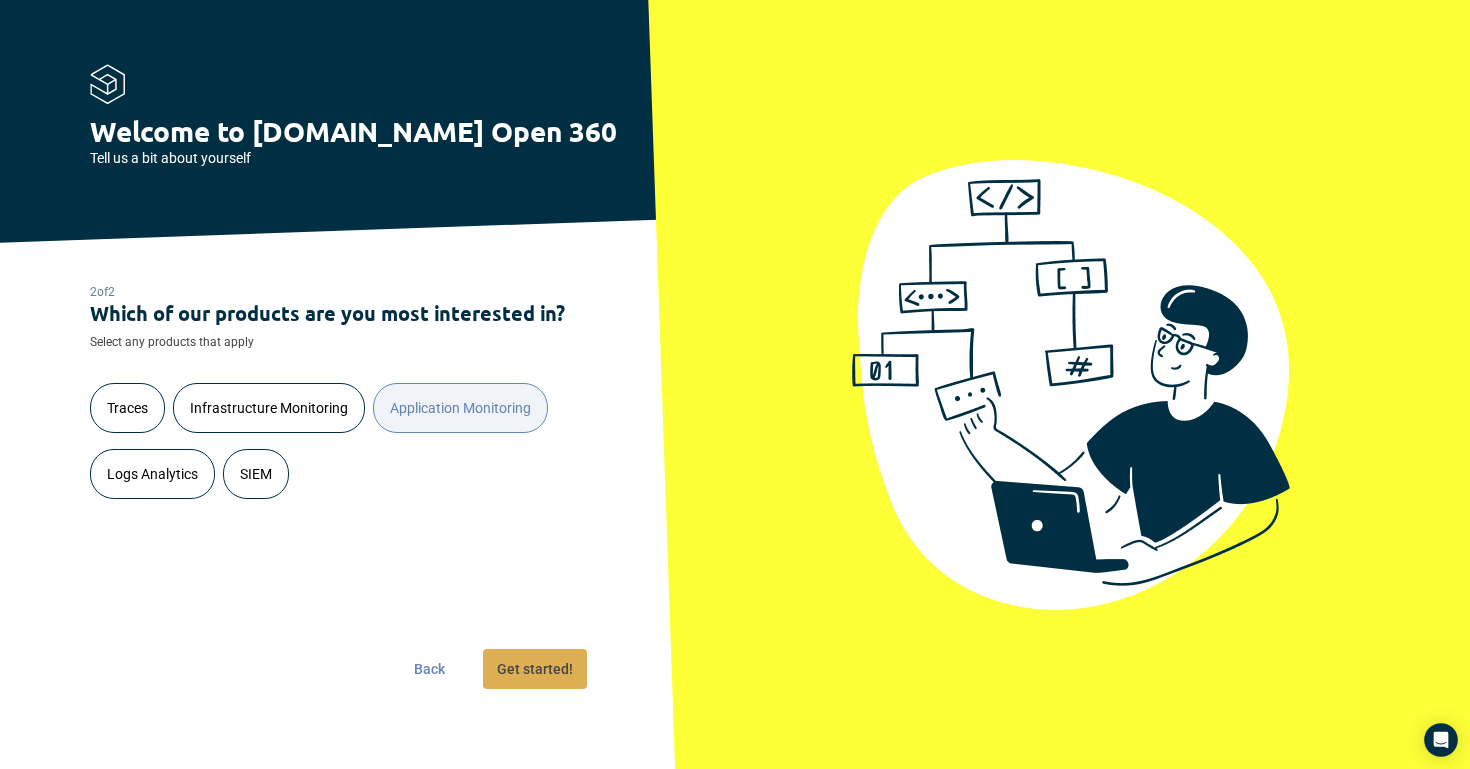 click on "Get started!" at bounding box center (535, 669) 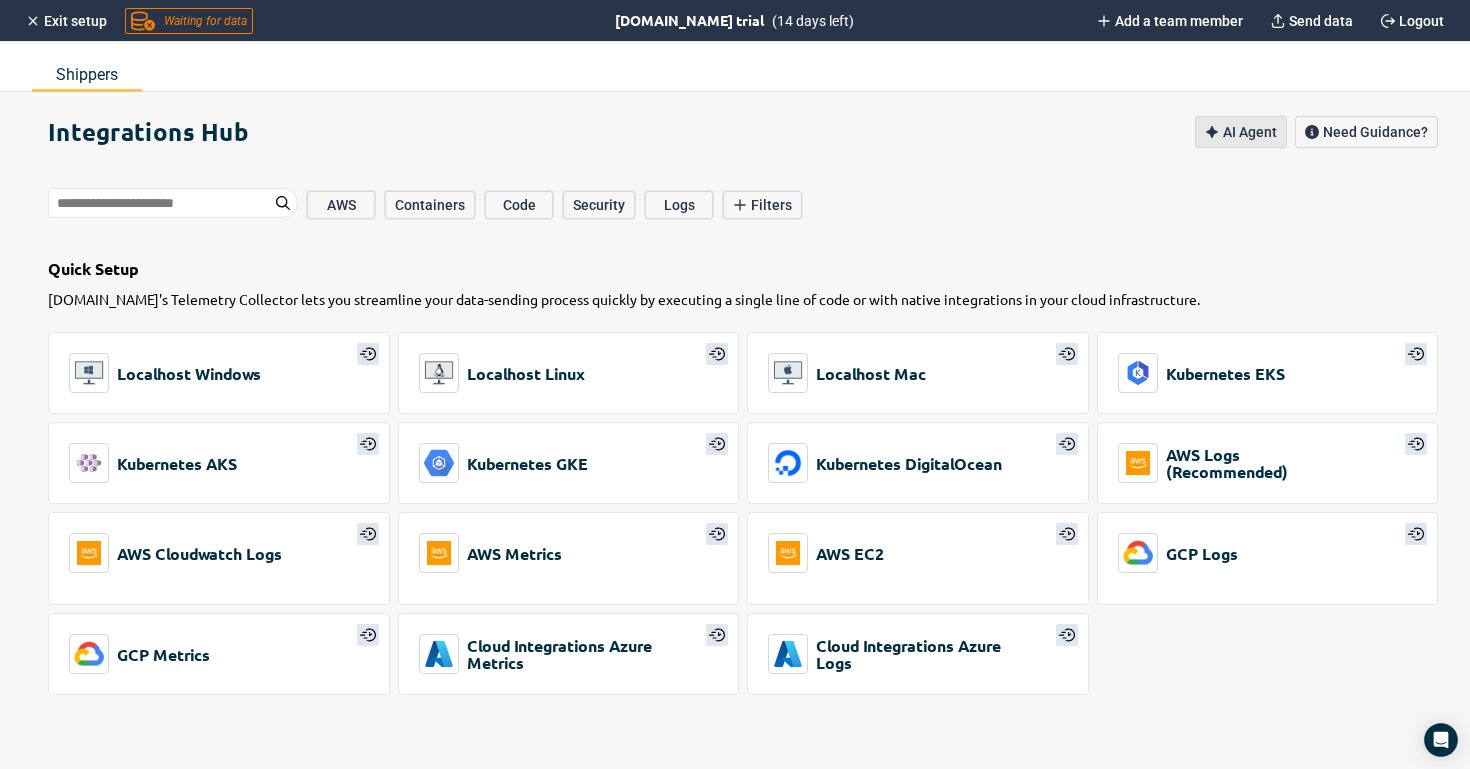click on "AI Agent" at bounding box center (1250, 132) 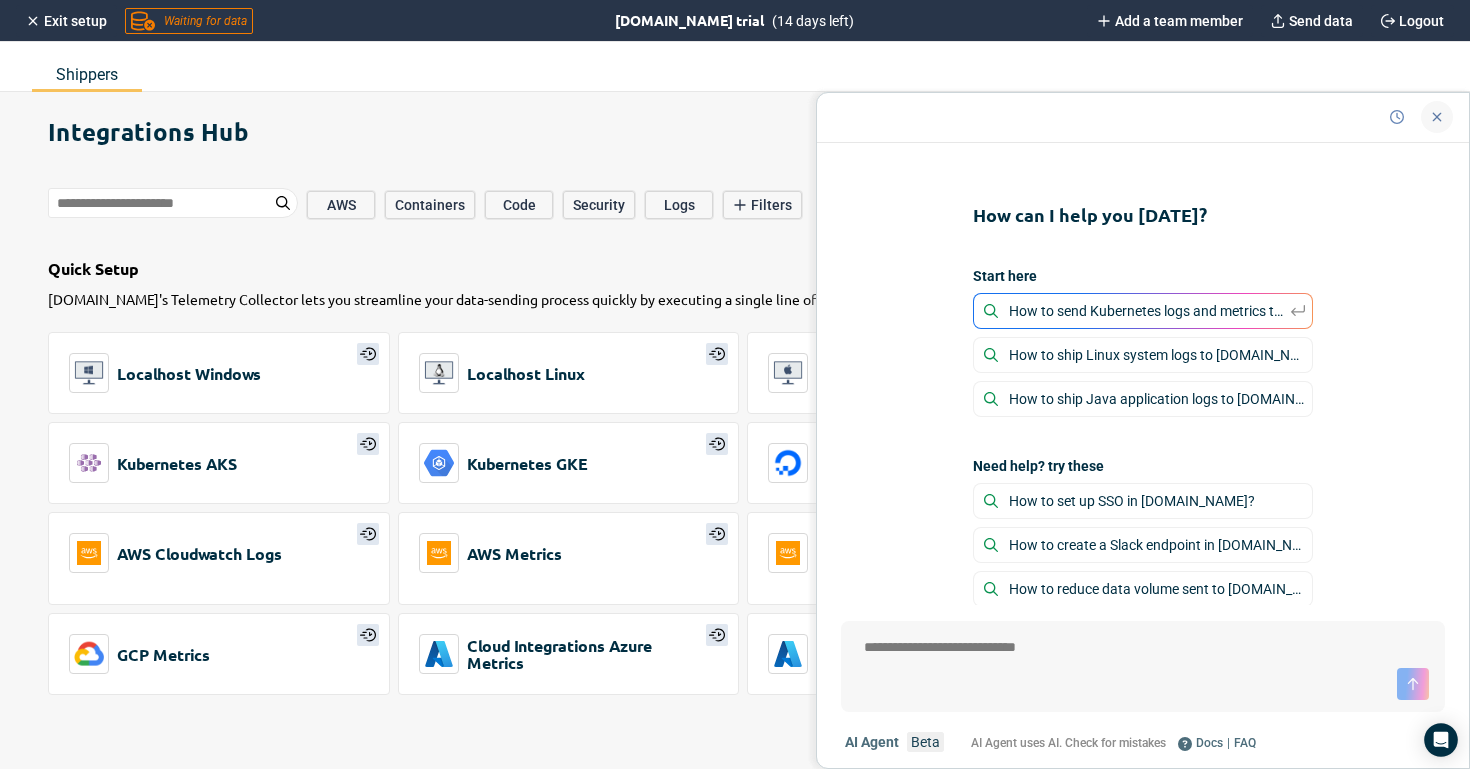 click 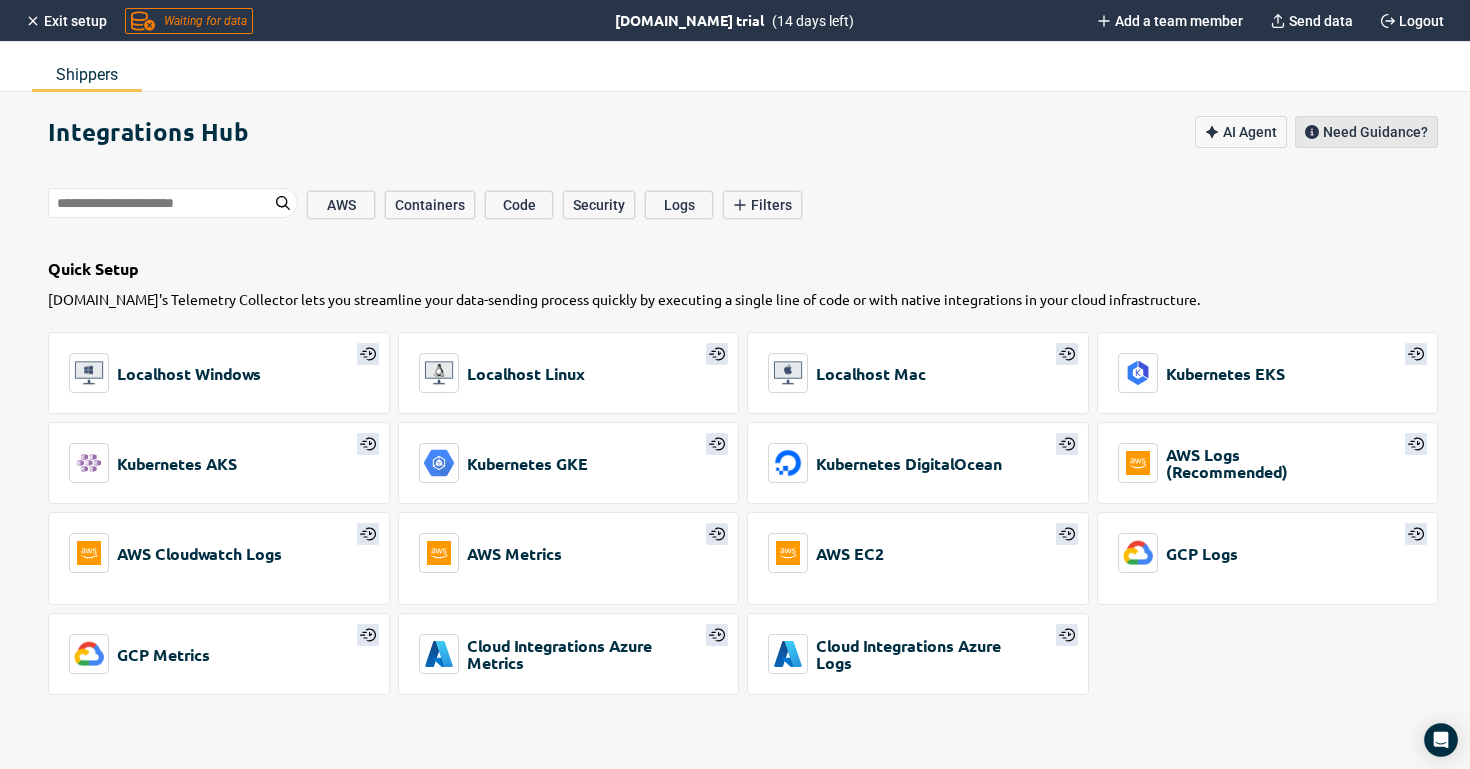 click on "Need Guidance?" at bounding box center [1375, 132] 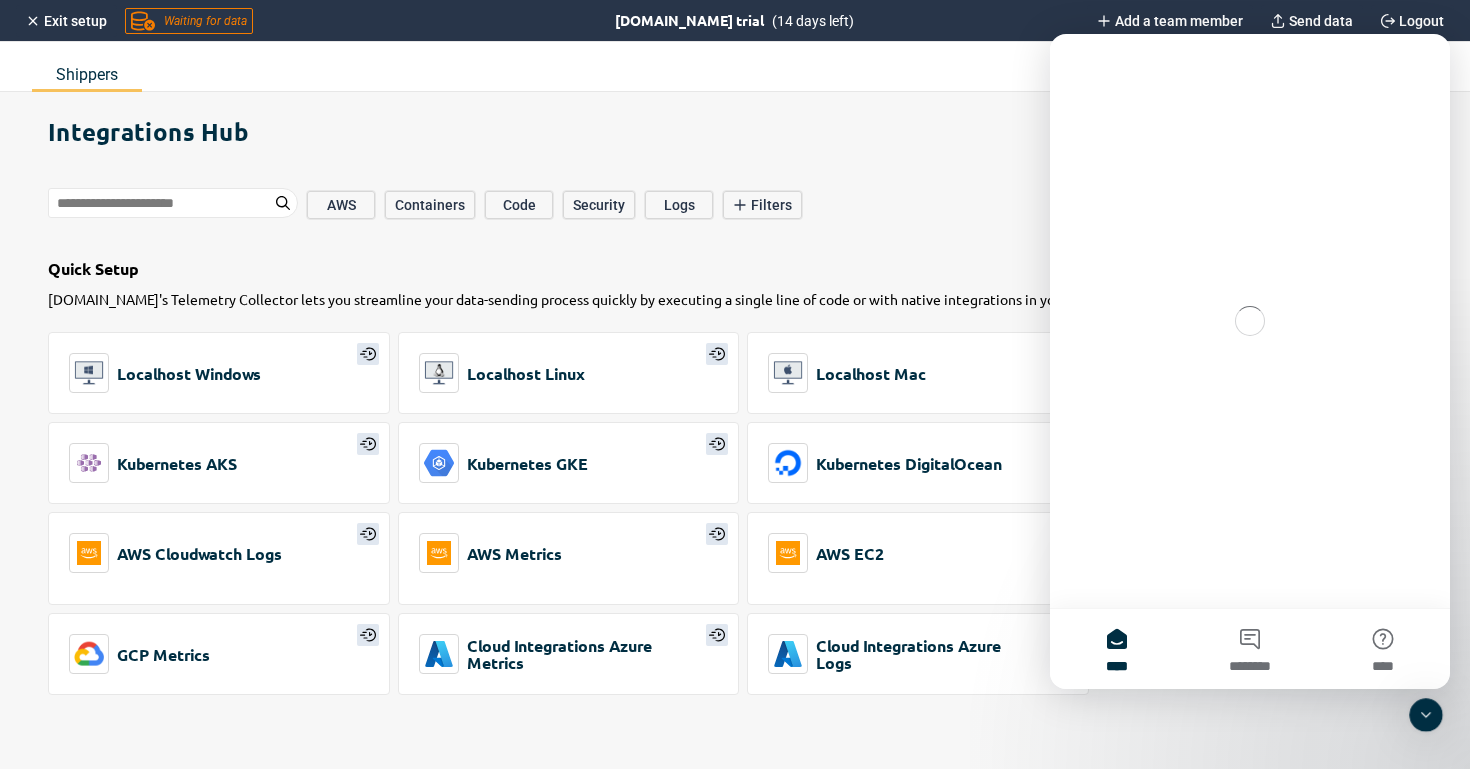 scroll, scrollTop: 0, scrollLeft: 0, axis: both 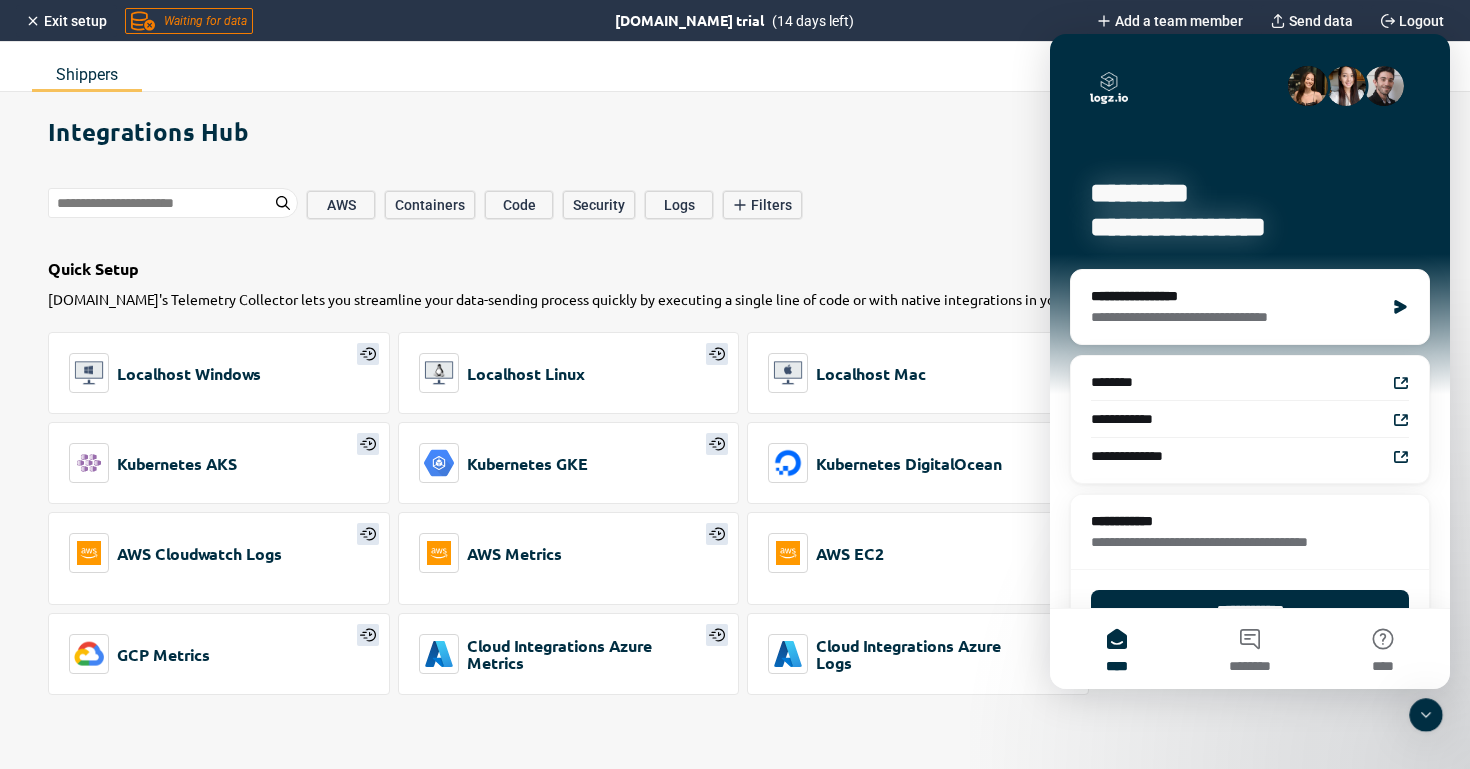 click on "Integrations Hub AI Agent Need Guidance? AWS Containers Code Security Logs Filters Select... Quick Setup [DOMAIN_NAME]'s Telemetry Collector lets you streamline your data-sending process quickly by executing a single line of code or with native integrations in your cloud infrastructure. Localhost Windows Localhost Linux Localhost Mac Kubernetes EKS Kubernetes AKS Kubernetes GKE Kubernetes DigitalOcean AWS Logs (Recommended) AWS Cloudwatch Logs AWS Metrics AWS EC2 GCP Logs GCP Metrics Cloud Integrations Azure Metrics Cloud Integrations Azure Logs Most Popular .NET AWS API Gateway AWS CloudTrail AWS S3 Bucket cAdvisor cURL Docker Fluentd HTTP [PERSON_NAME] Java Kubernetes Linux Operating System Mac Operating System Node.js OpenTelemetry Prometheus Remote Write Python Rsyslog Telegraf Windows Operating System Access Management Active Directory via Winlogbeat Auth0 AWS API Gateway AWS Control Tower AWS Cross Account Azure Active Directory Azure Security Center GCP API Gateway GCP Identity and Access Management JumpCloud Okta" at bounding box center [759, 455] 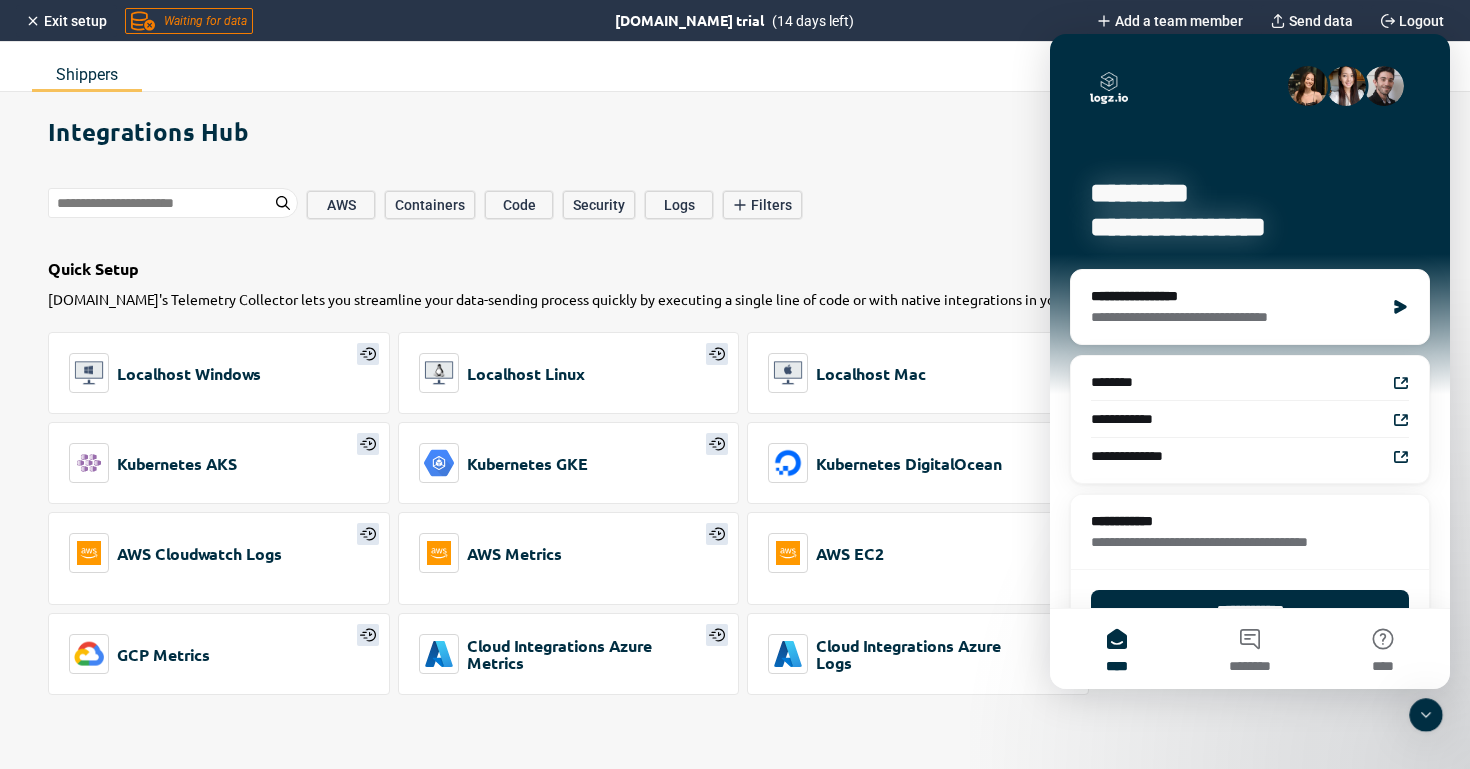 click 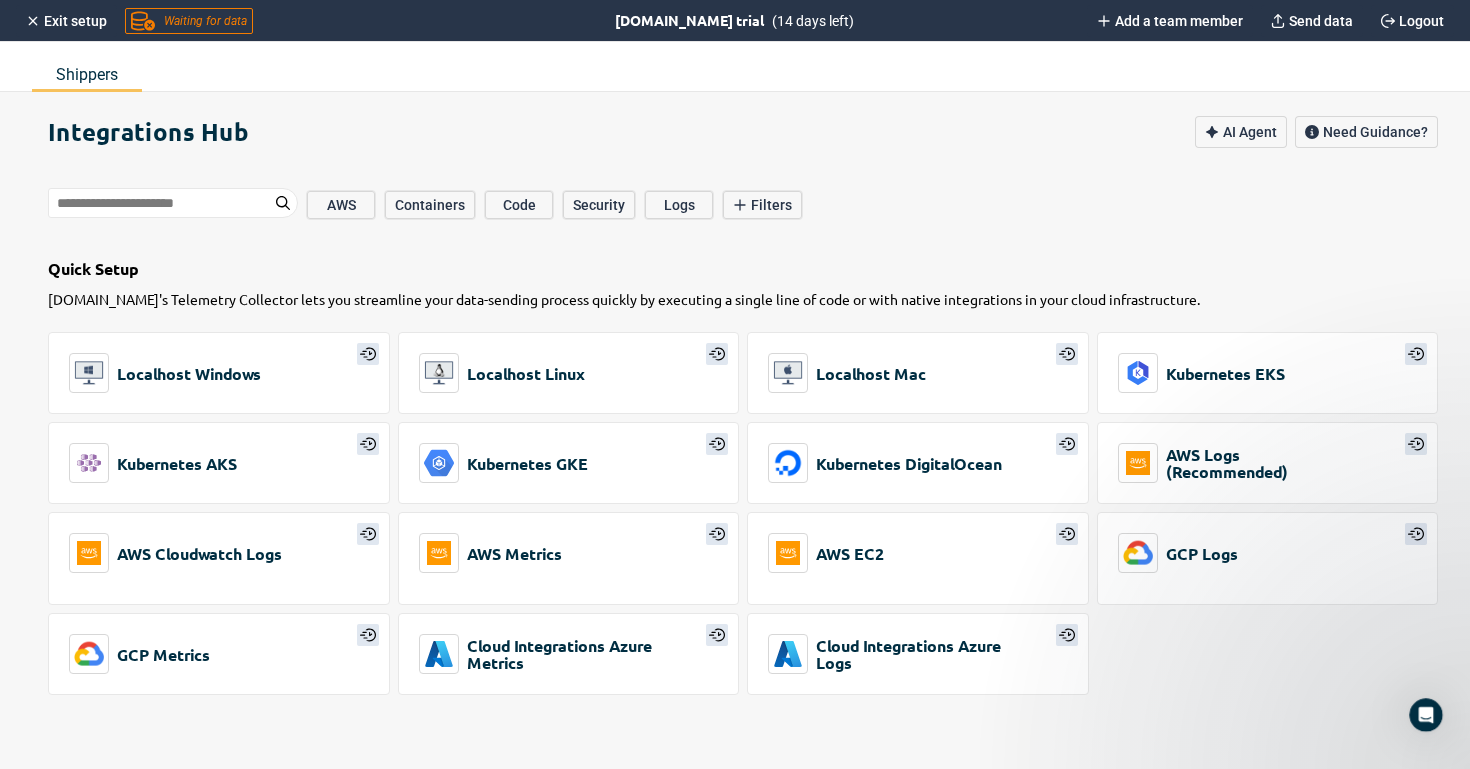 scroll, scrollTop: 0, scrollLeft: 0, axis: both 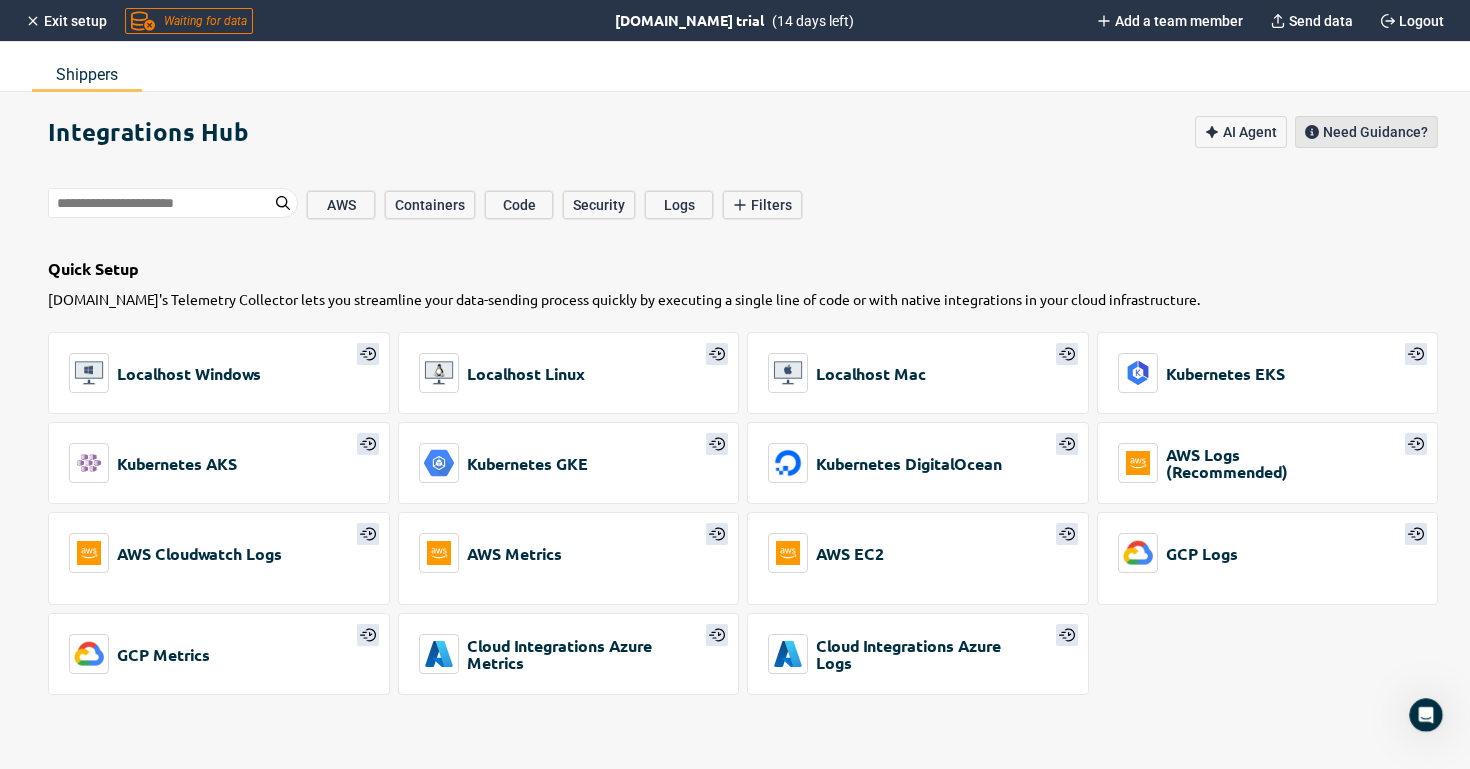click on "Need Guidance?" at bounding box center [1375, 132] 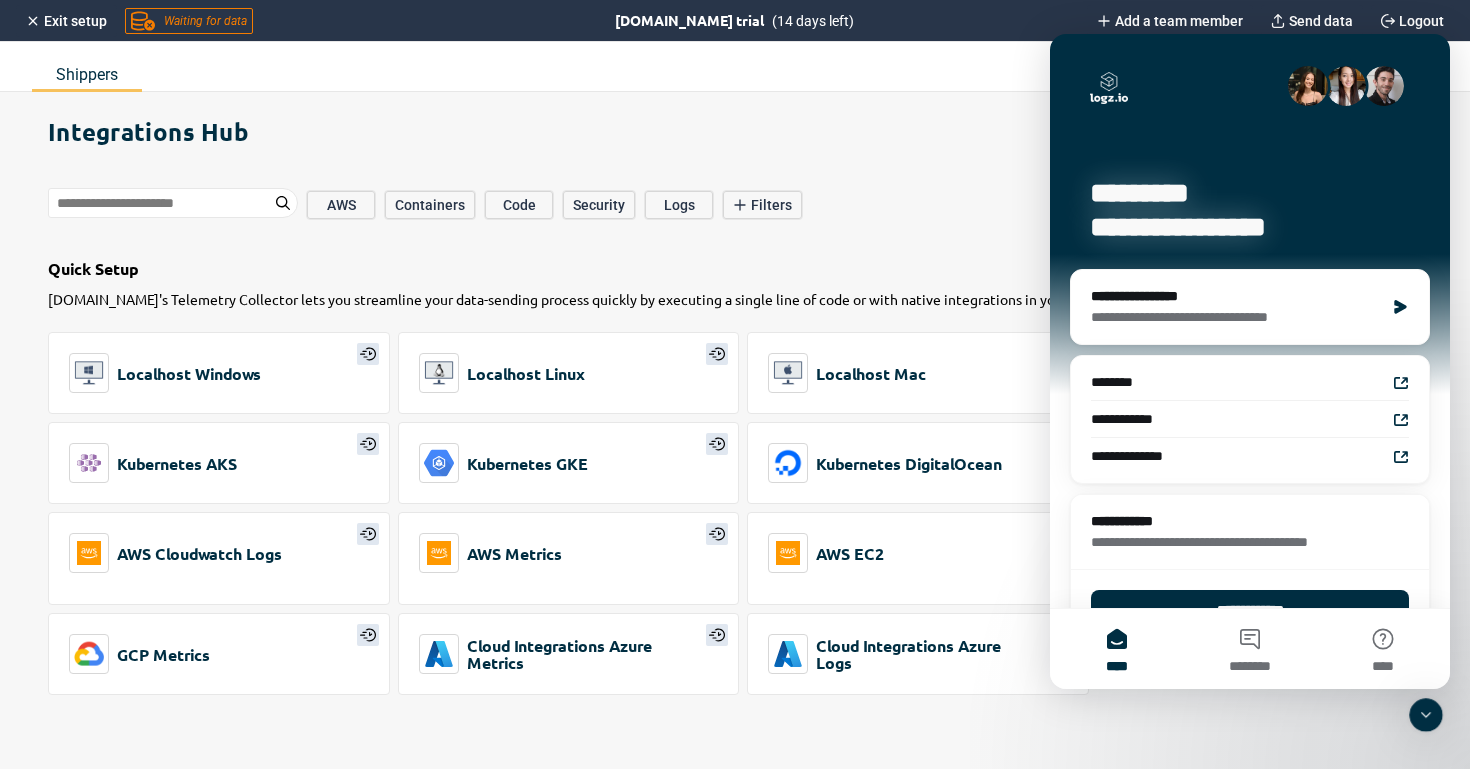 click 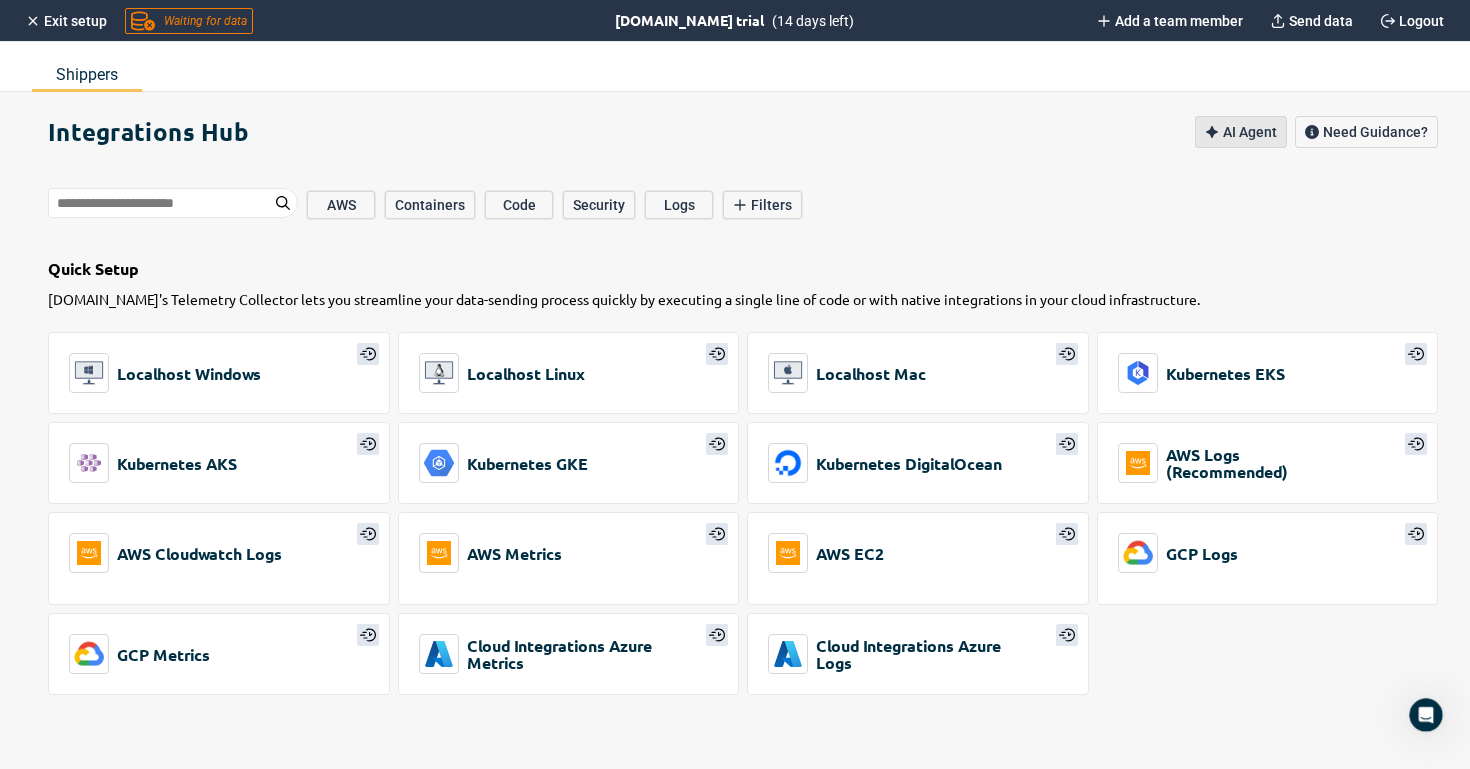 click on "AI Agent" at bounding box center (1250, 132) 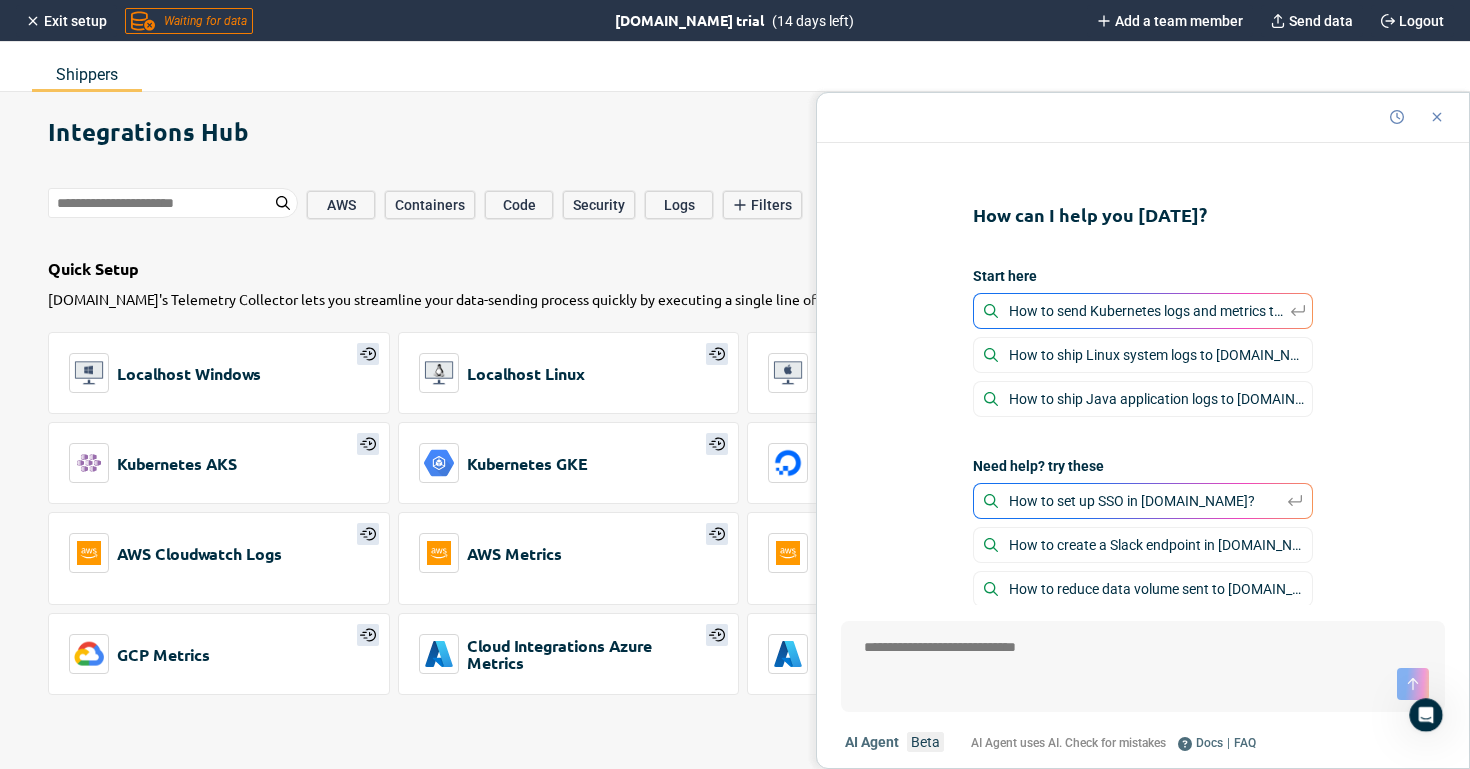 click on "How to set up SSO in [DOMAIN_NAME]?" at bounding box center [1132, 501] 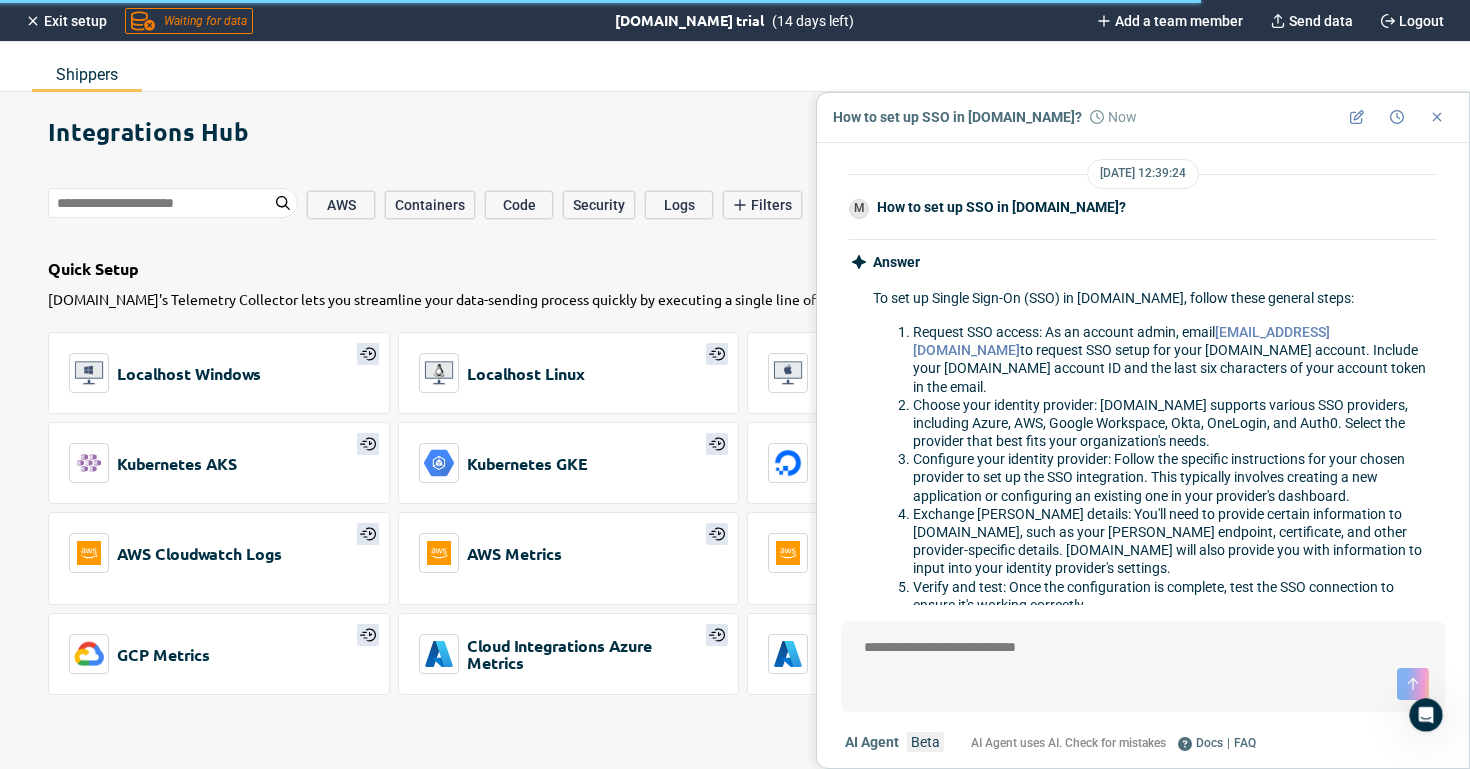 scroll, scrollTop: 361, scrollLeft: 0, axis: vertical 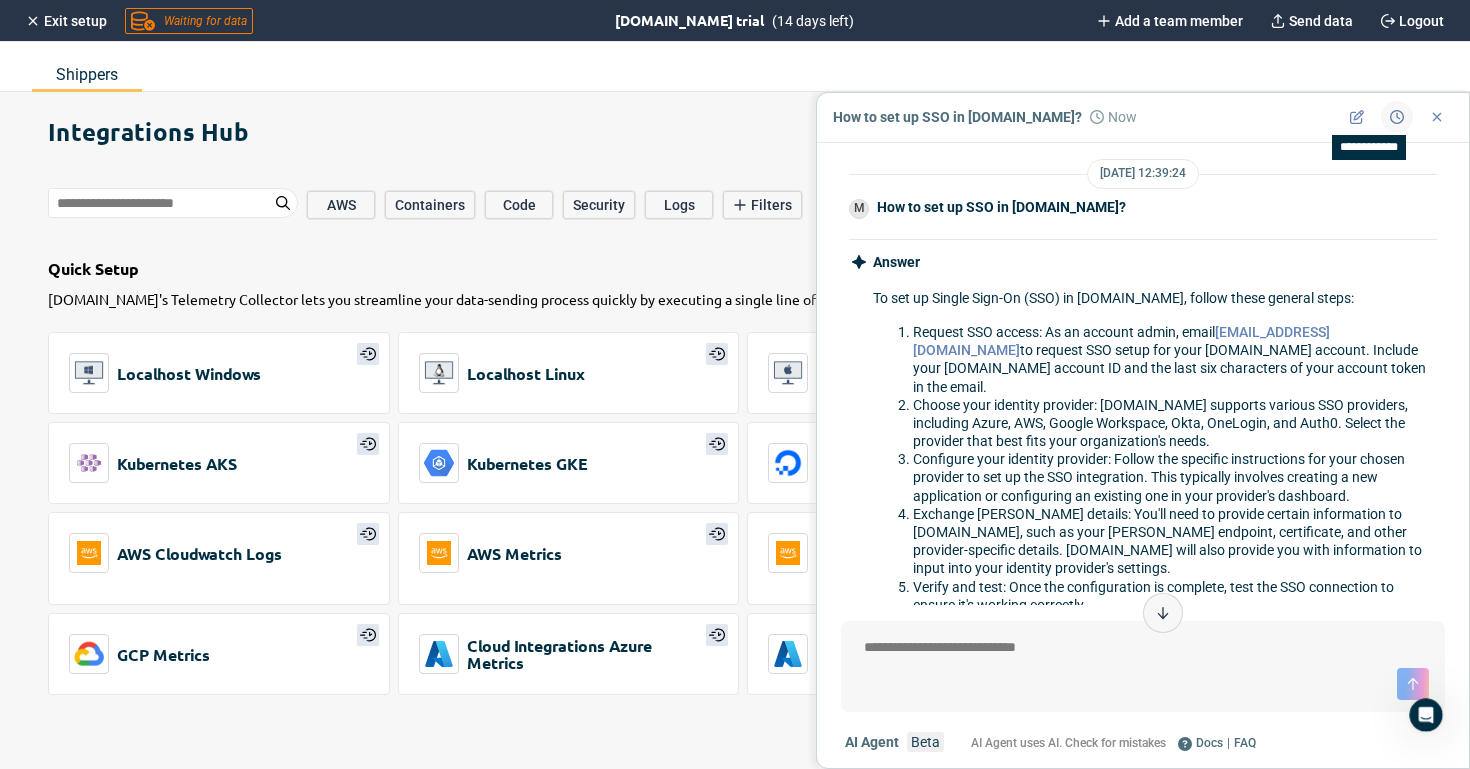 click at bounding box center (1397, 117) 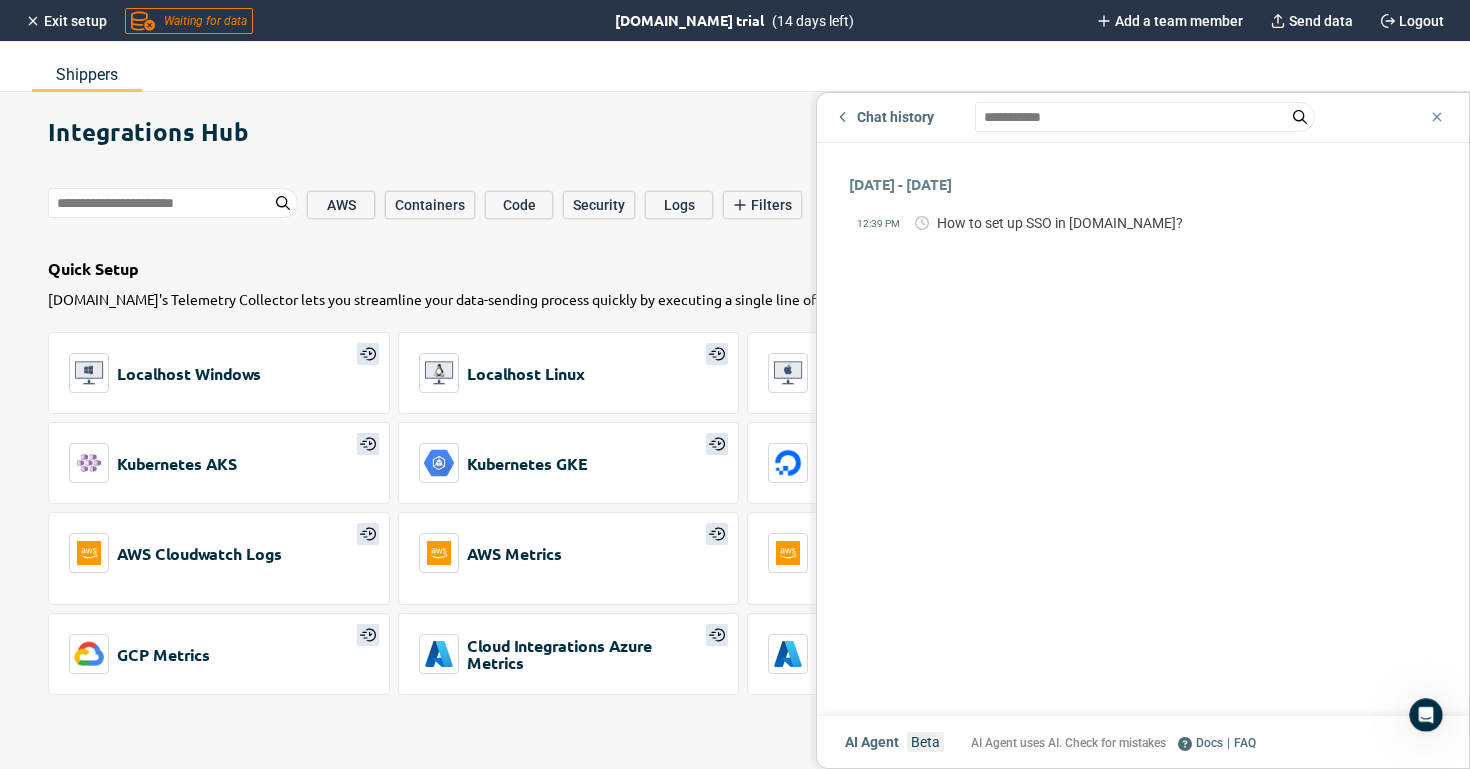 click 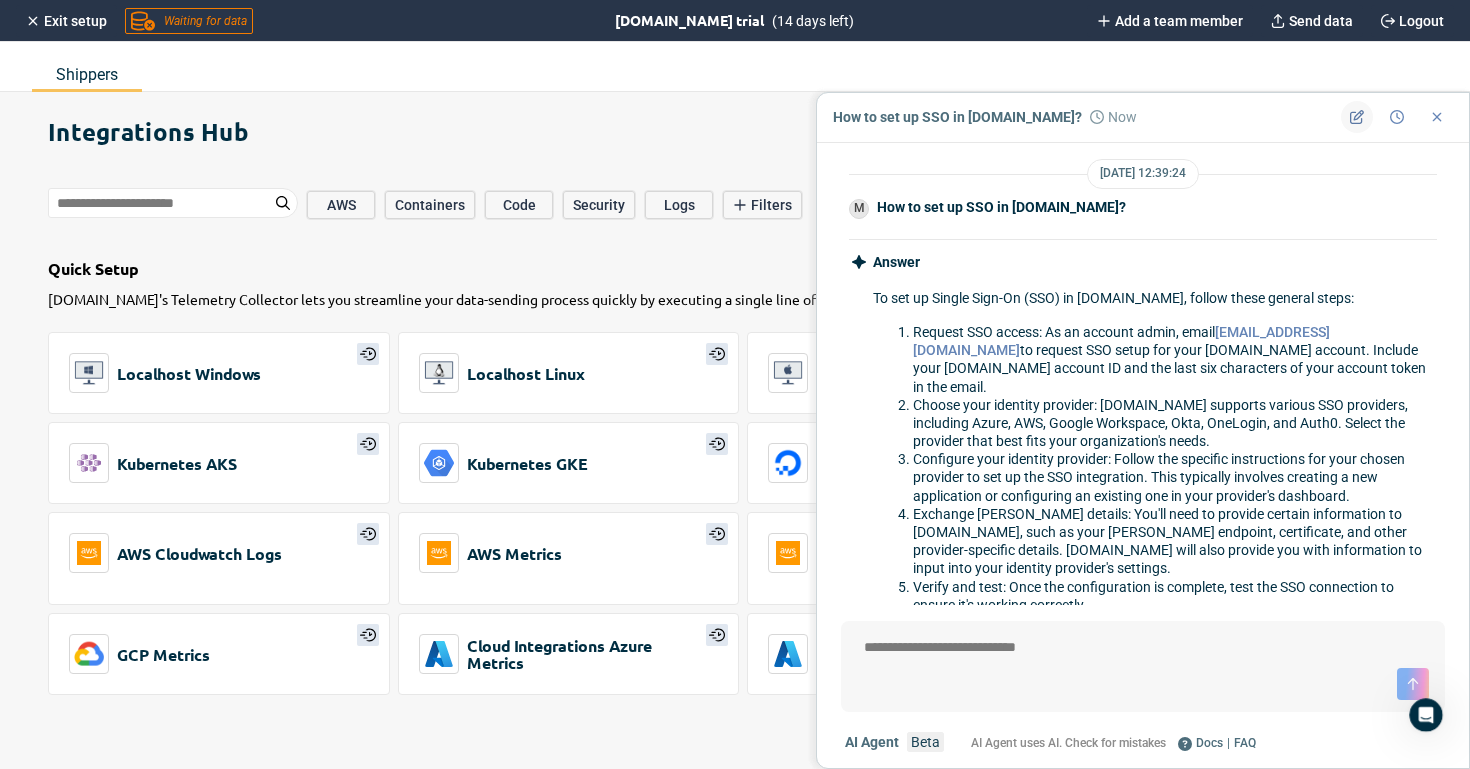 click 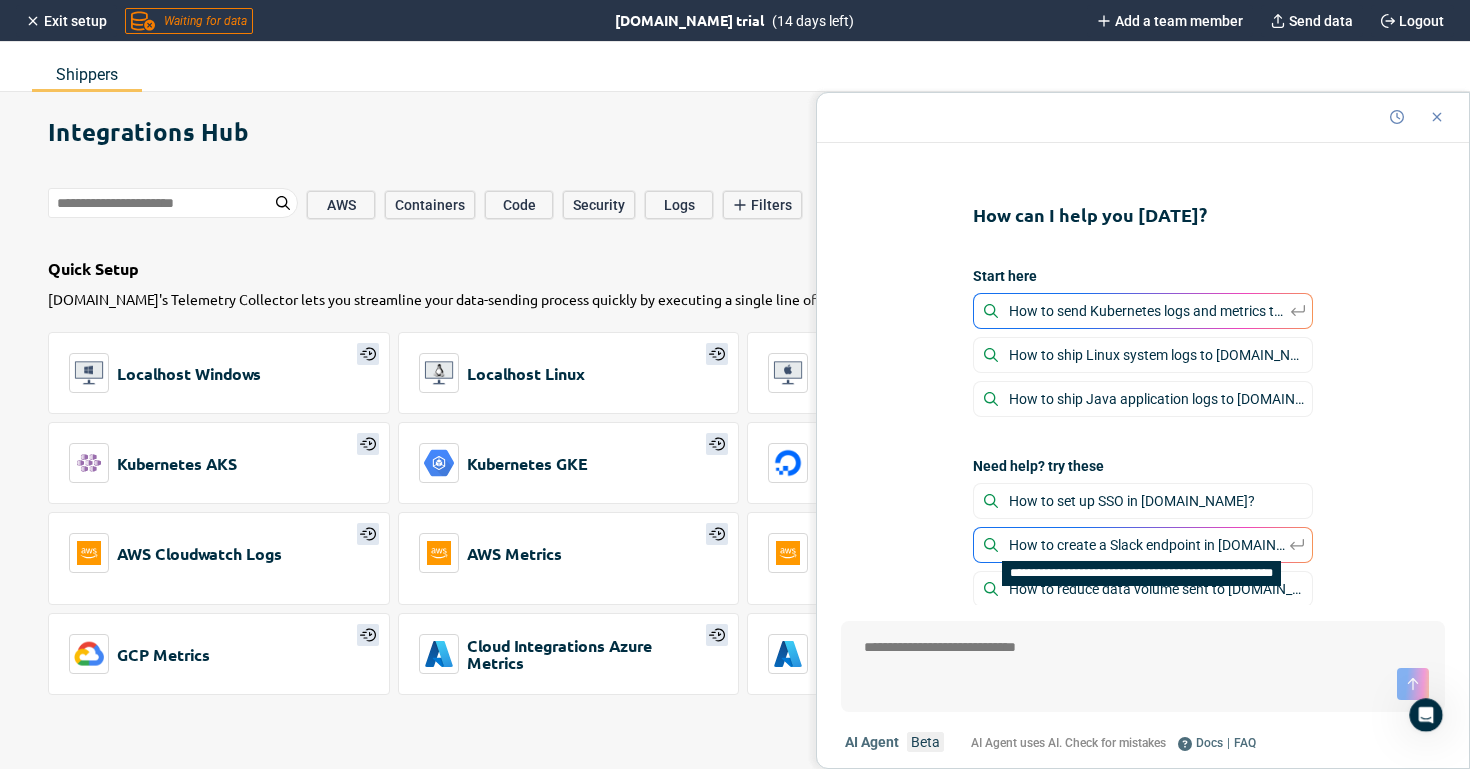 click on "How to create a Slack endpoint in [DOMAIN_NAME] for alerts?" at bounding box center (1149, 545) 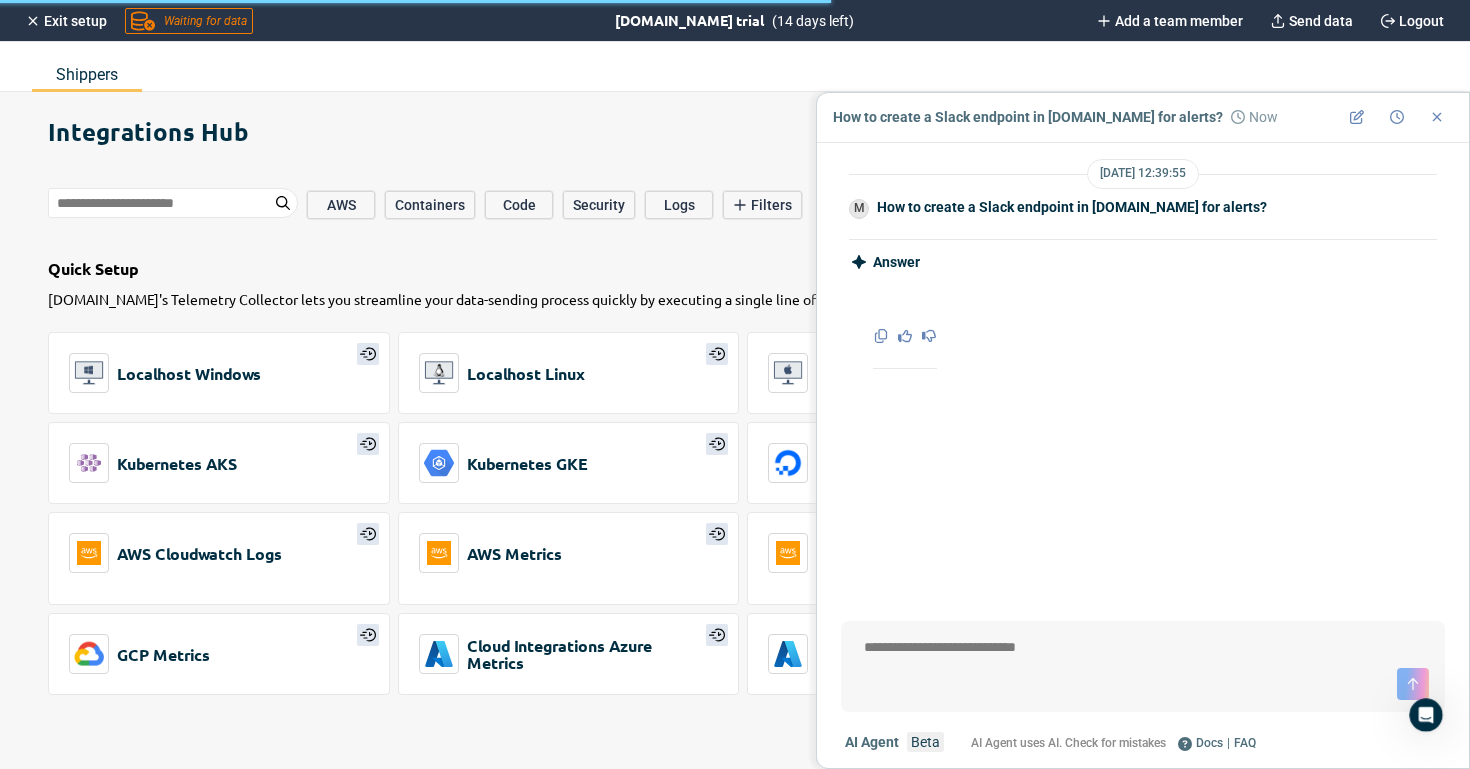 scroll, scrollTop: 126, scrollLeft: 0, axis: vertical 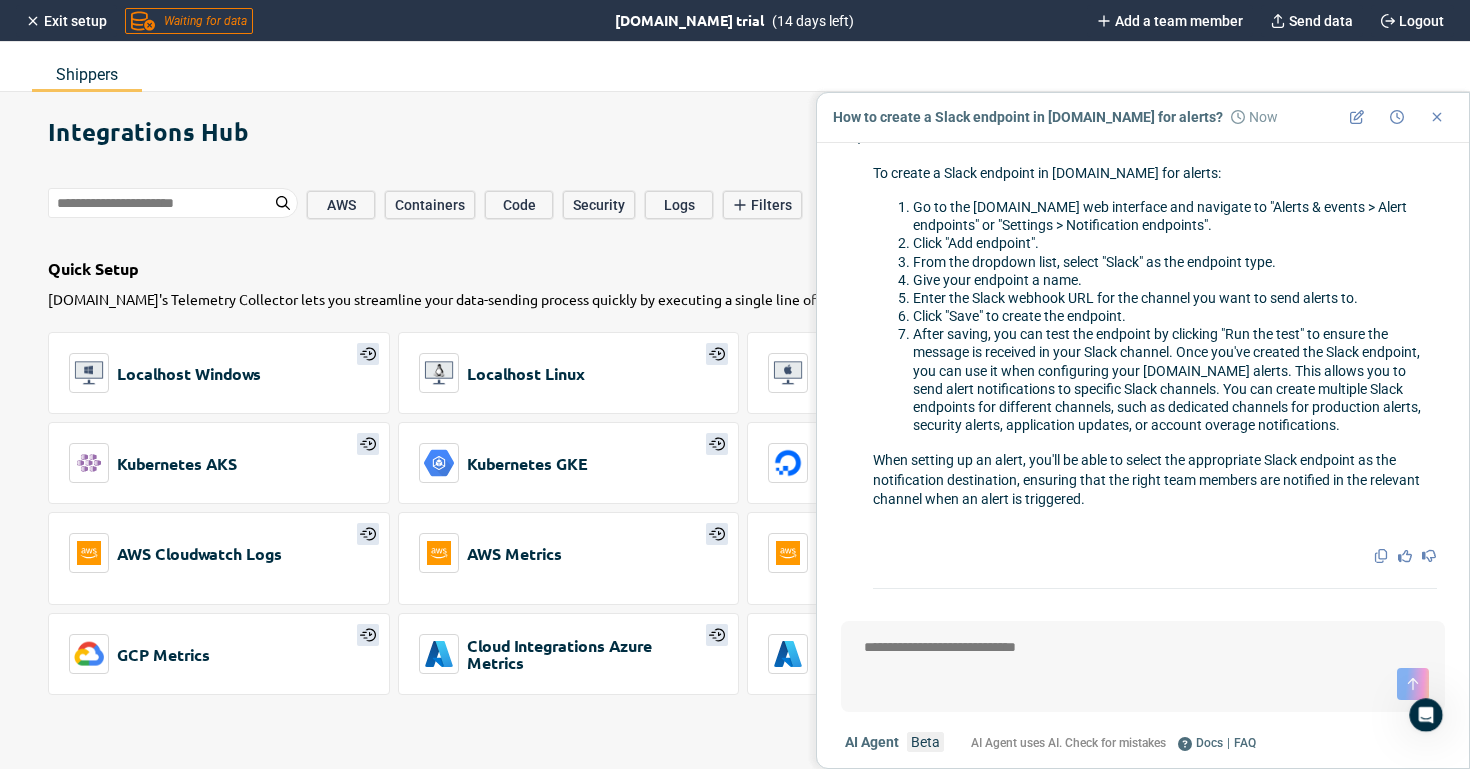 click at bounding box center [1143, 648] 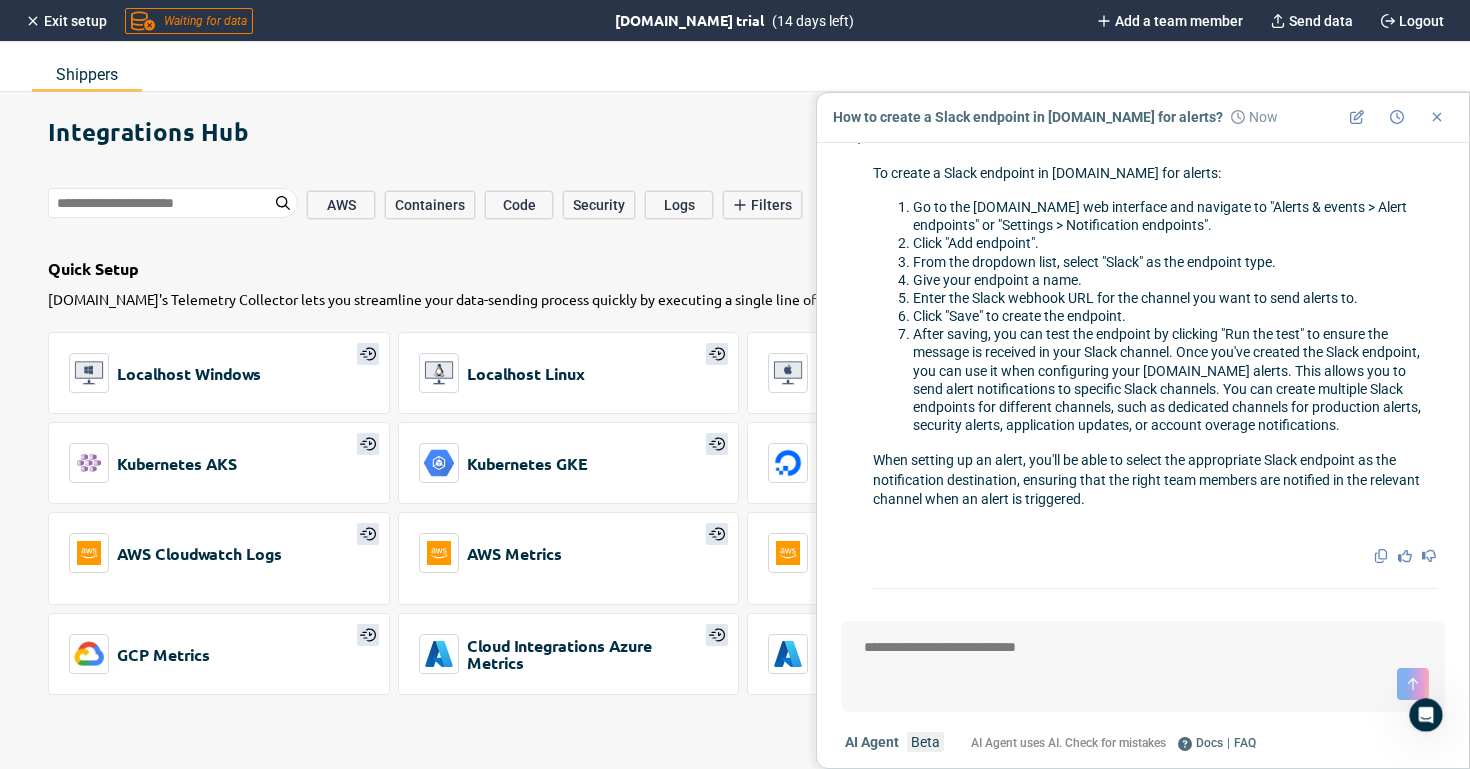 type on "*" 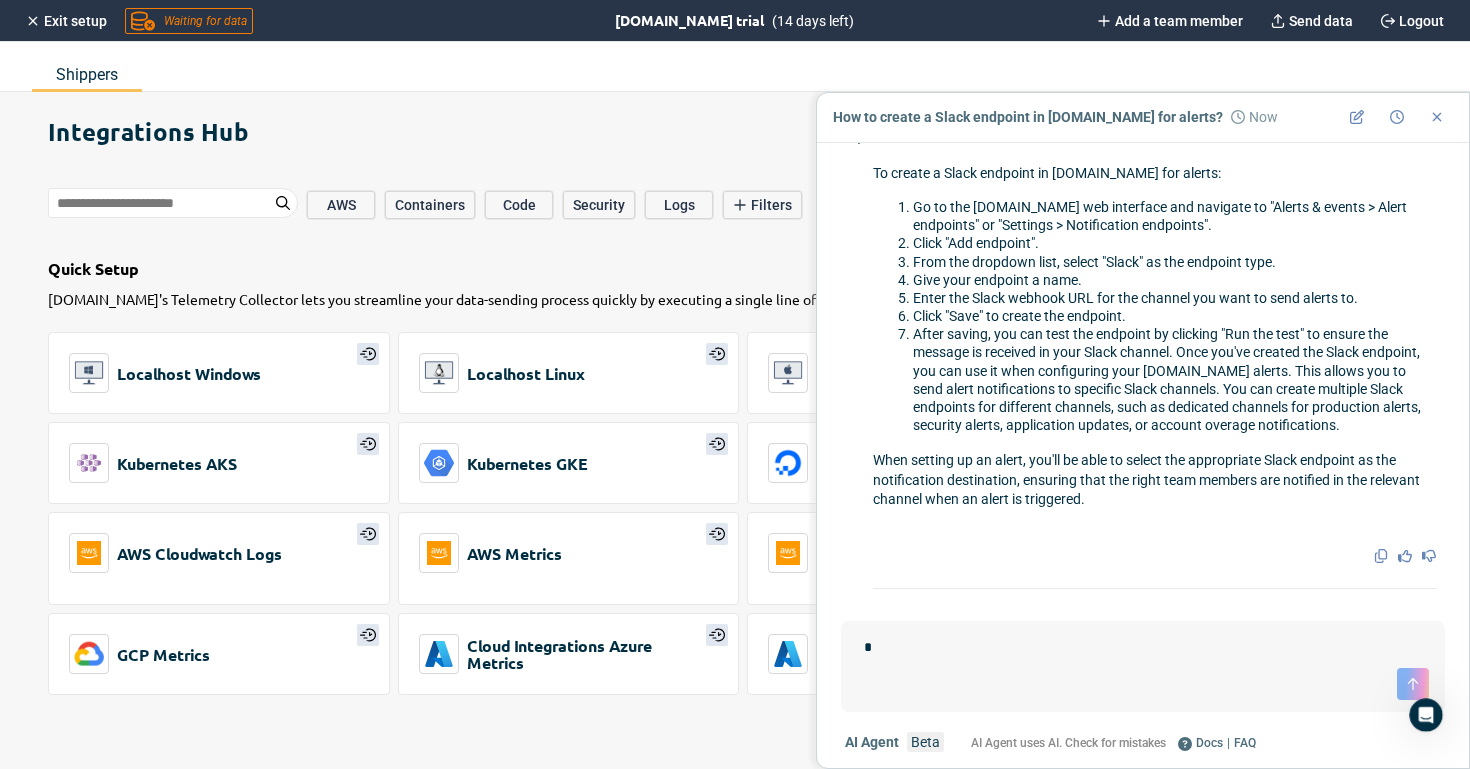 type on "*" 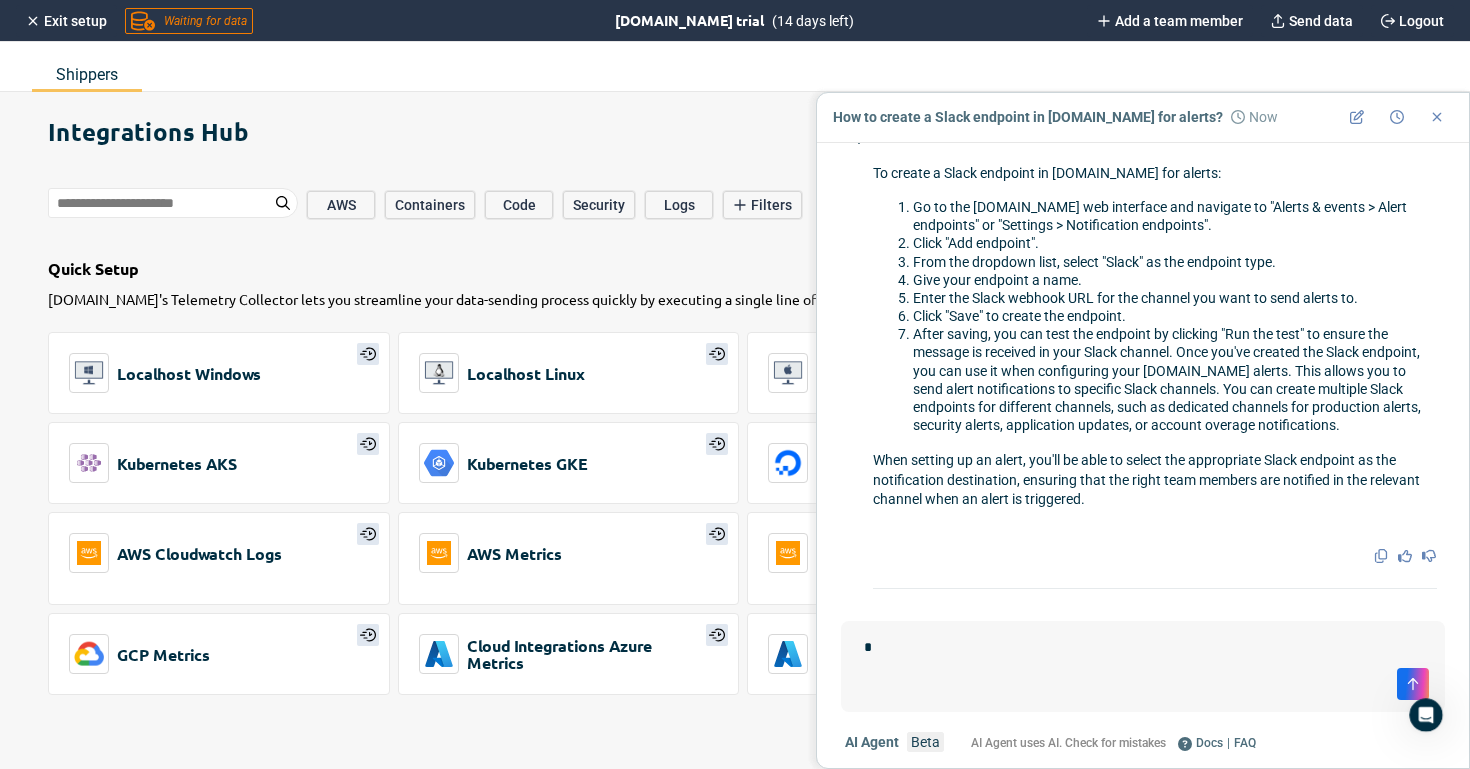 type on "*" 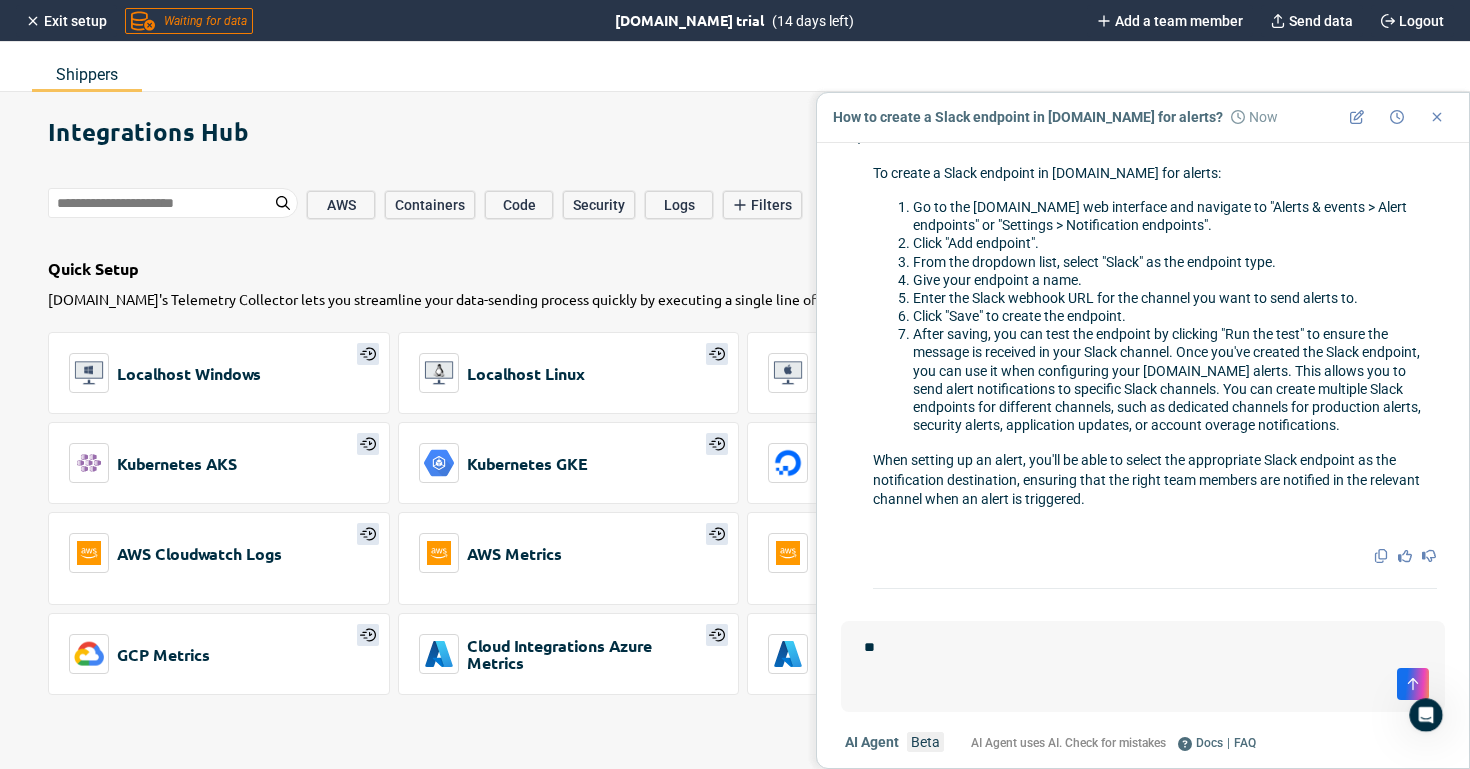 type on "*" 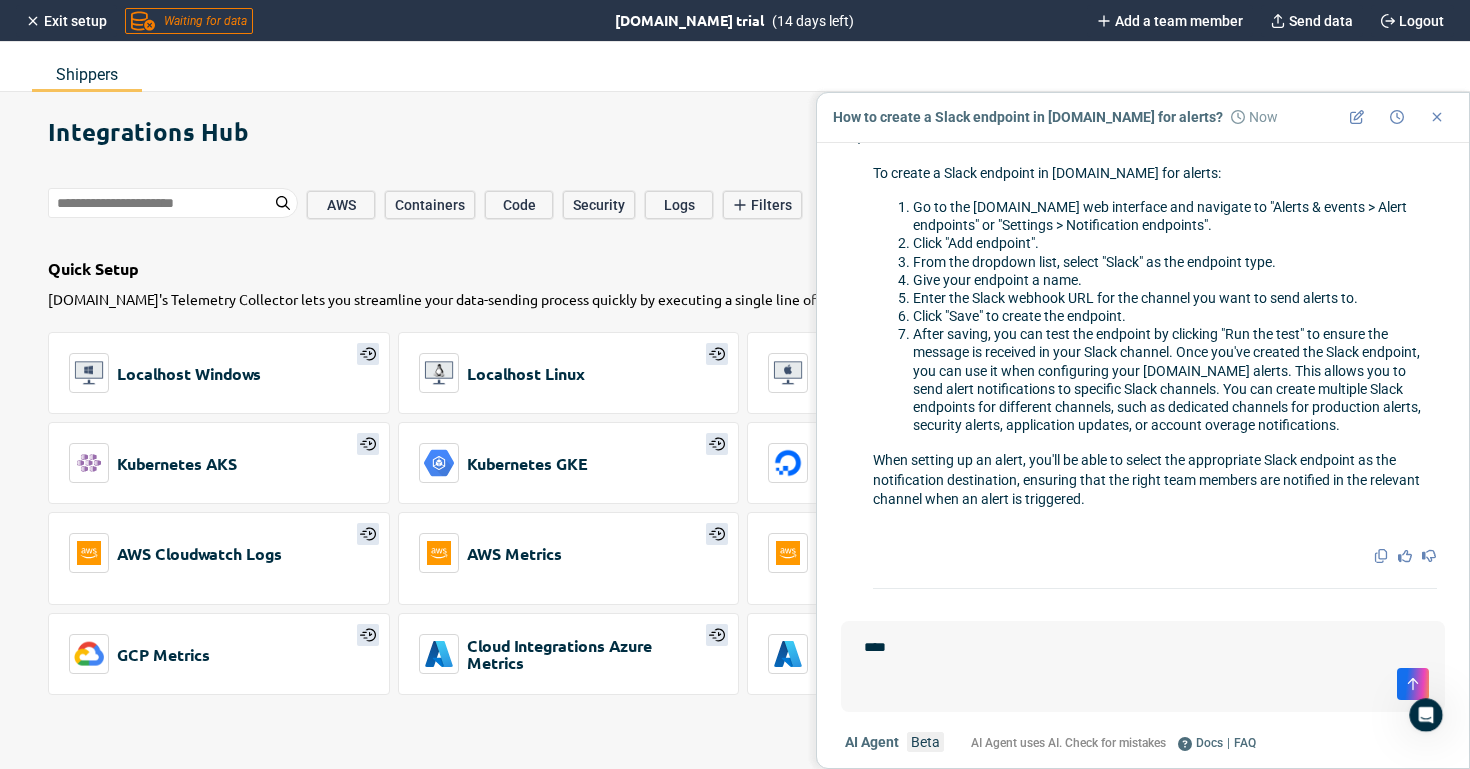 type on "*****" 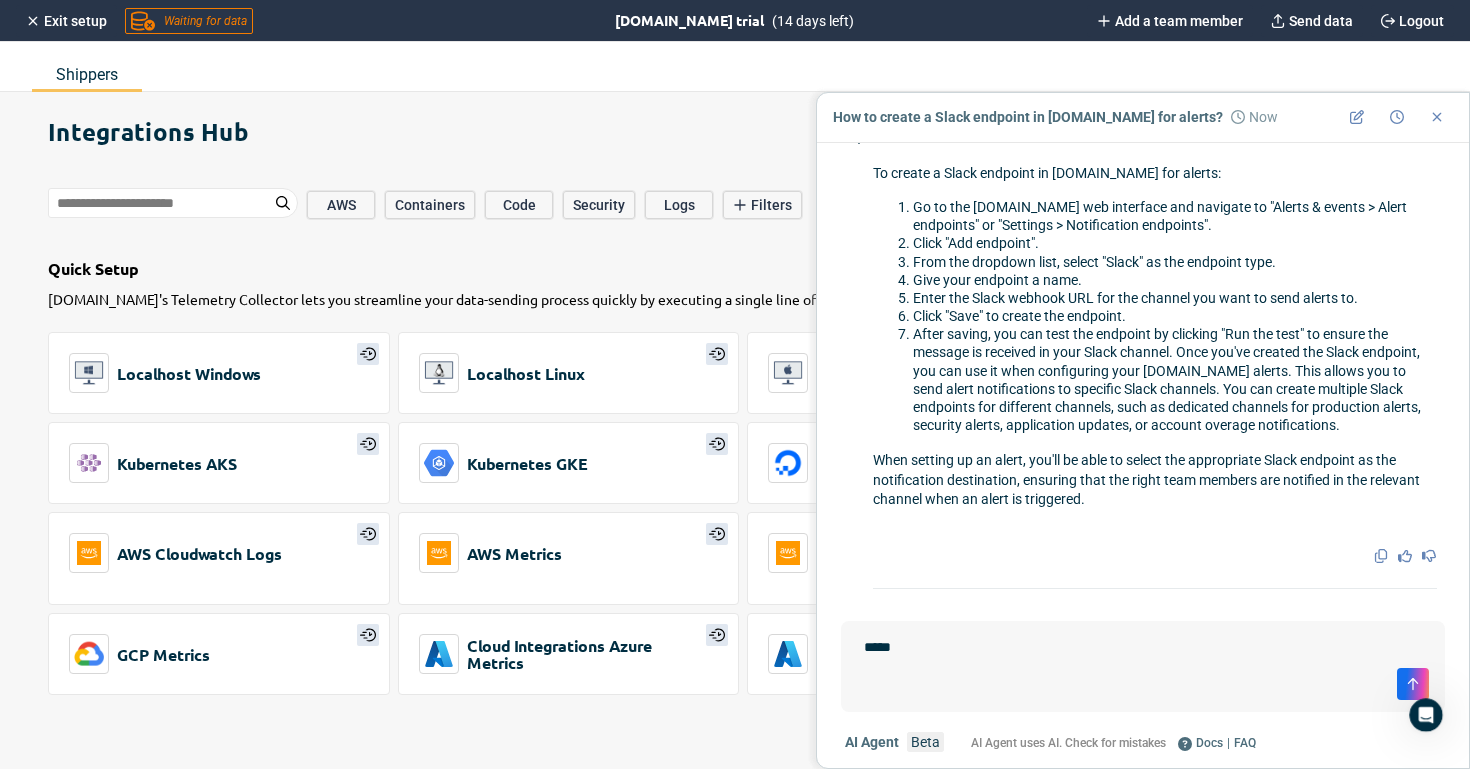 type on "****" 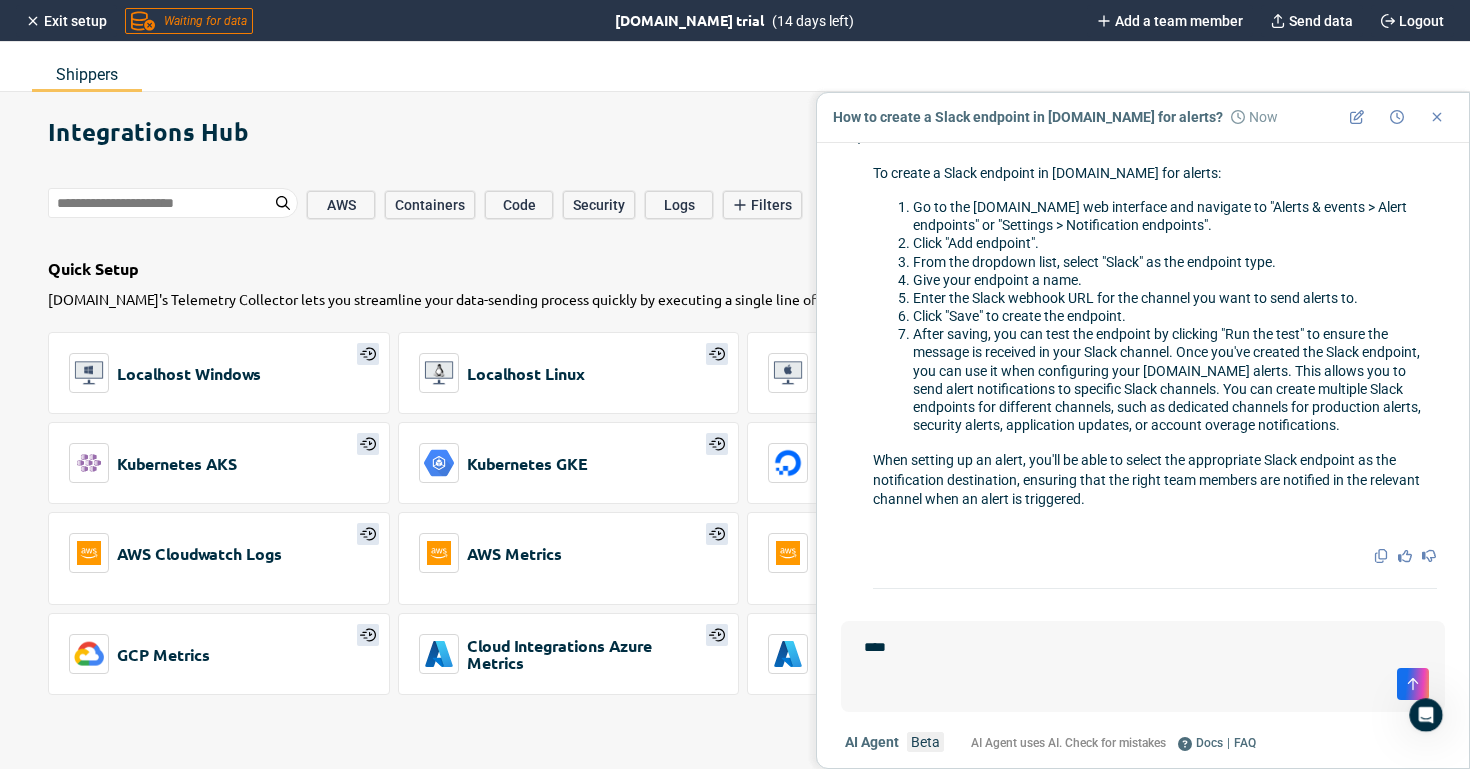 type on "*" 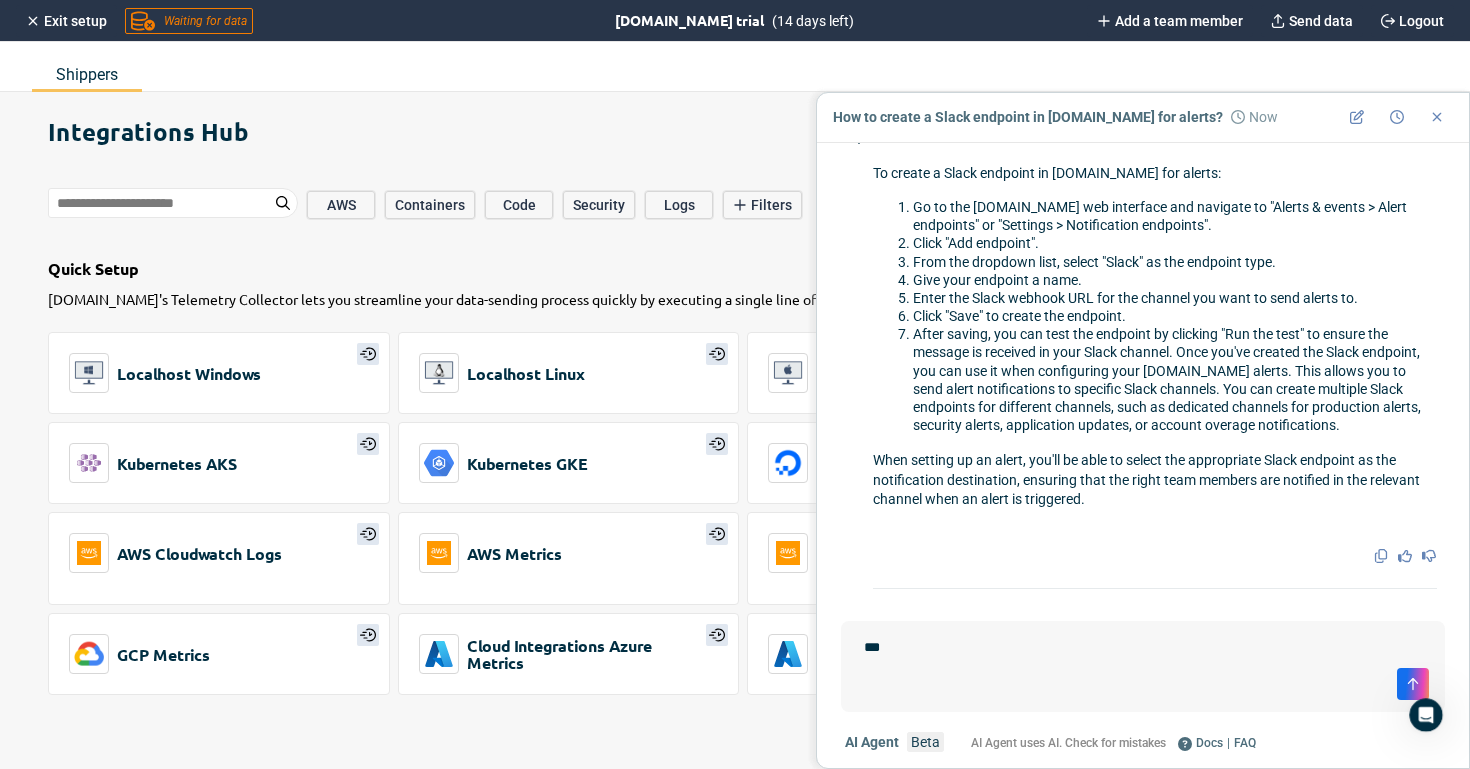 type on "*" 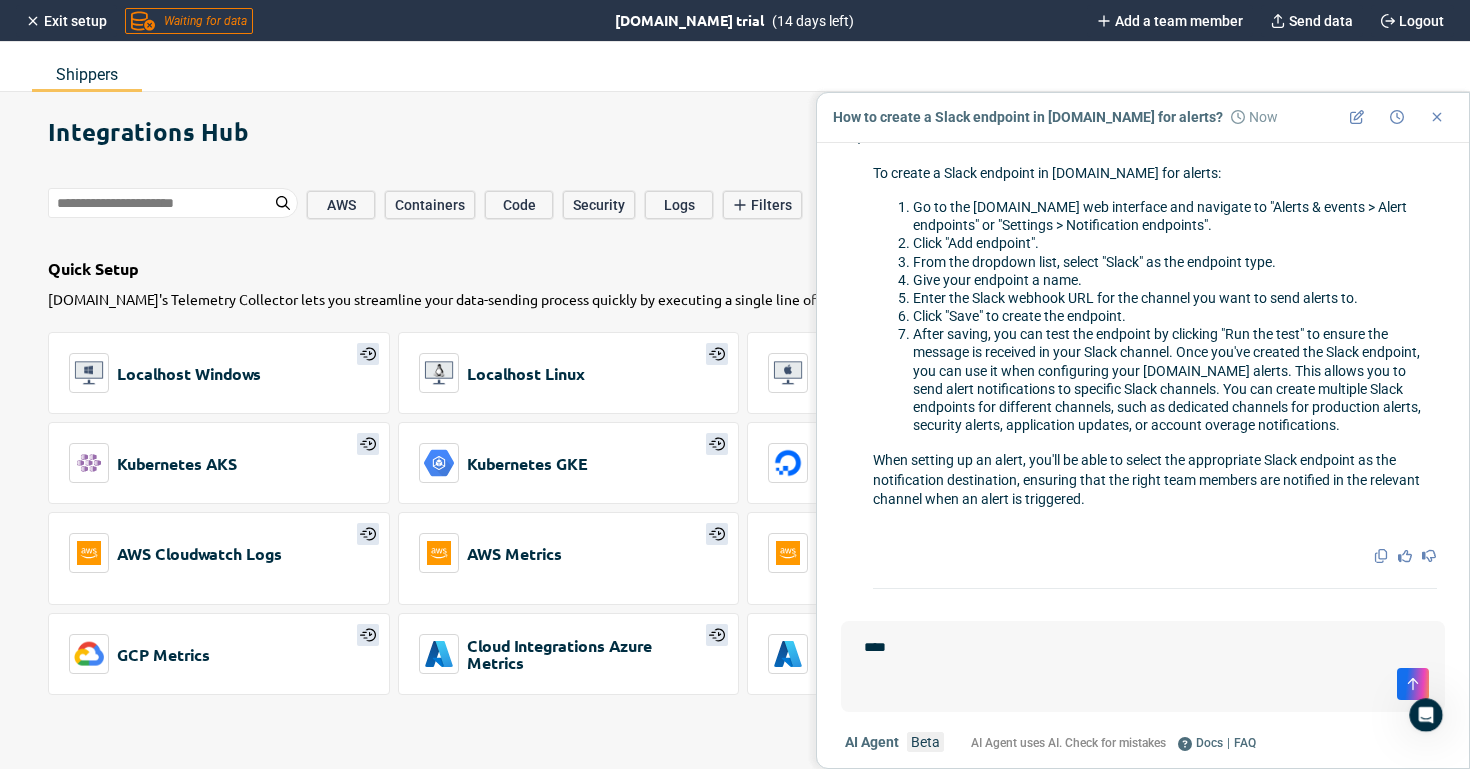 type on "*" 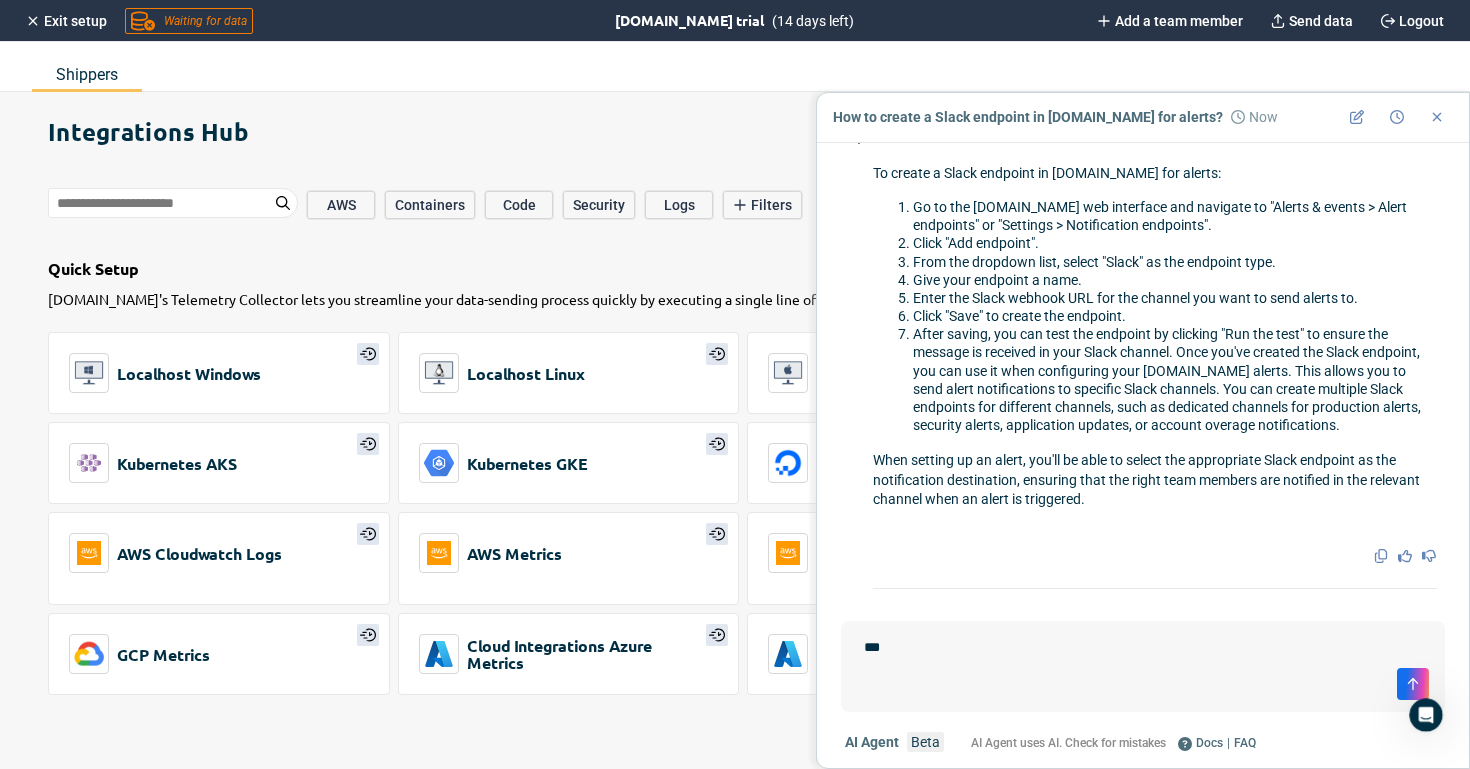 type on "*" 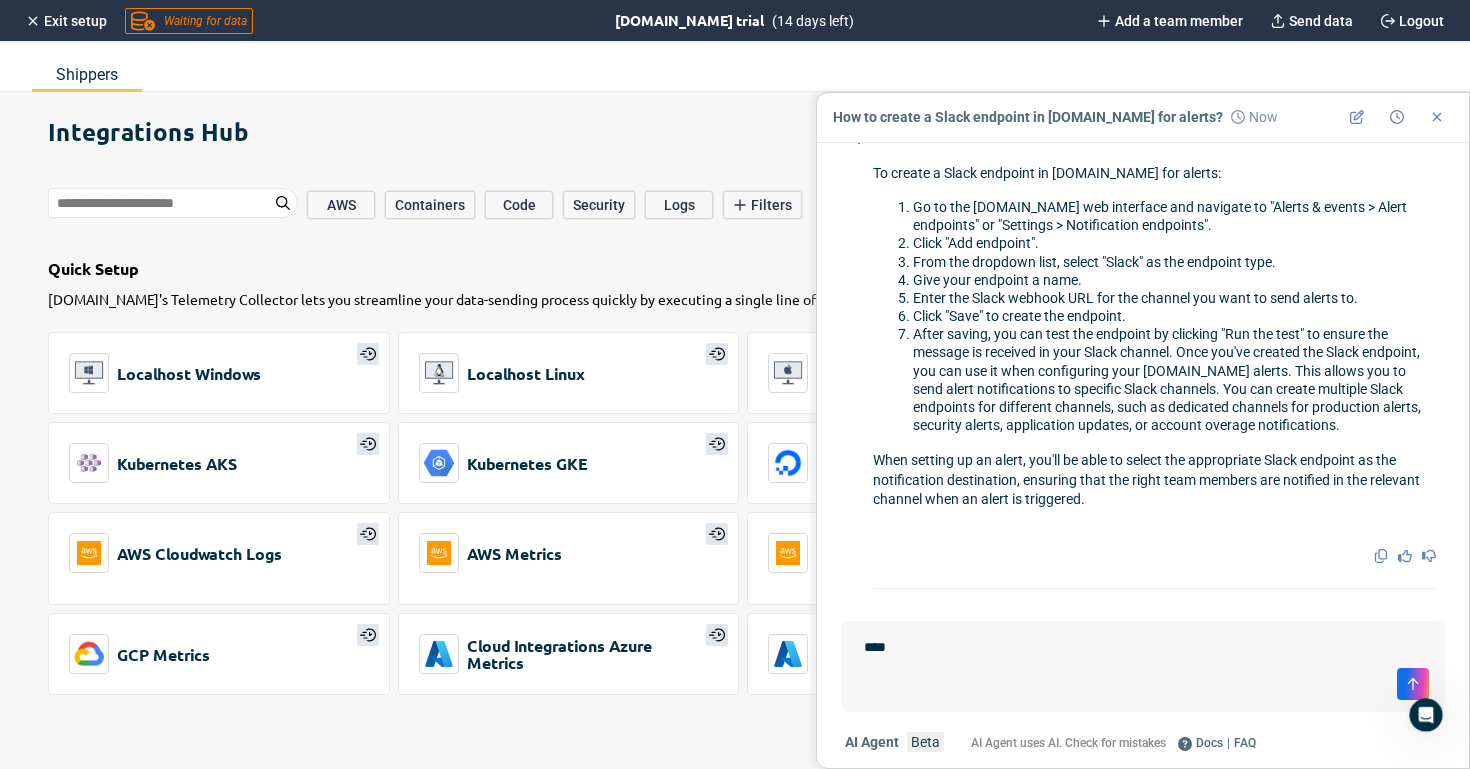 type on "*" 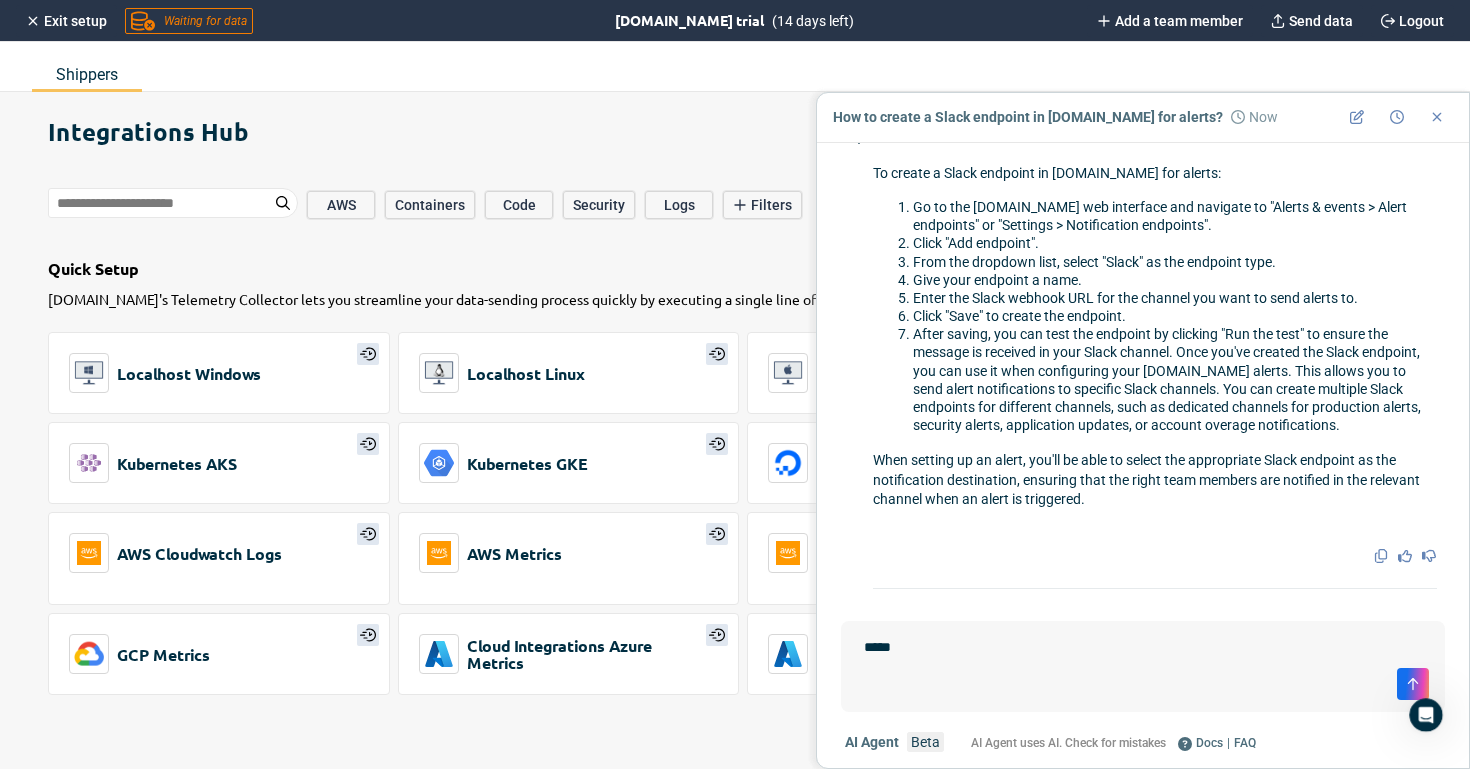type on "******" 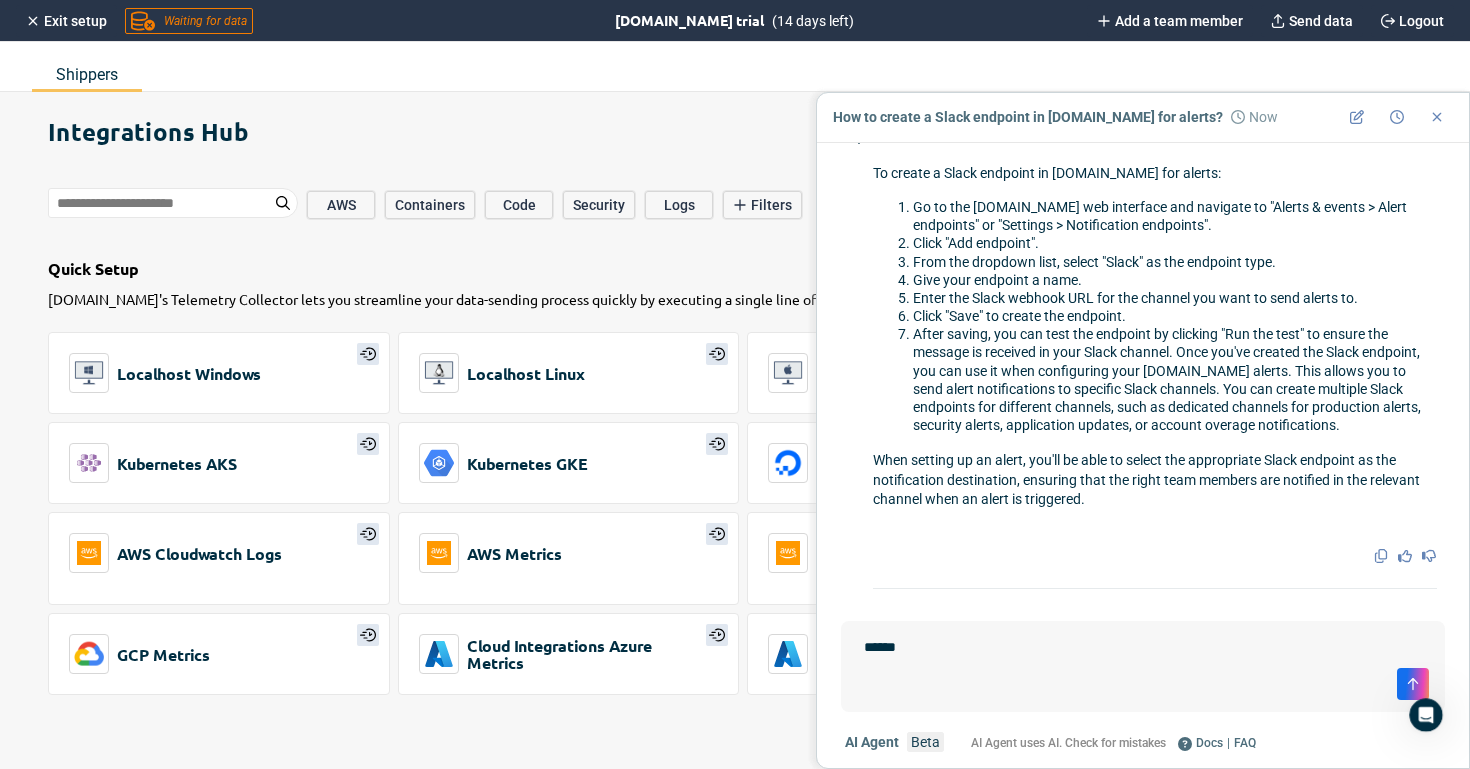 type on "*" 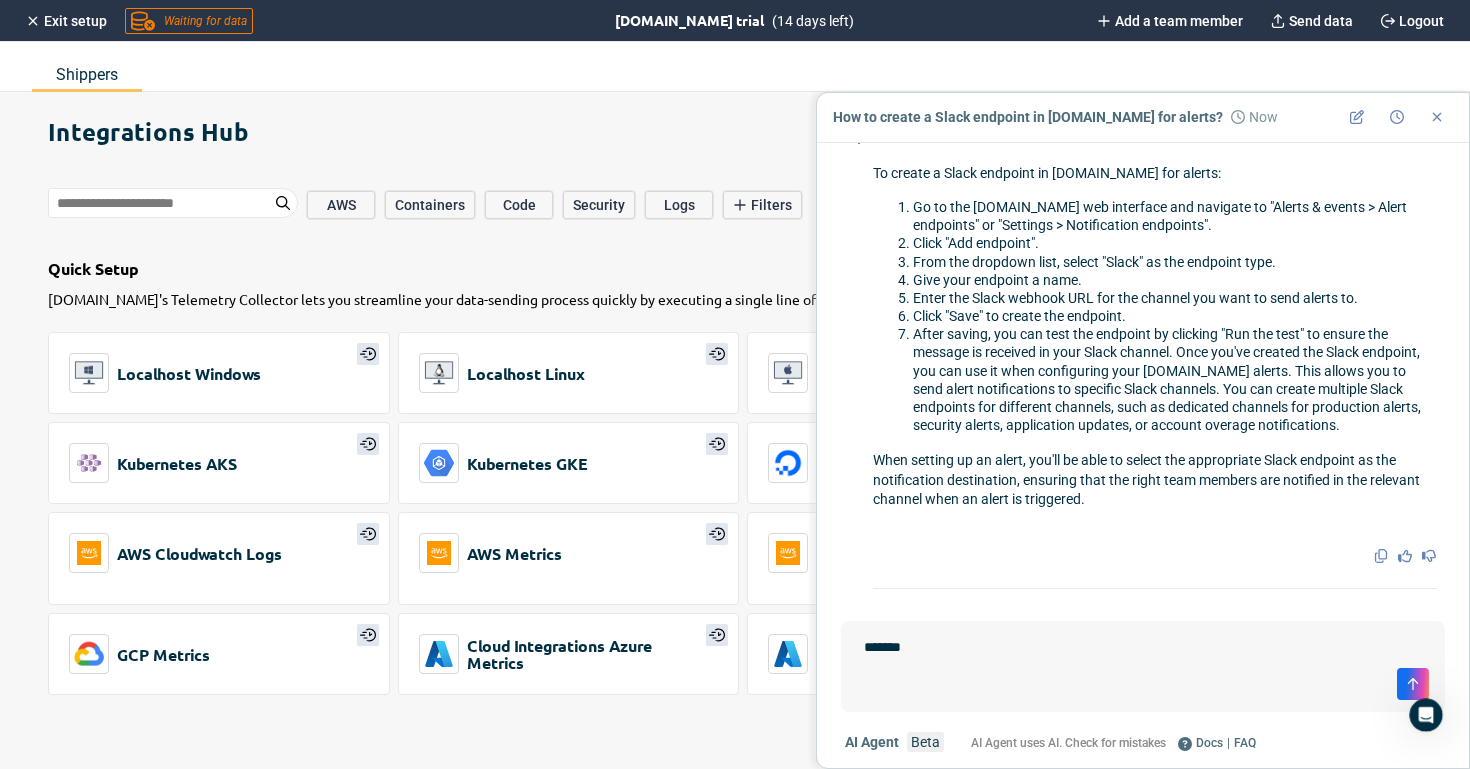 type on "*" 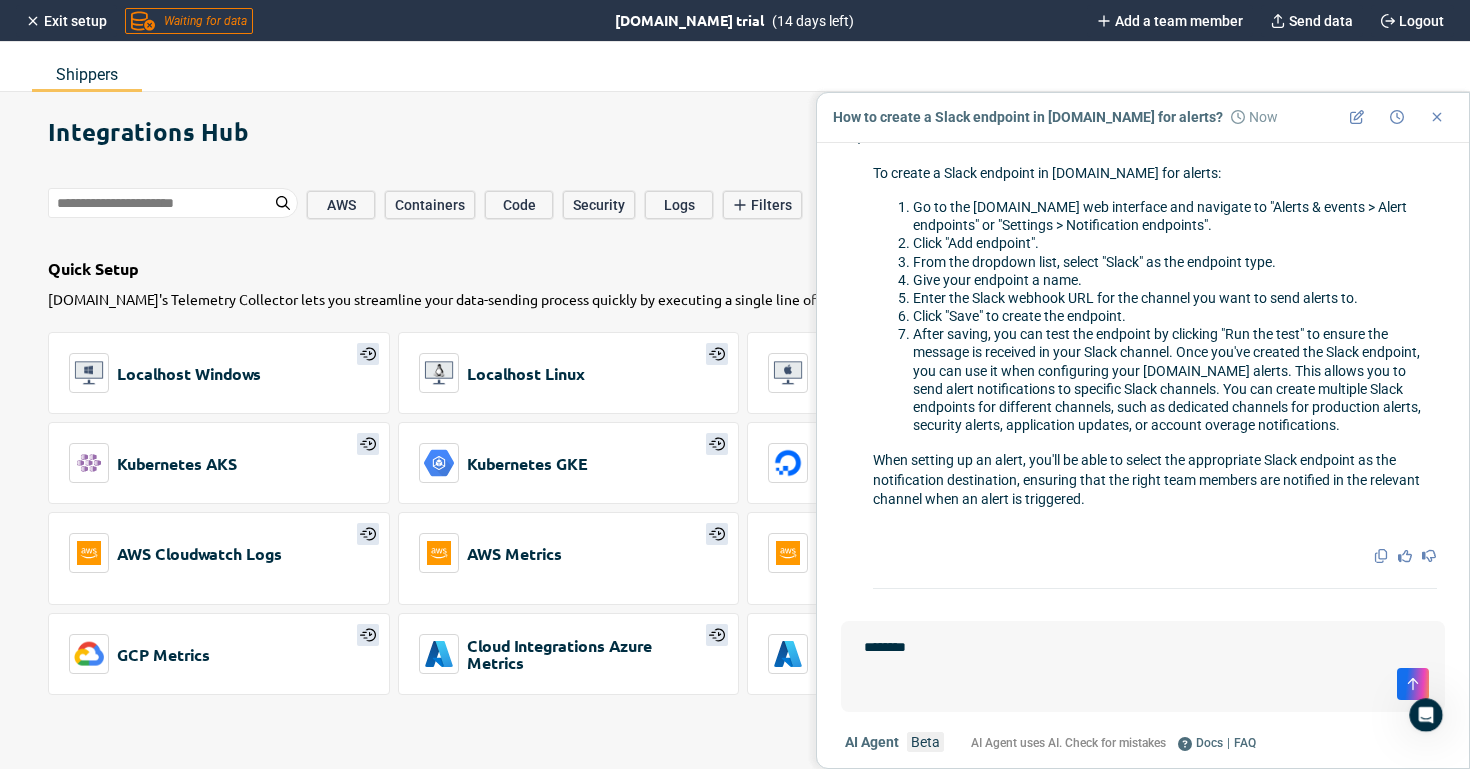 type on "*" 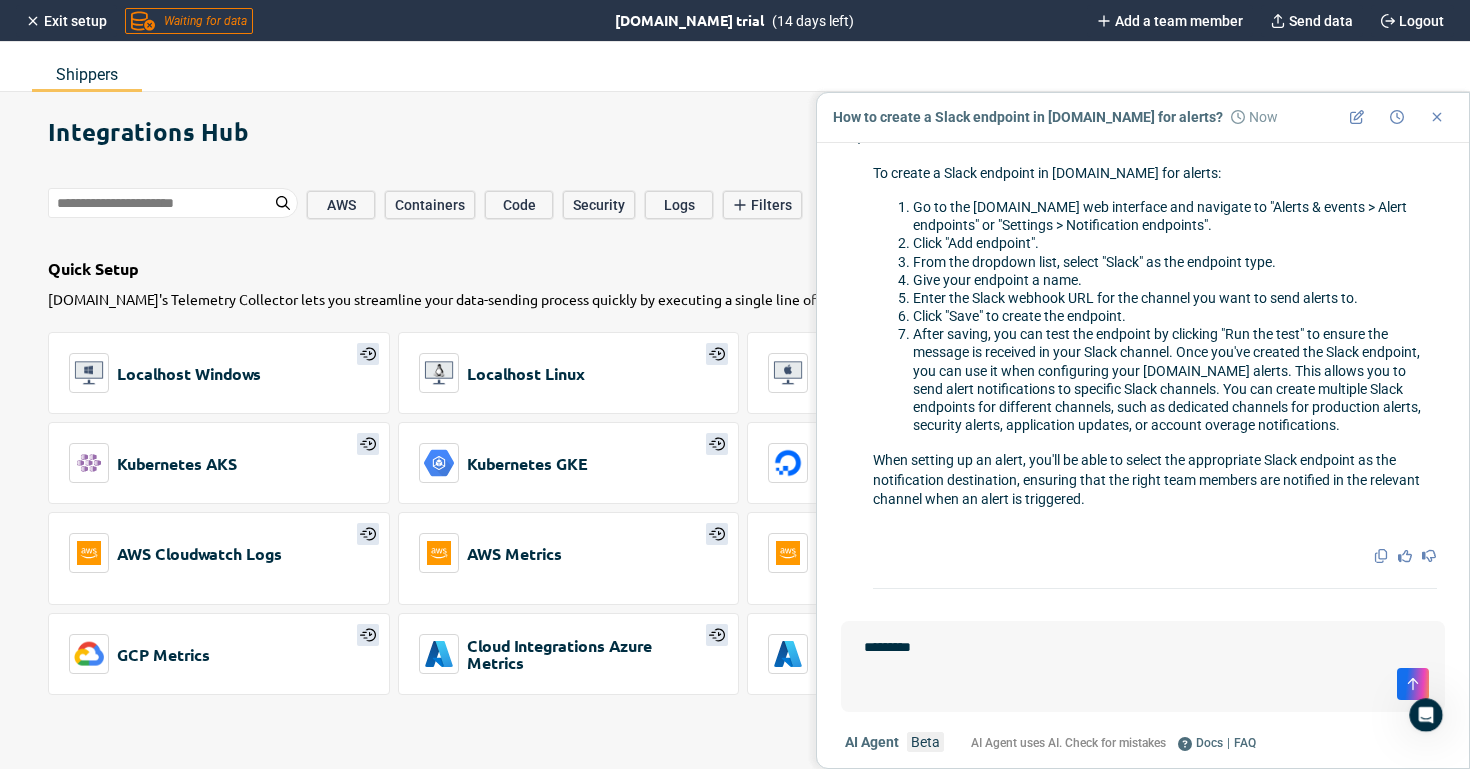 type on "**********" 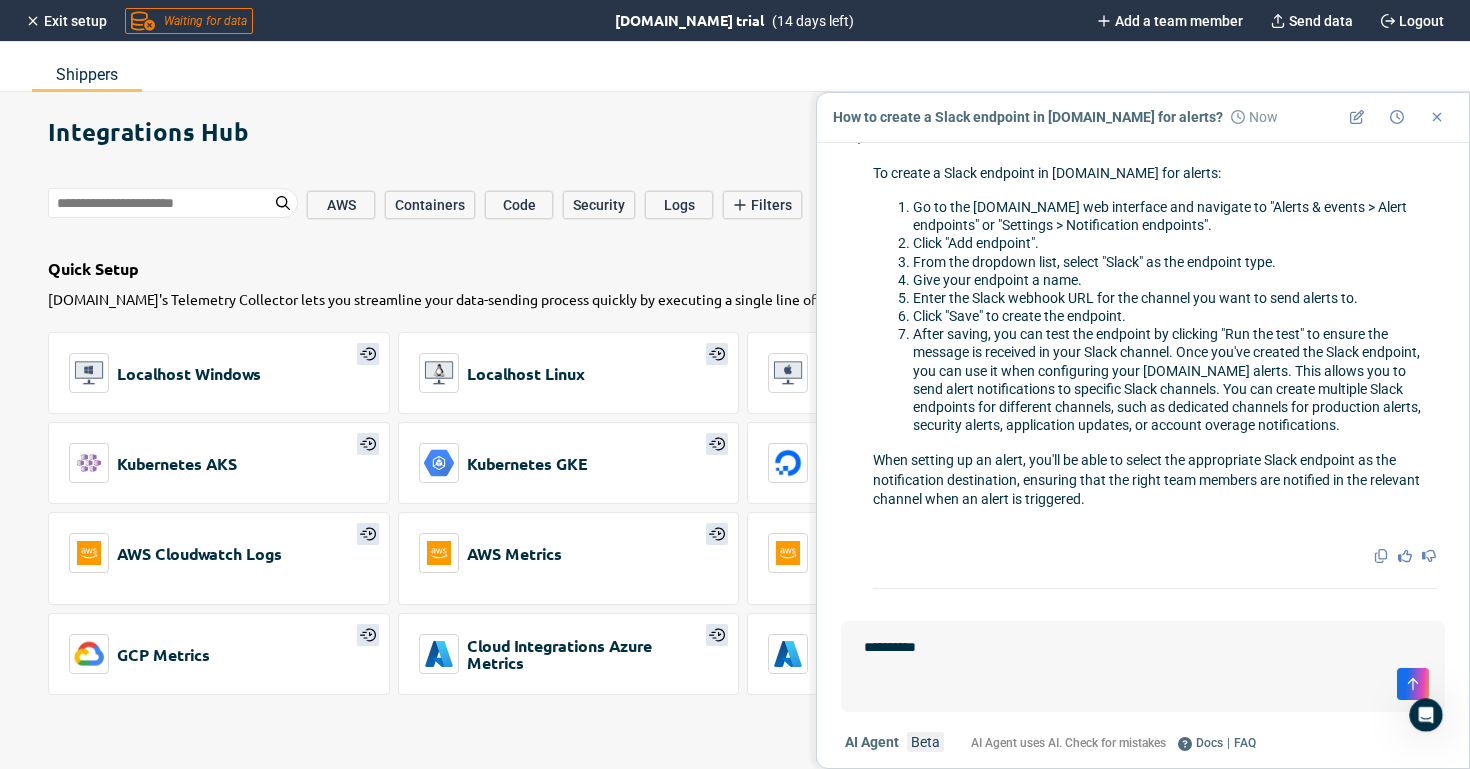 type on "*" 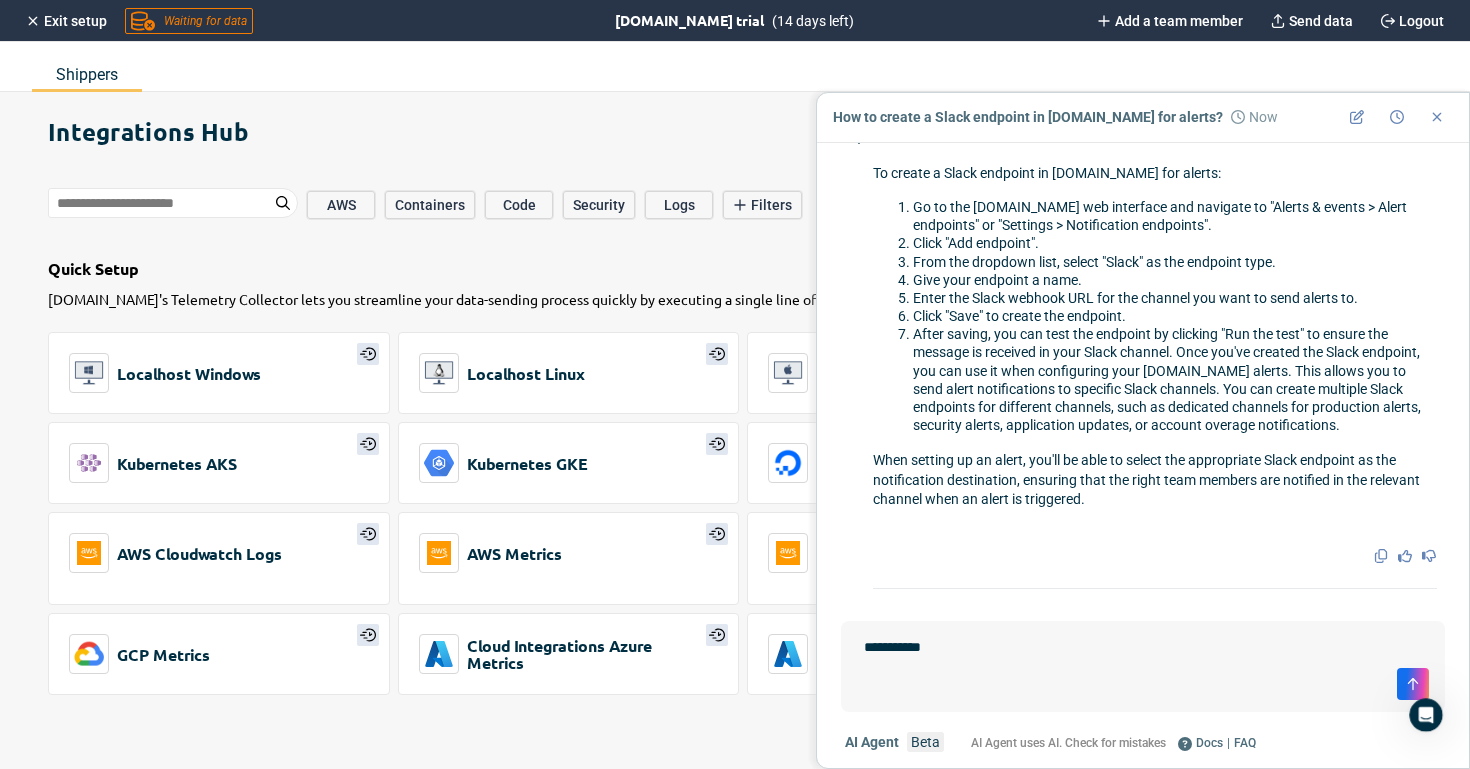 type on "**********" 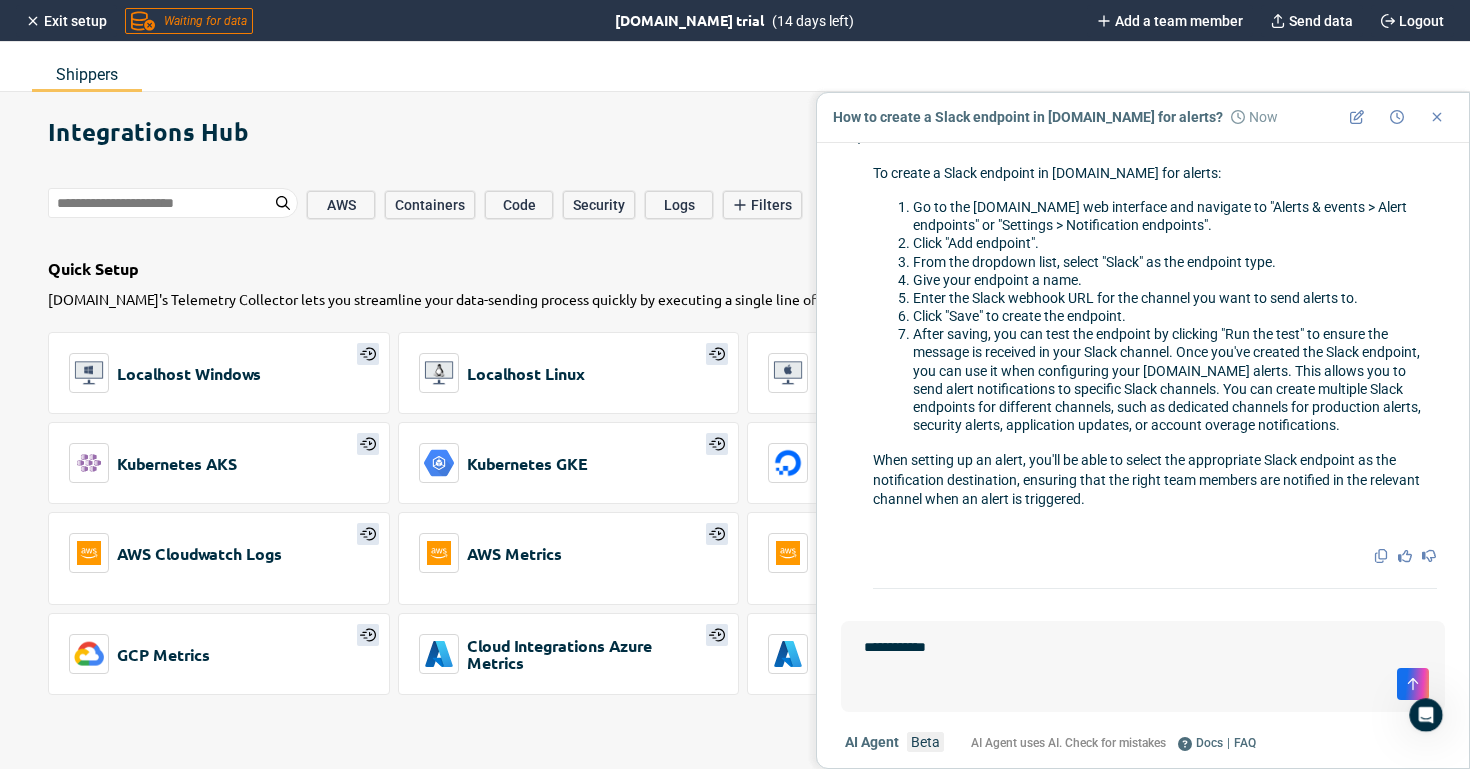 type on "*" 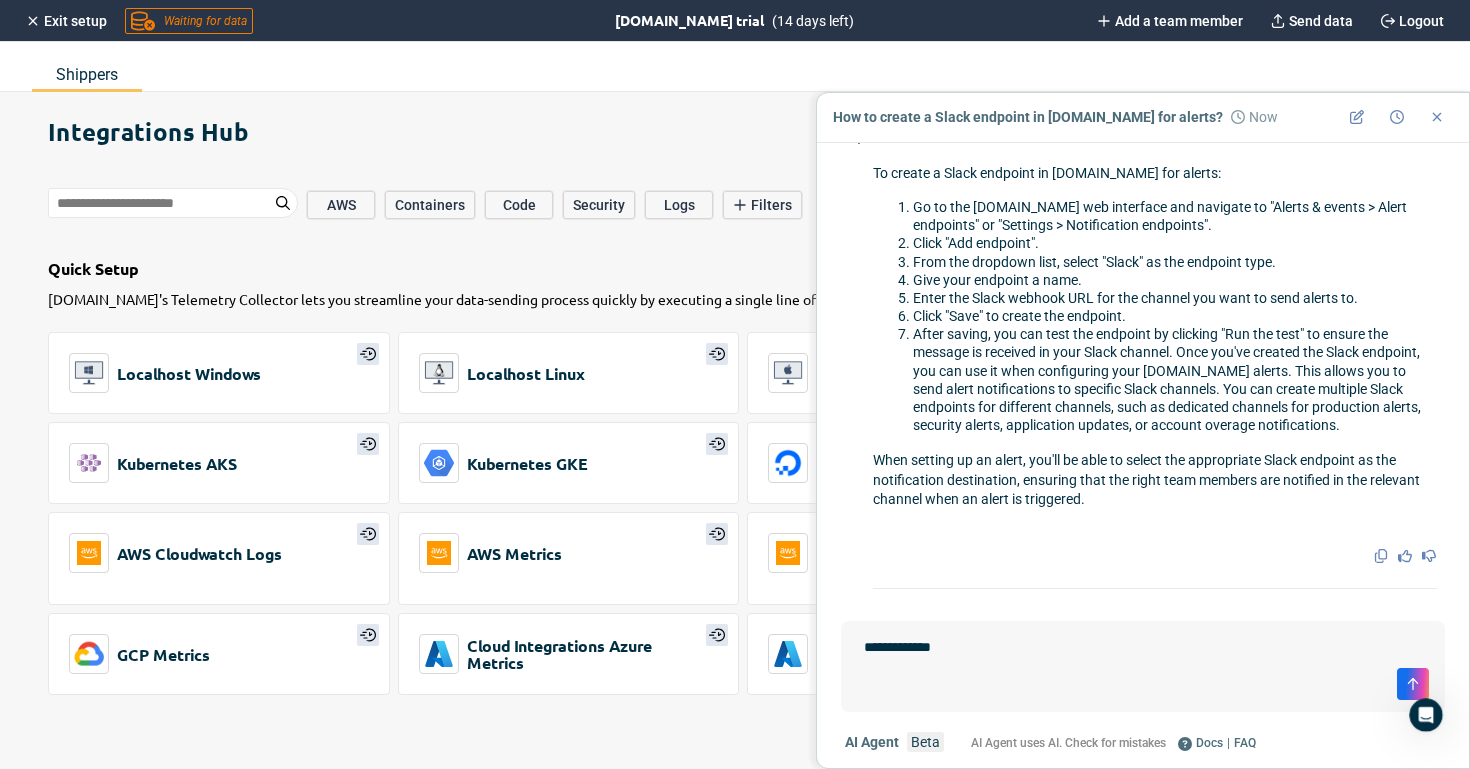 type on "**********" 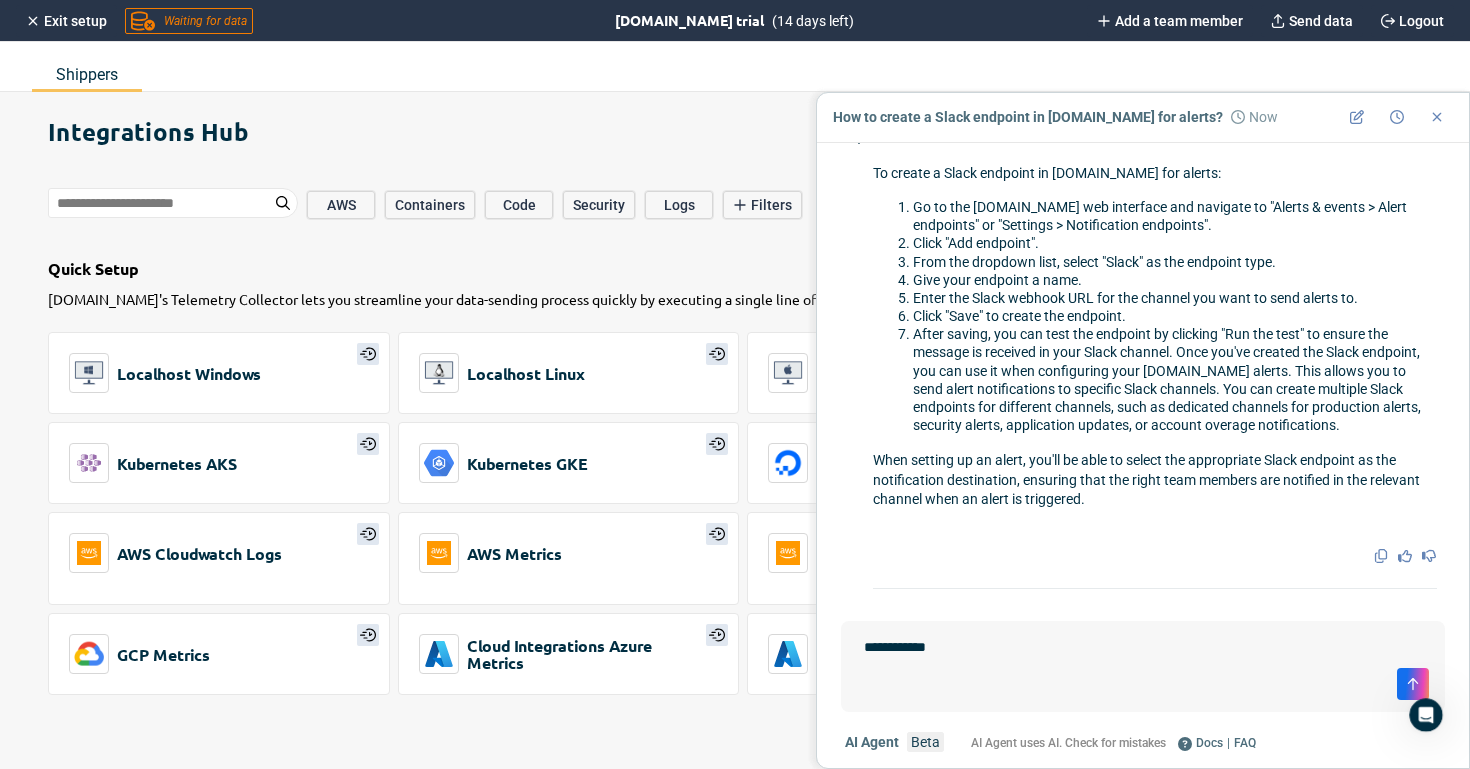 type on "*" 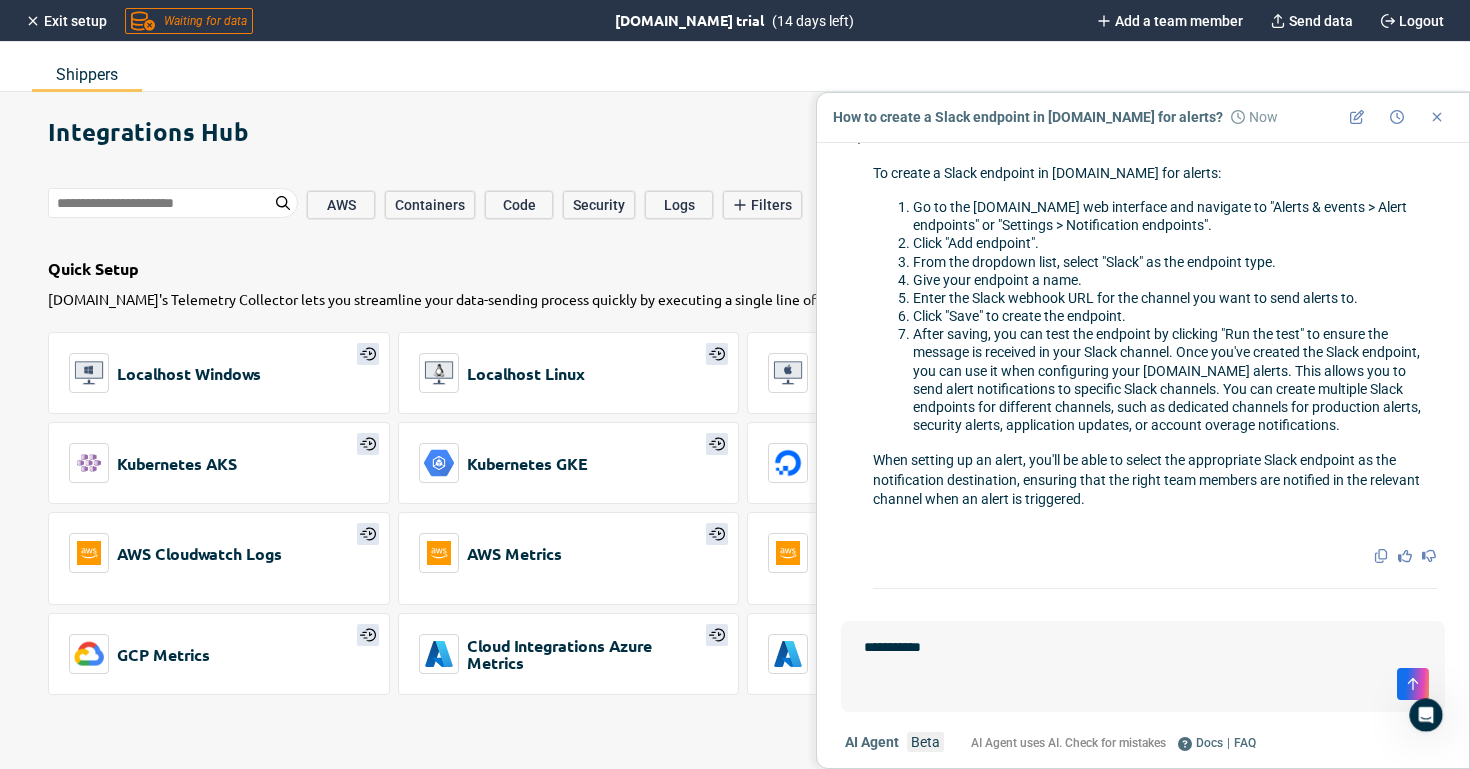 type on "*" 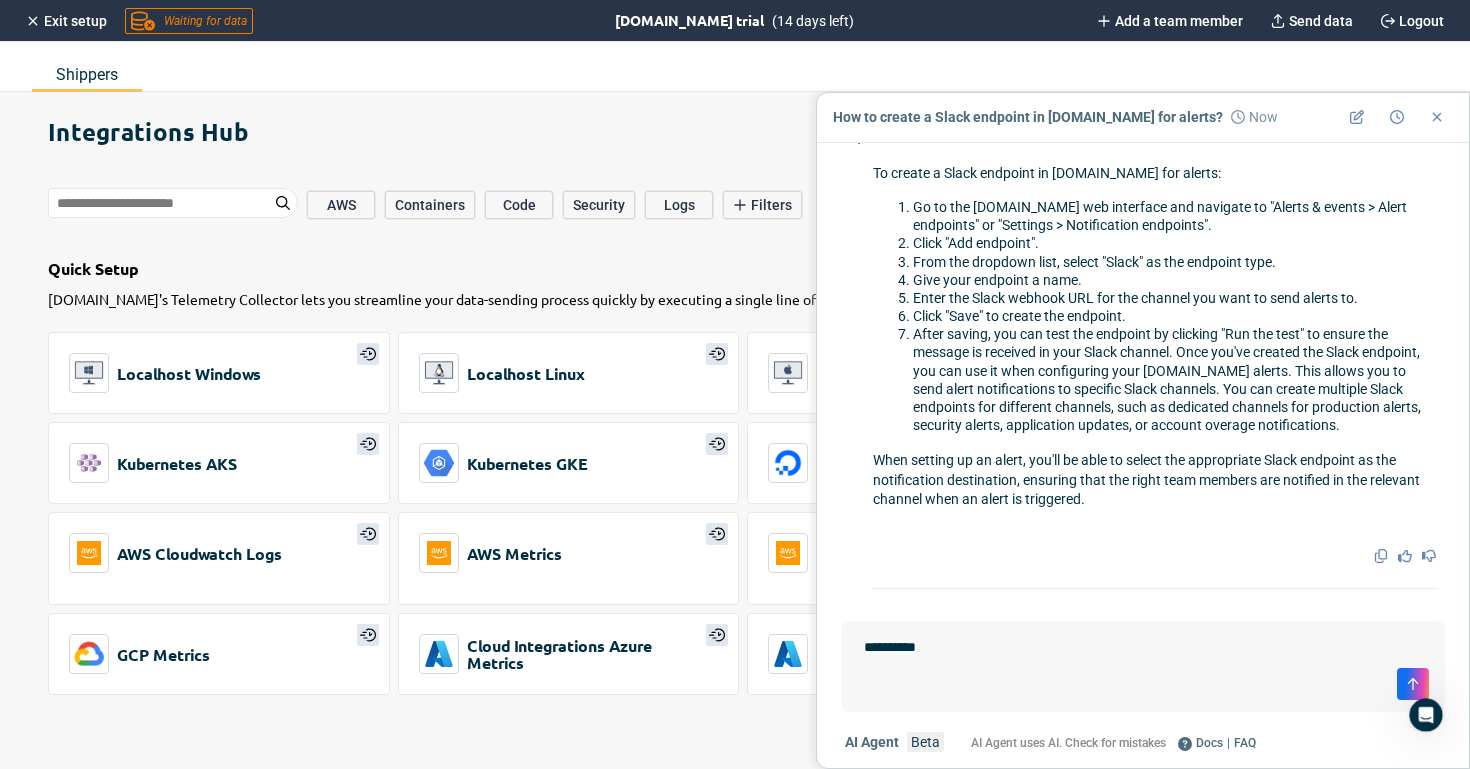 type on "*" 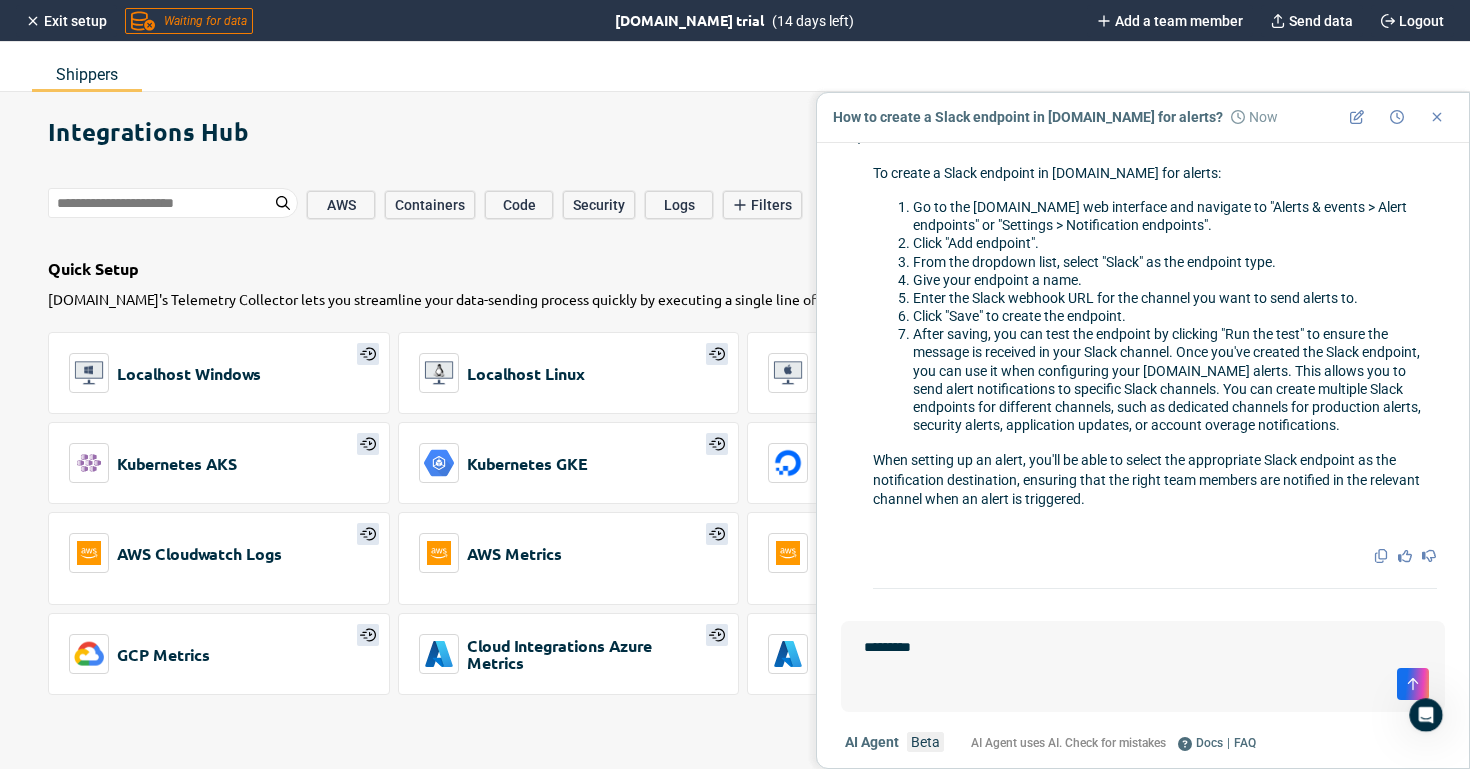 type on "*" 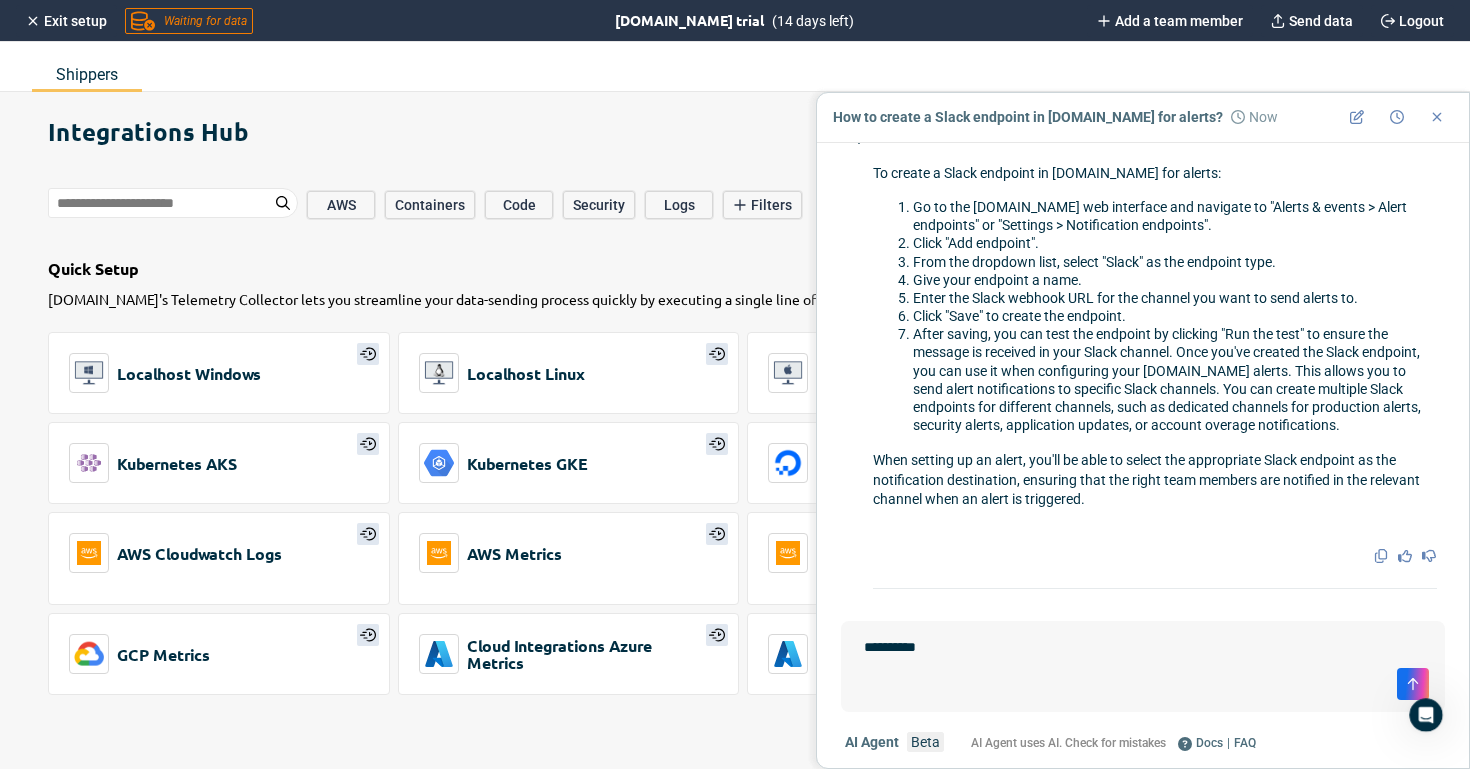 type on "**********" 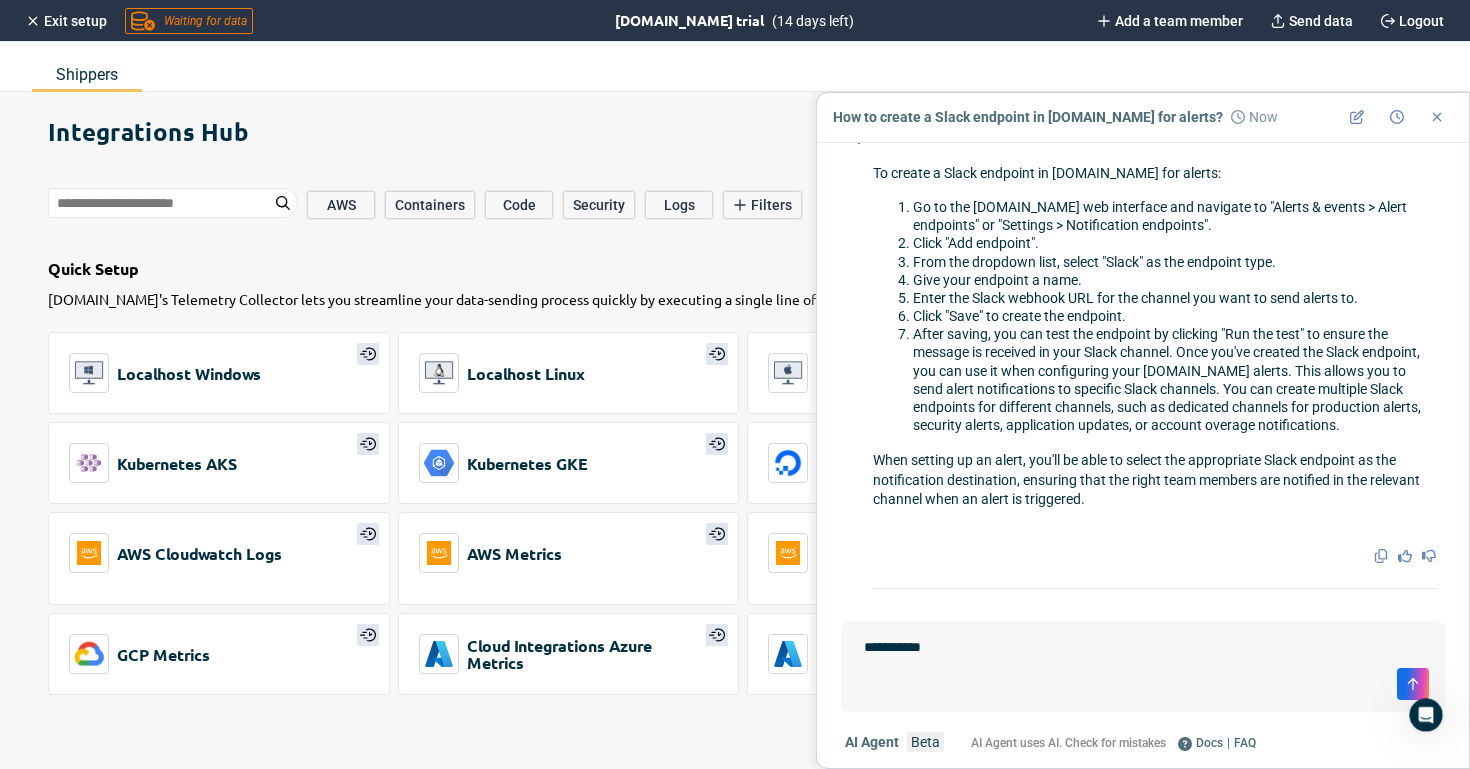 type on "*" 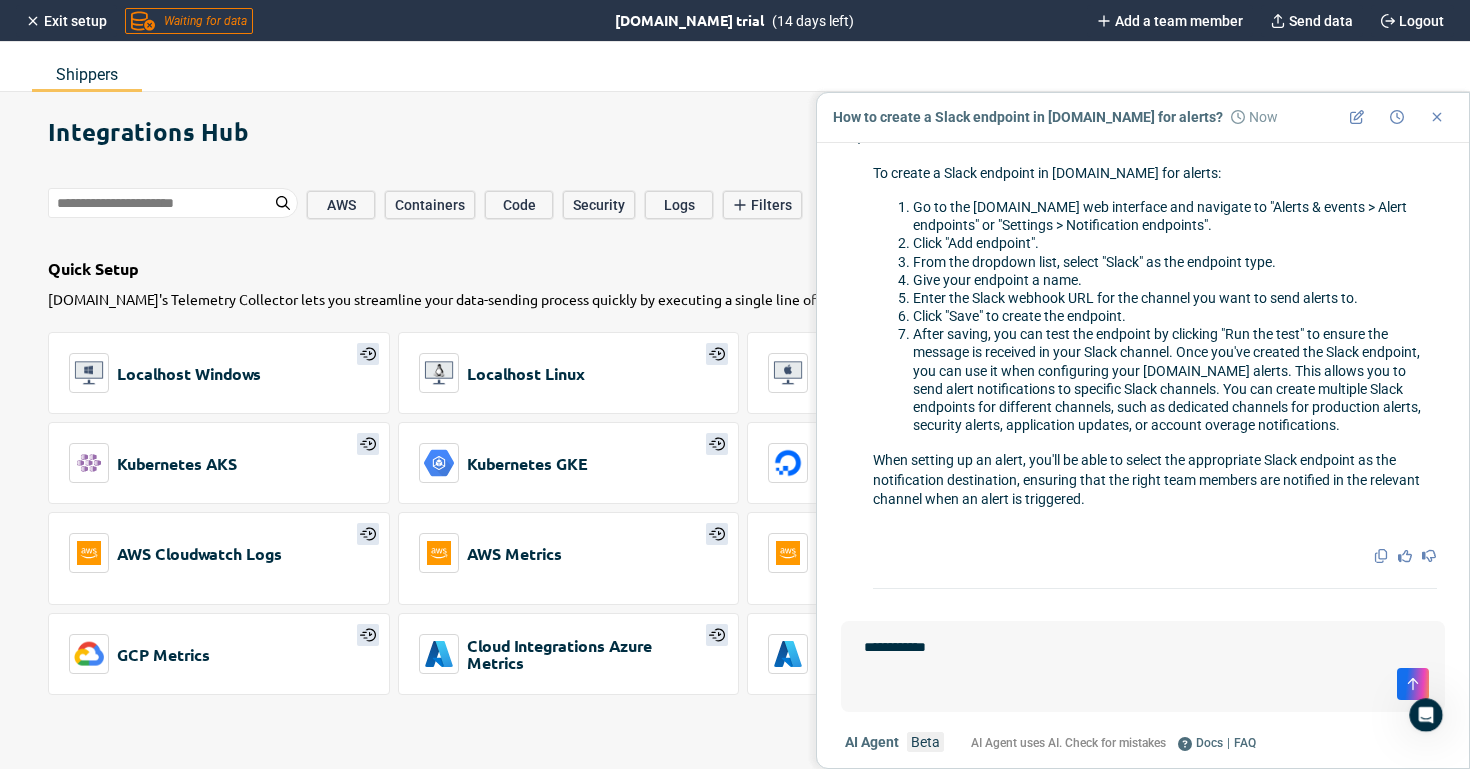 type on "*" 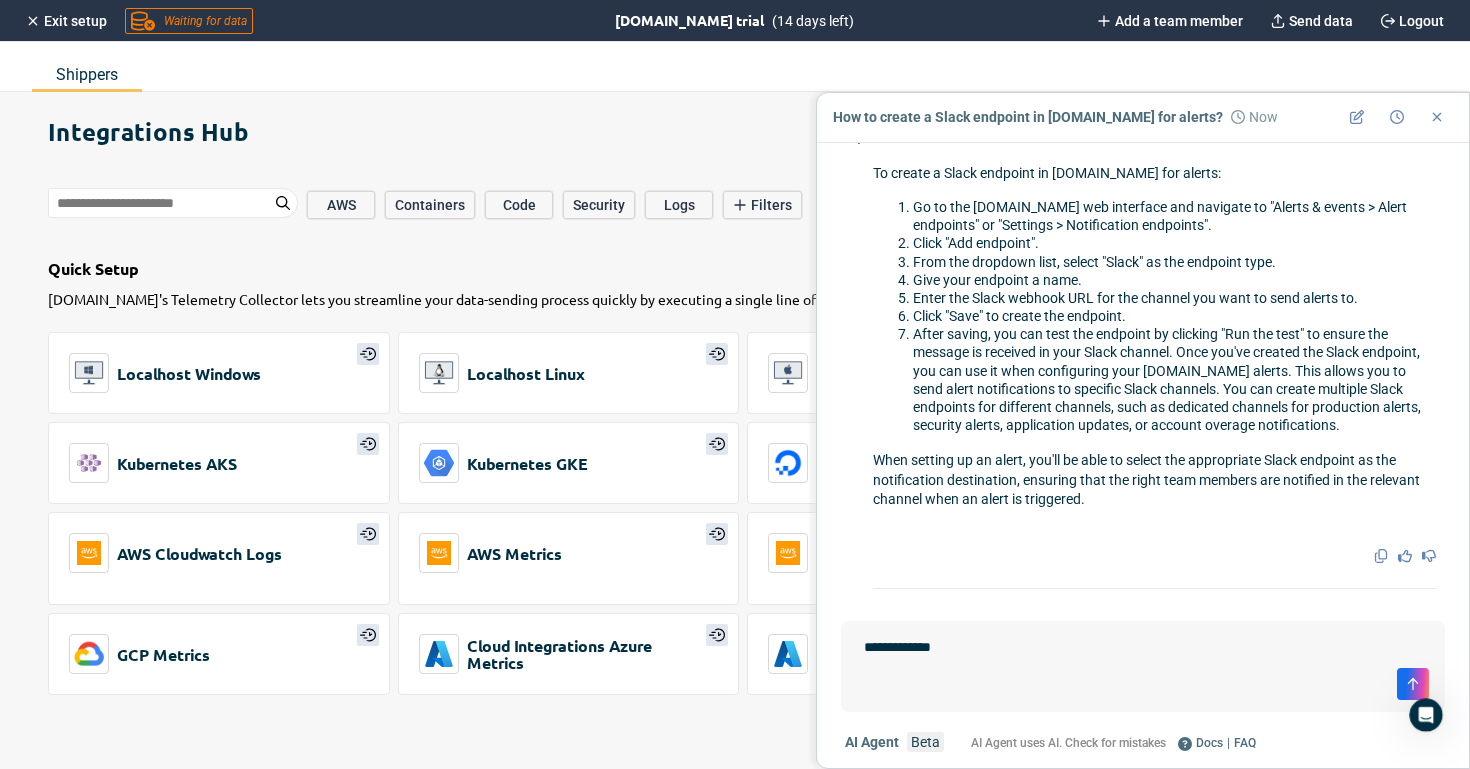 type on "*" 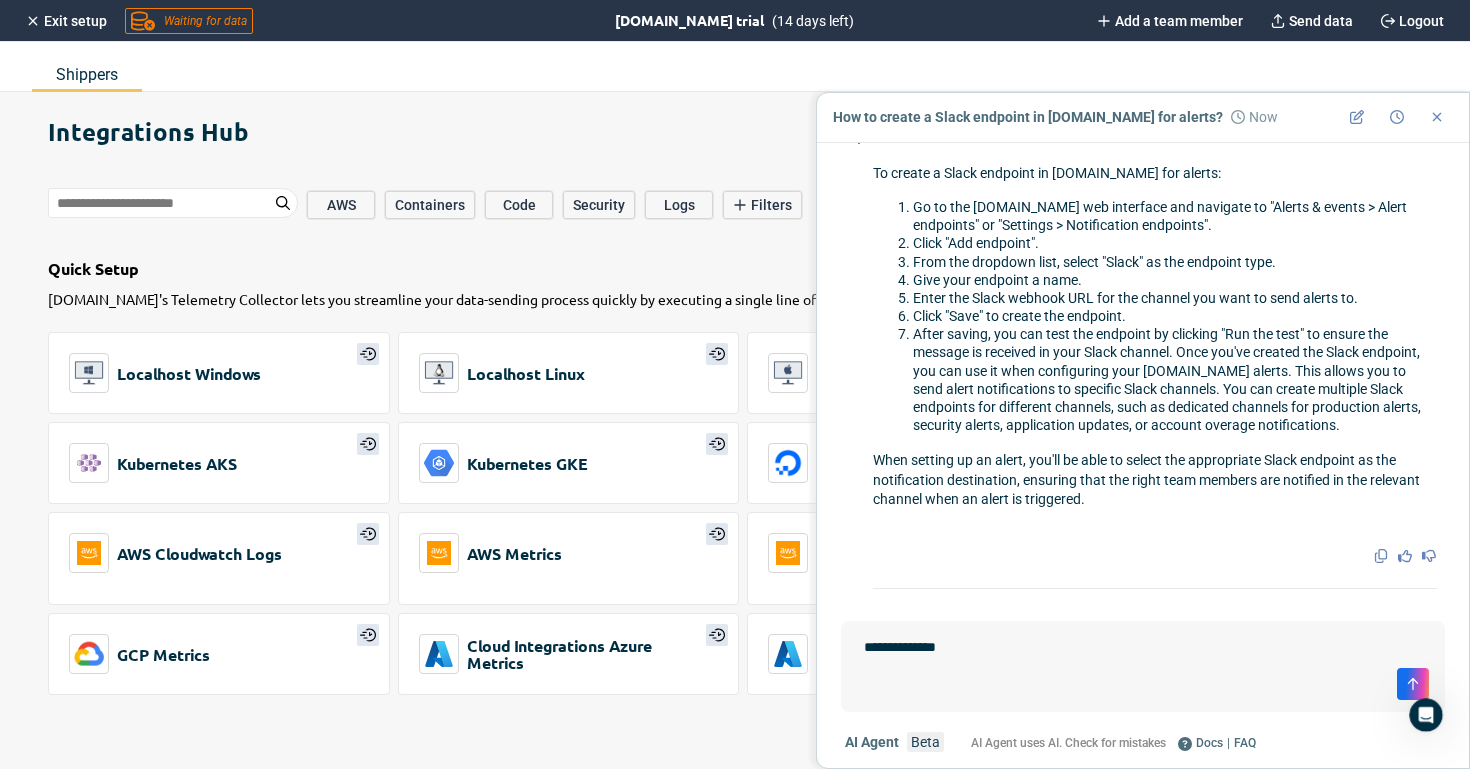 type on "**********" 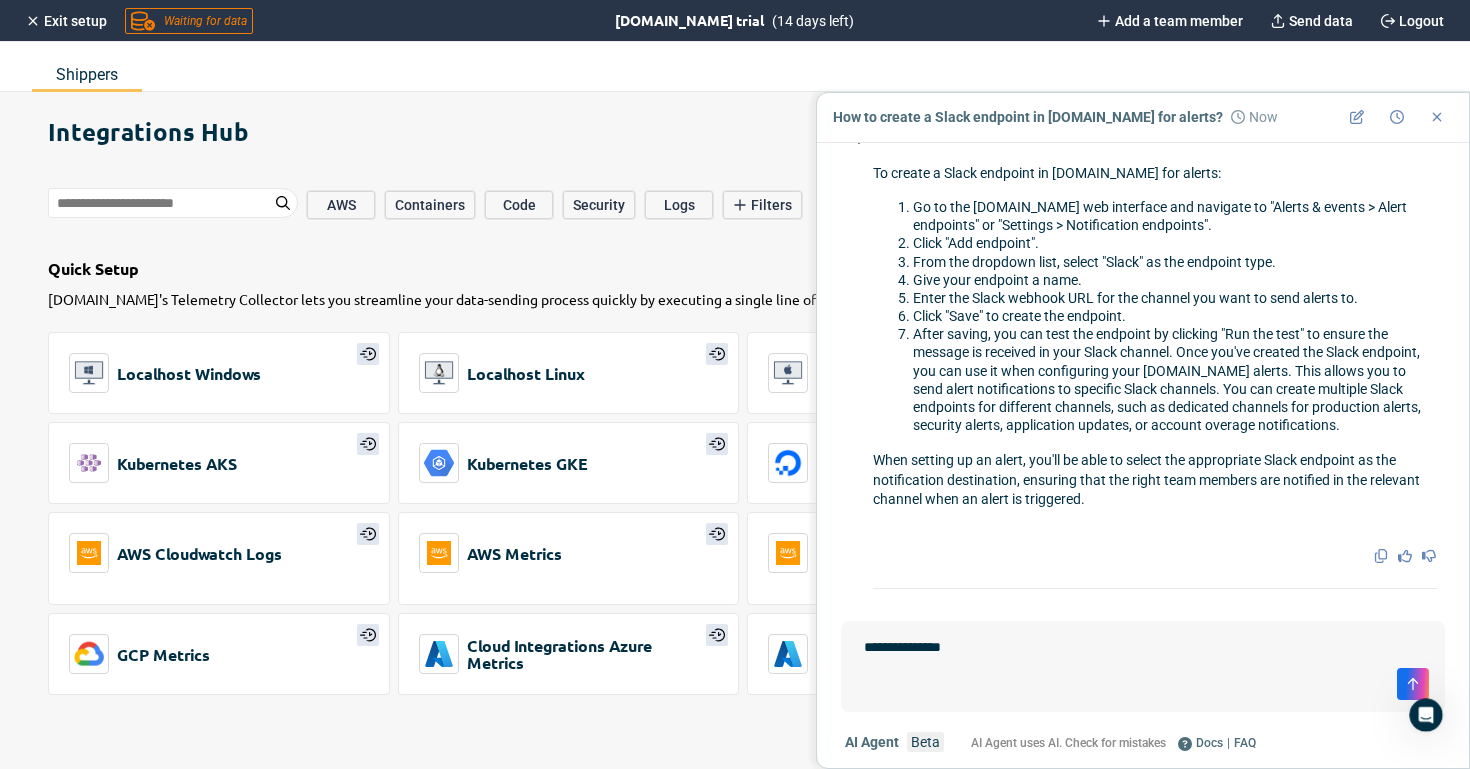 type on "*" 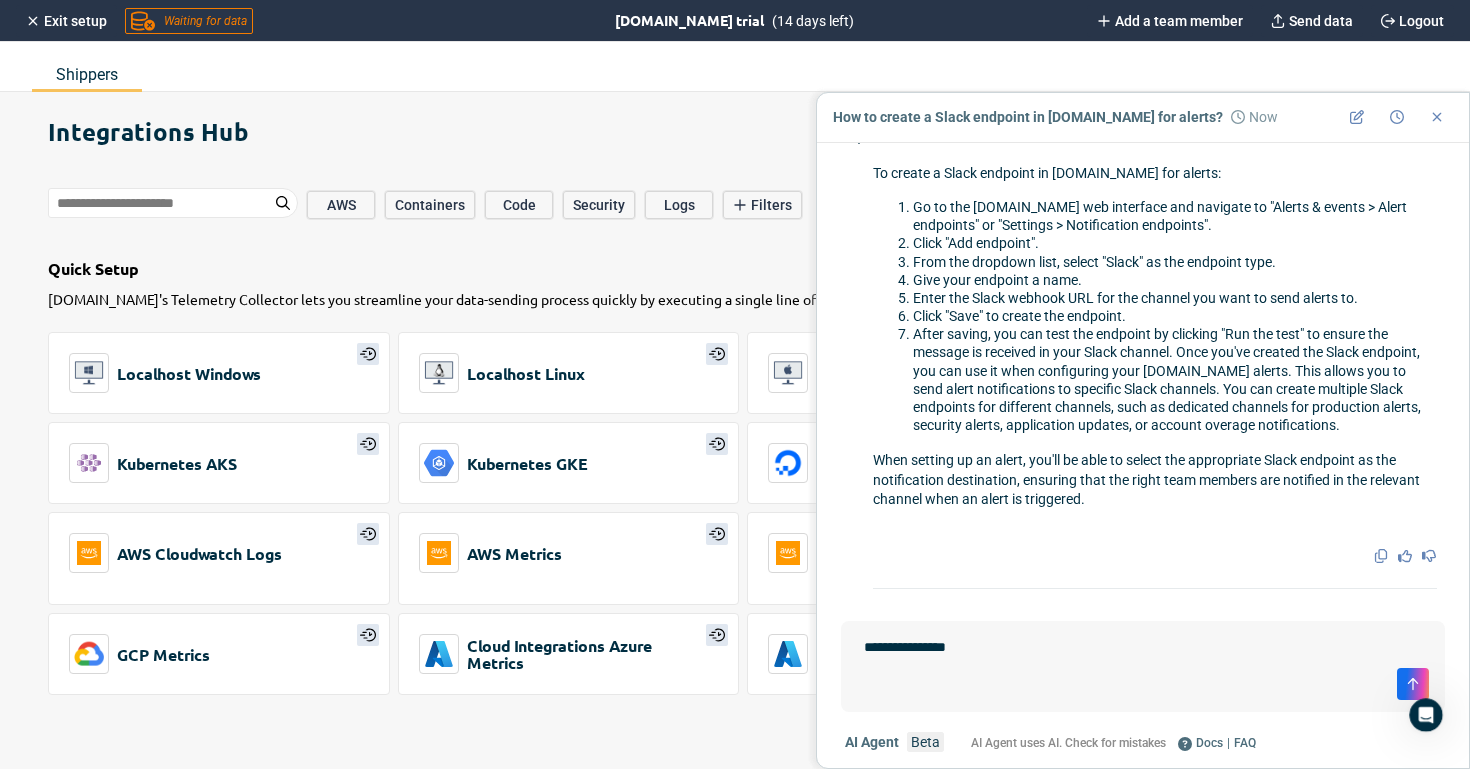 type on "*" 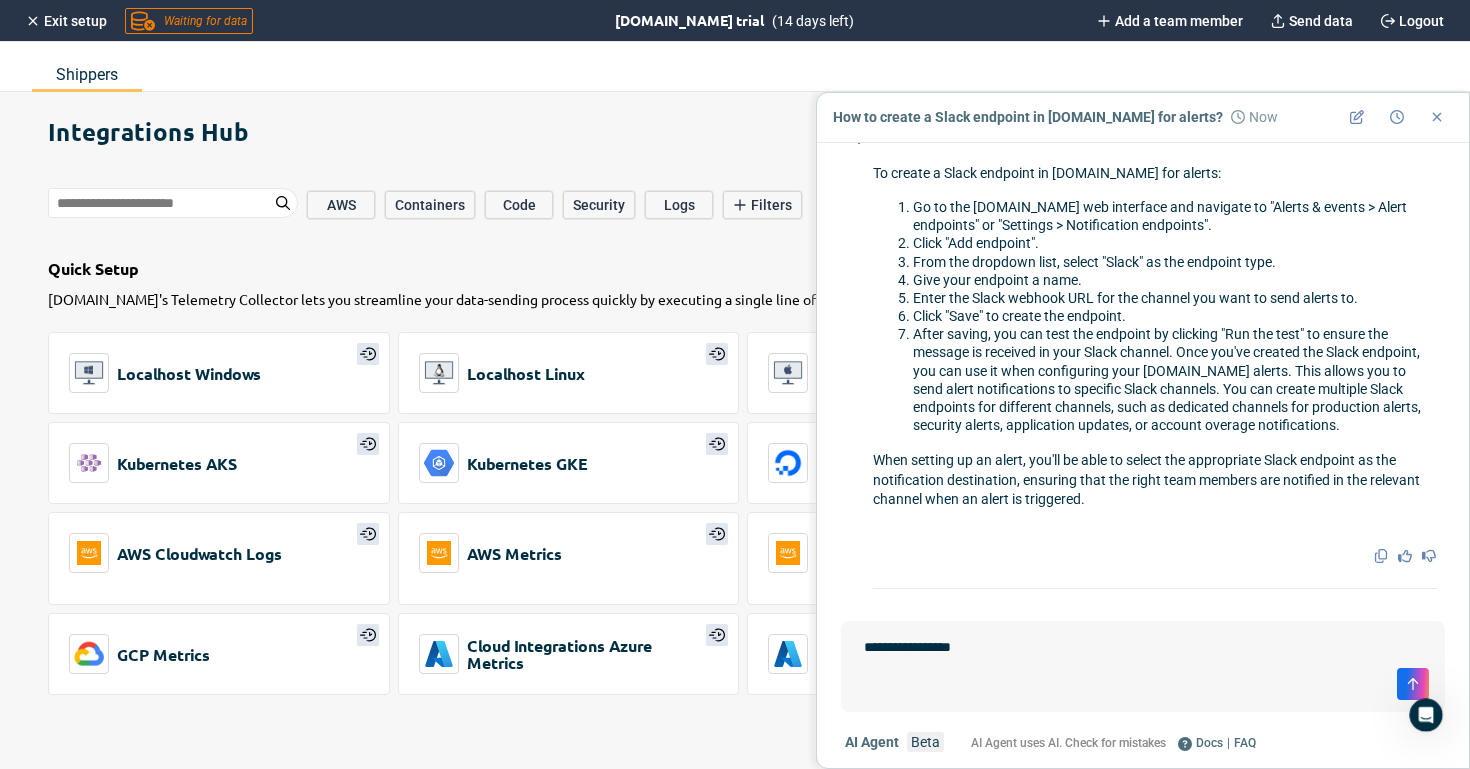 type on "*" 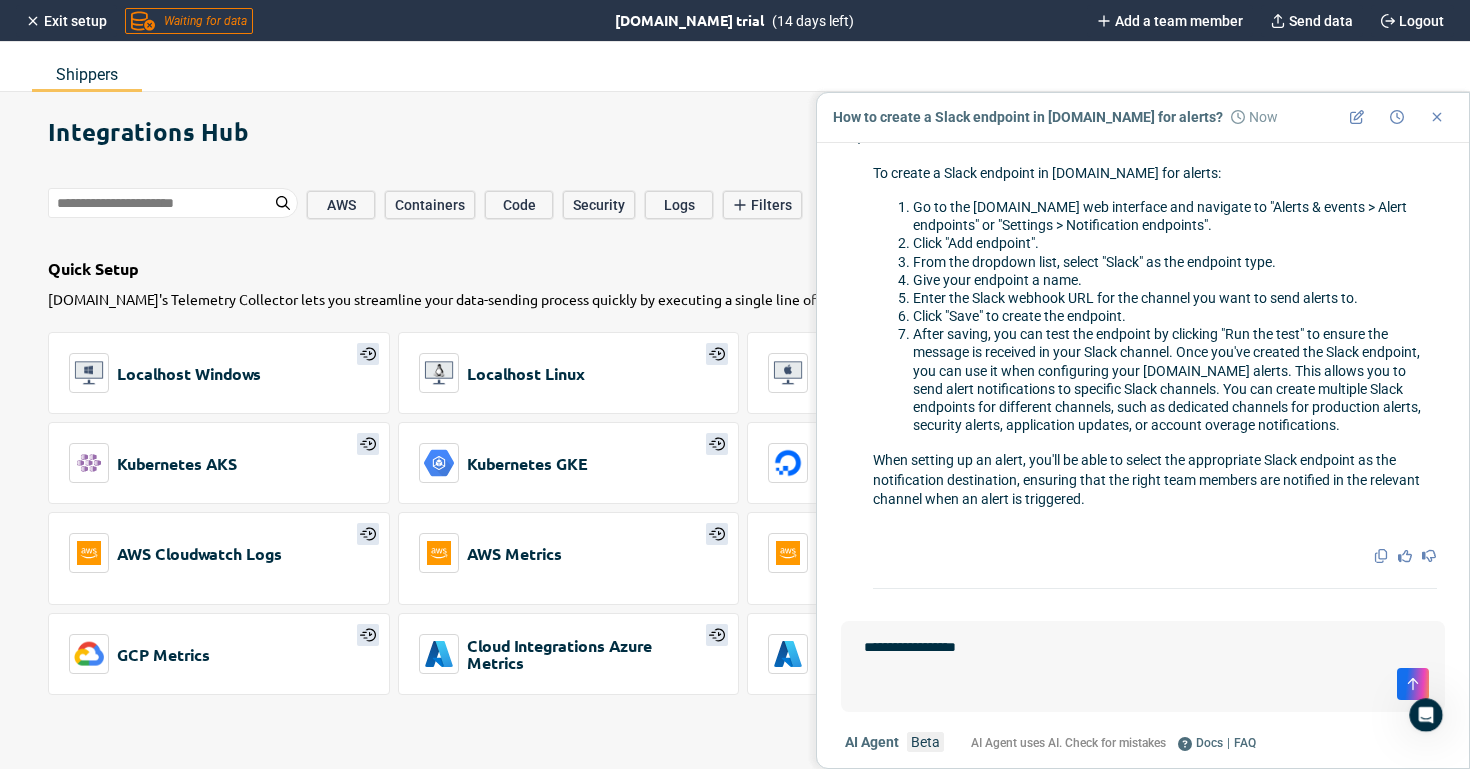 type on "**********" 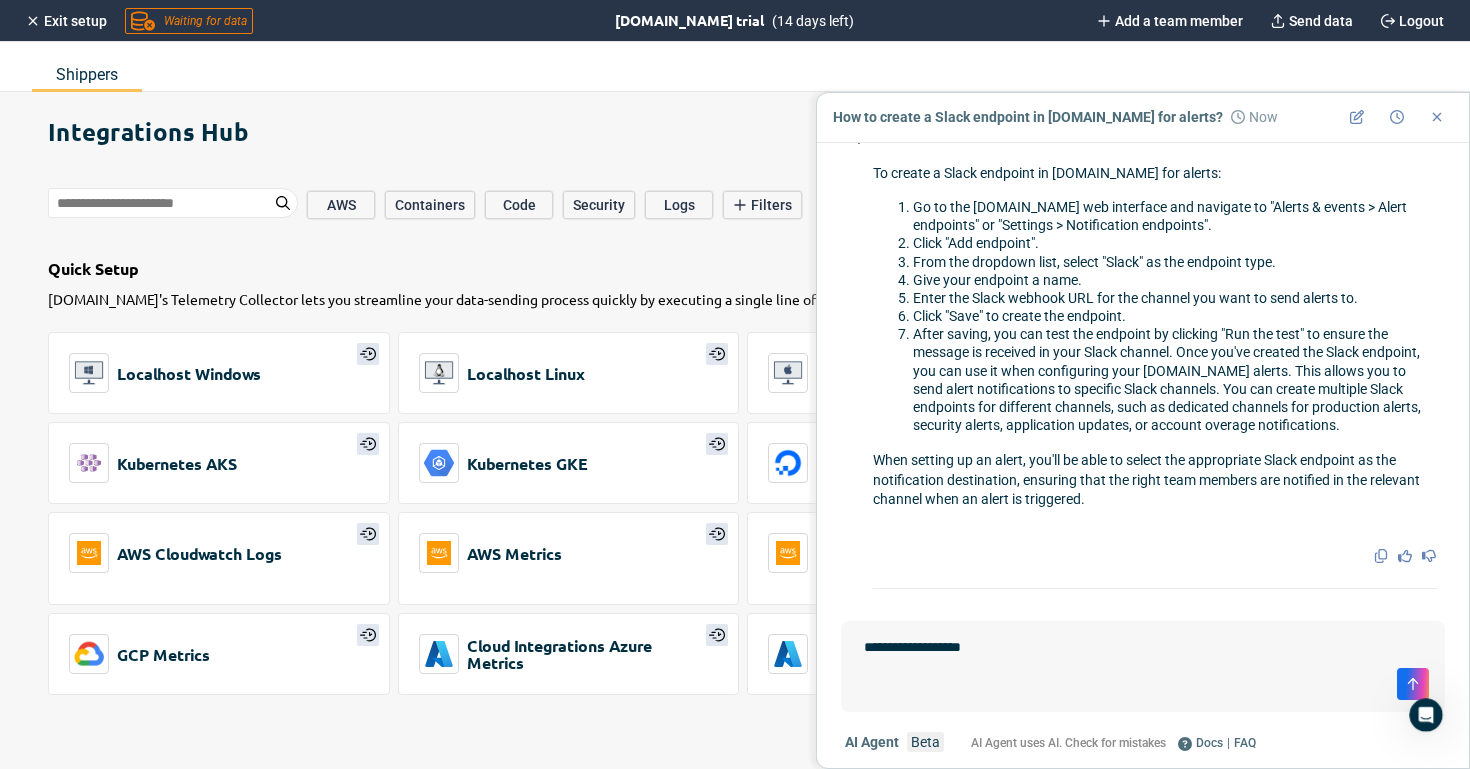 type on "*" 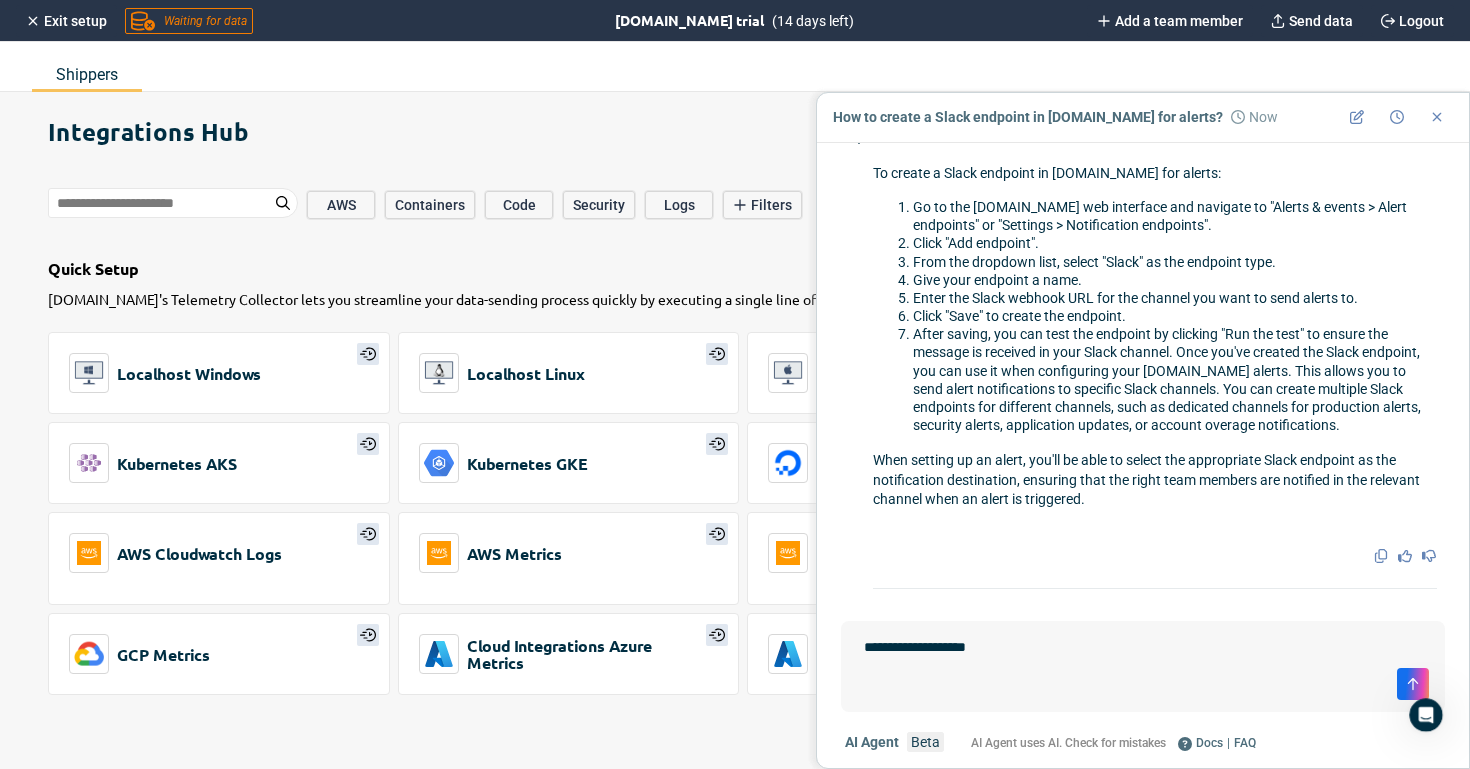 type on "*" 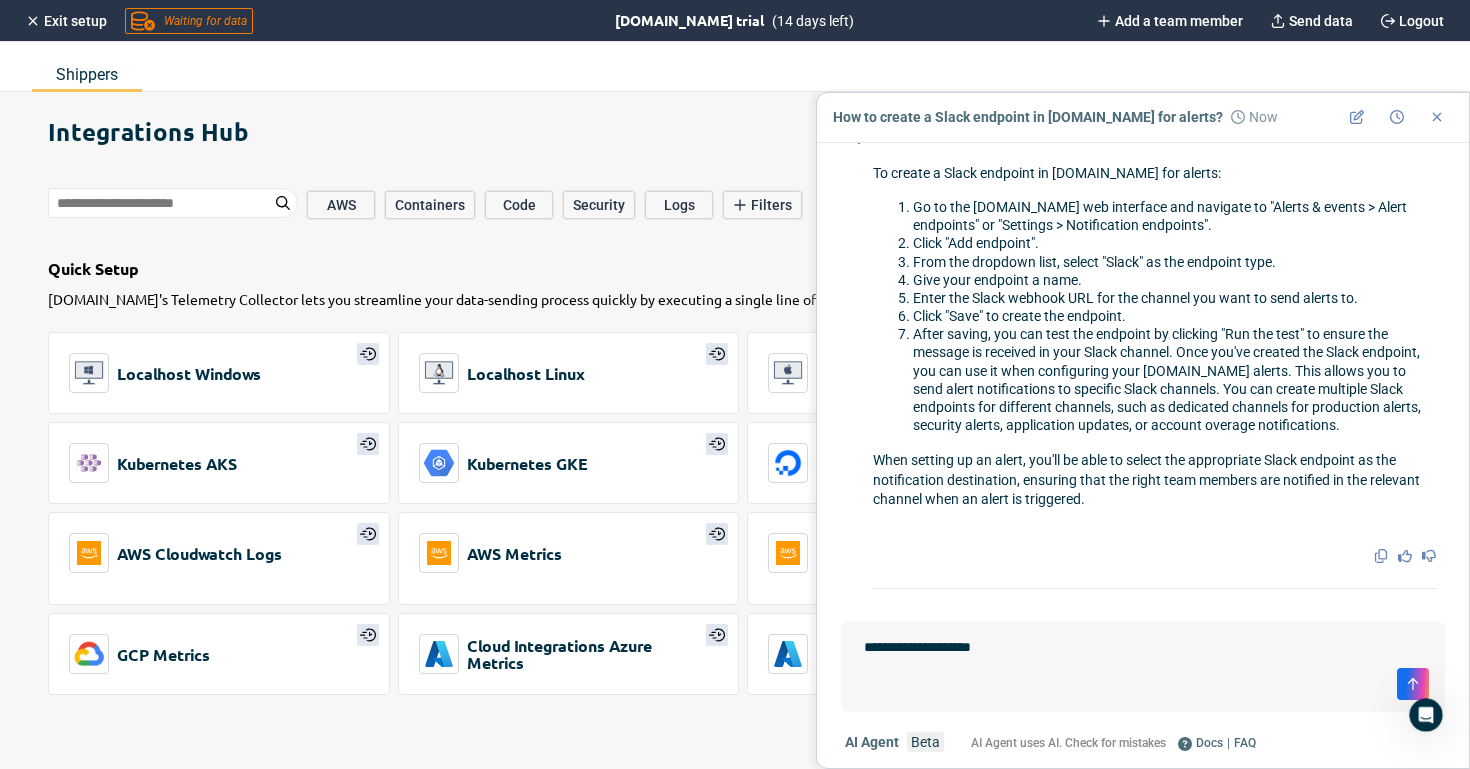 type on "*" 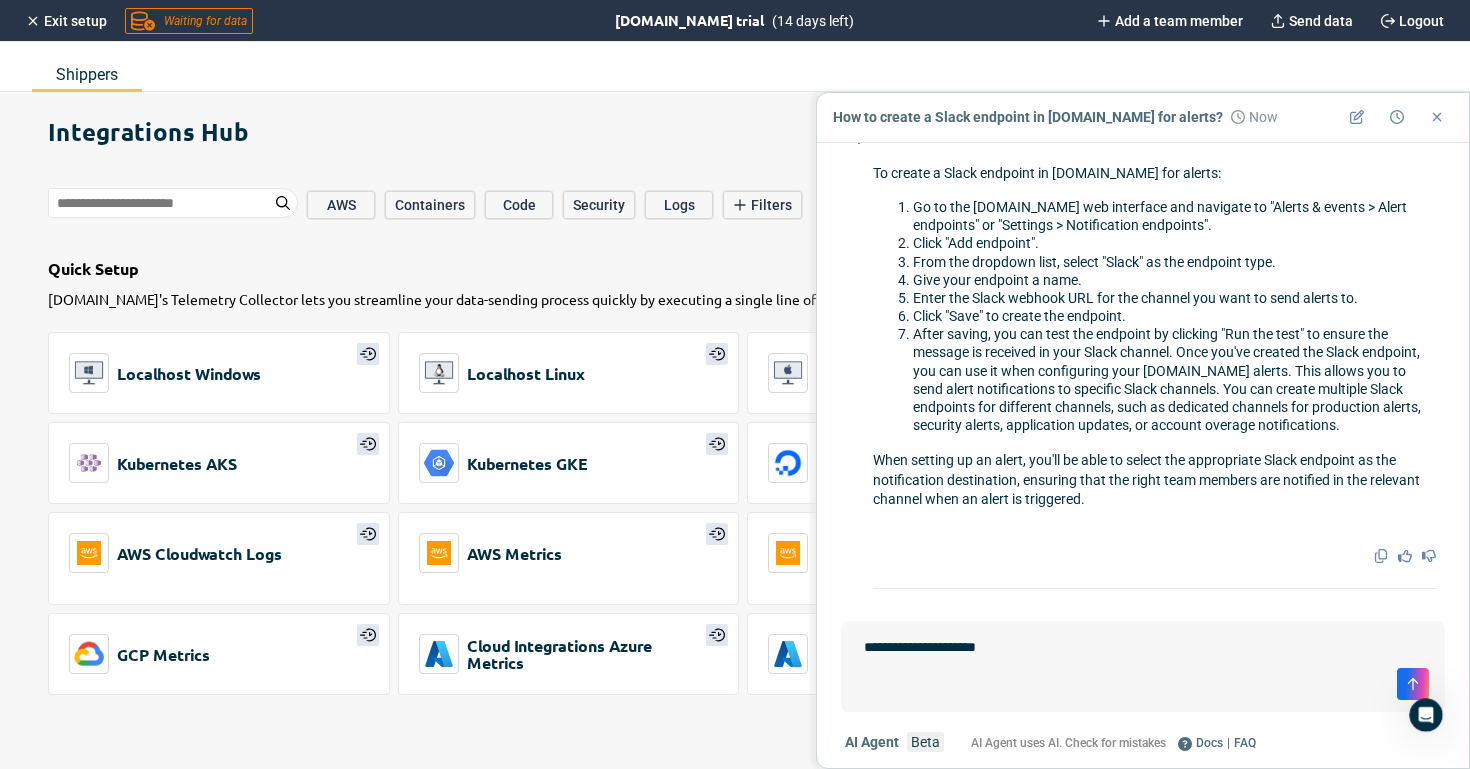 type on "*" 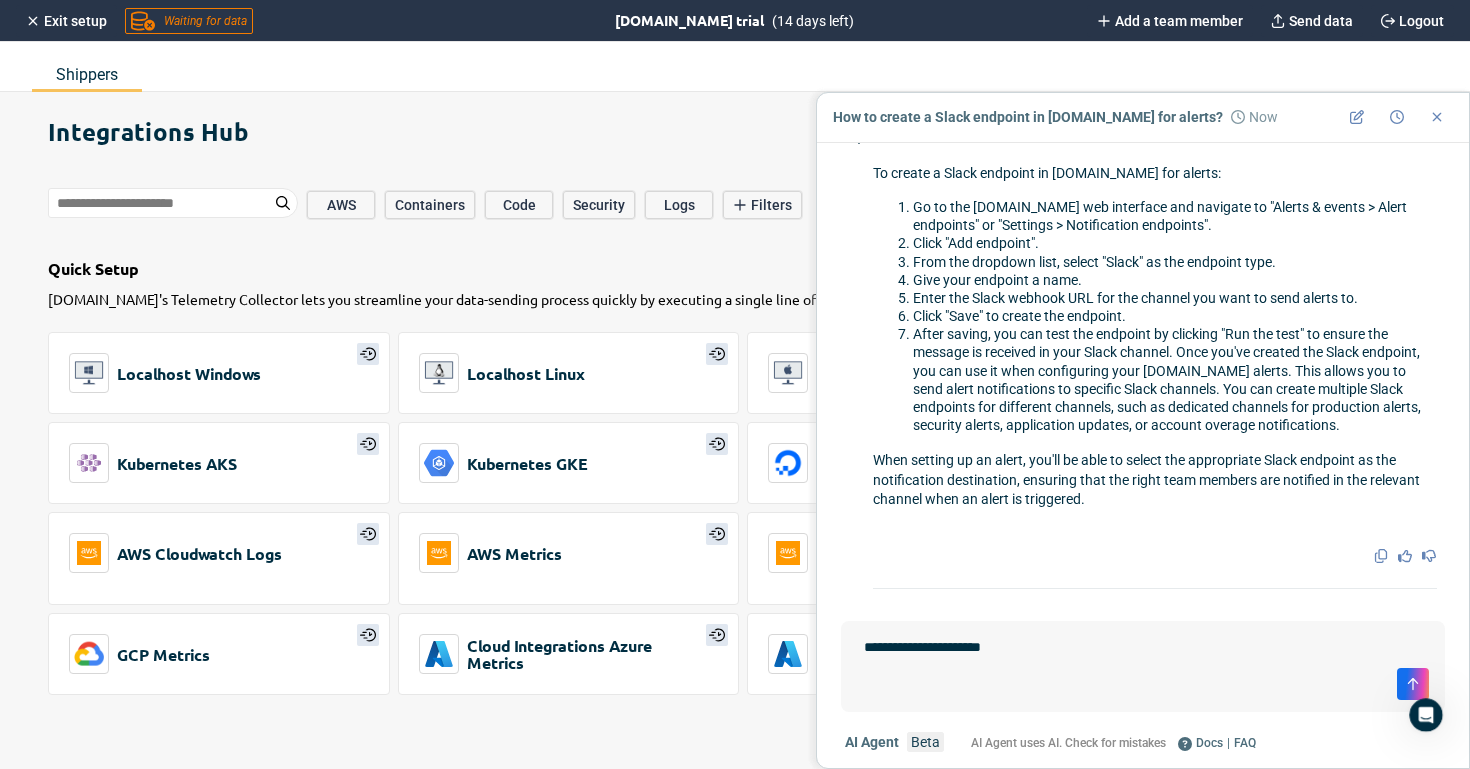 type on "**********" 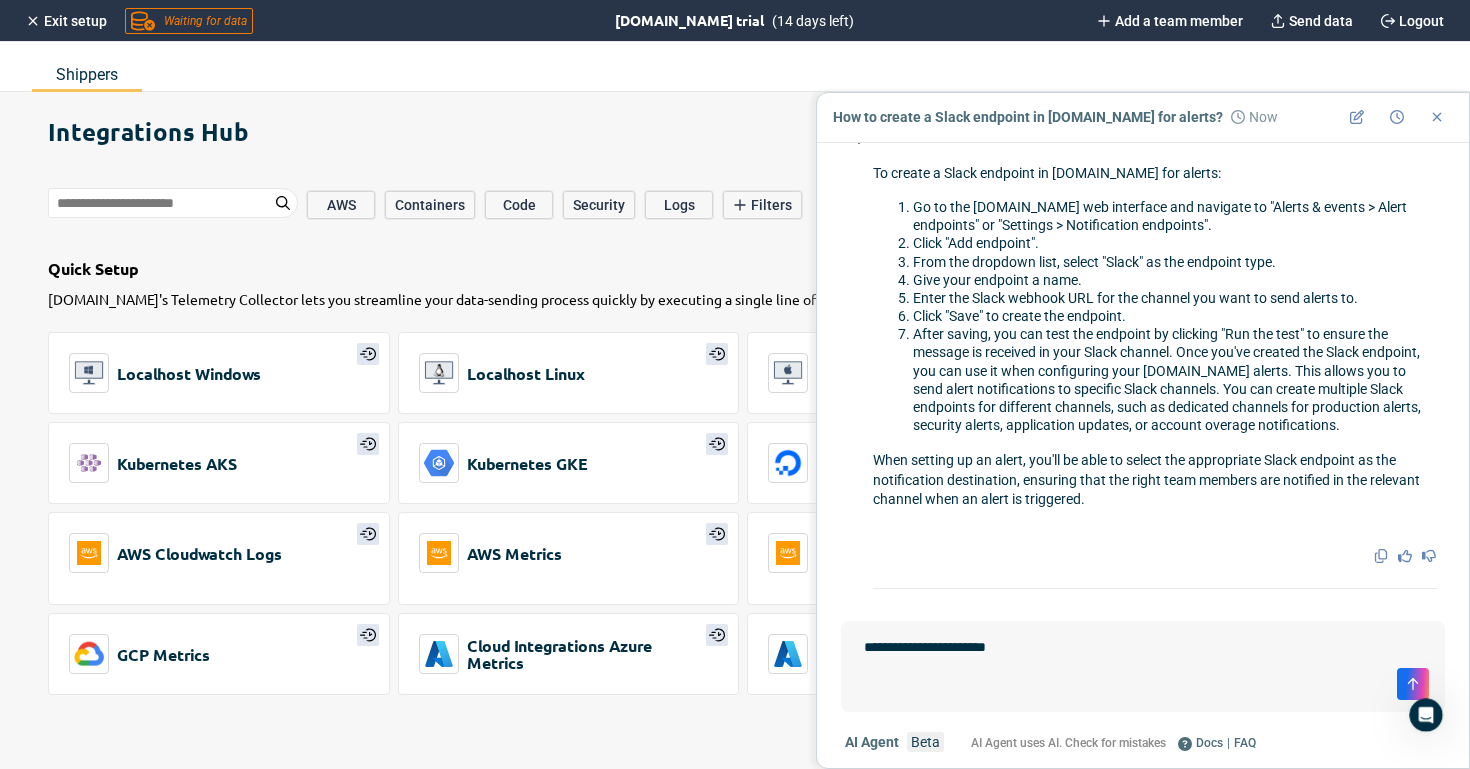 type on "*" 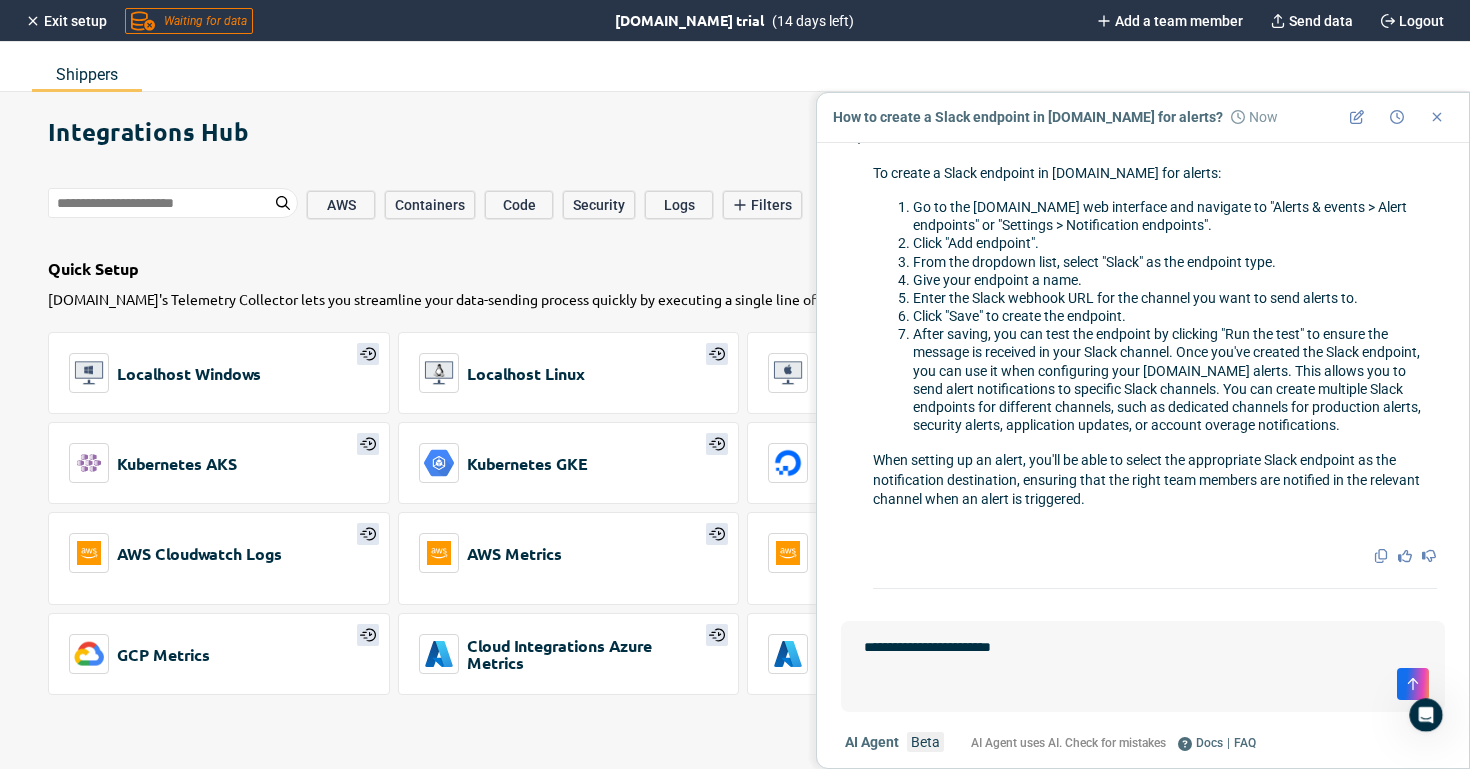 type on "*" 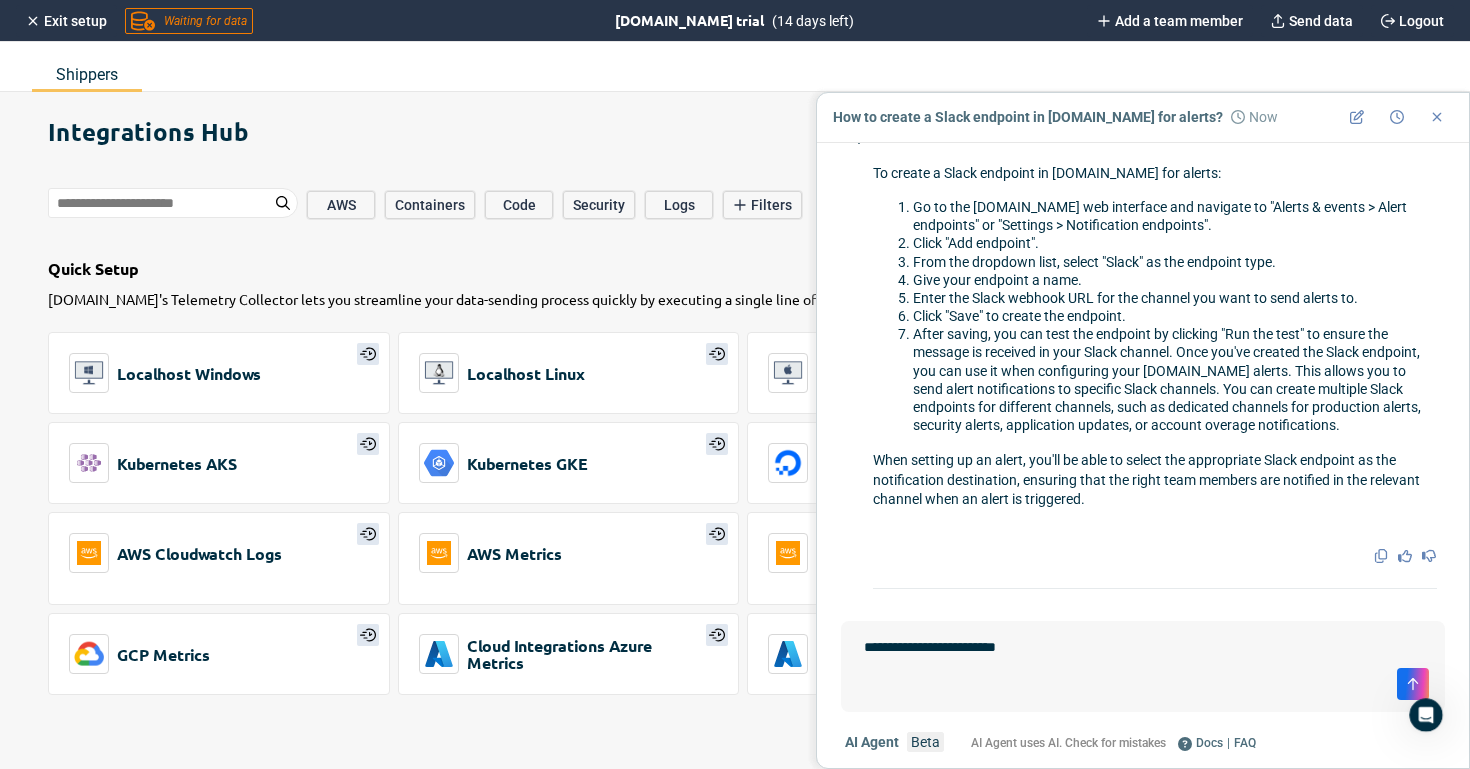 type on "*" 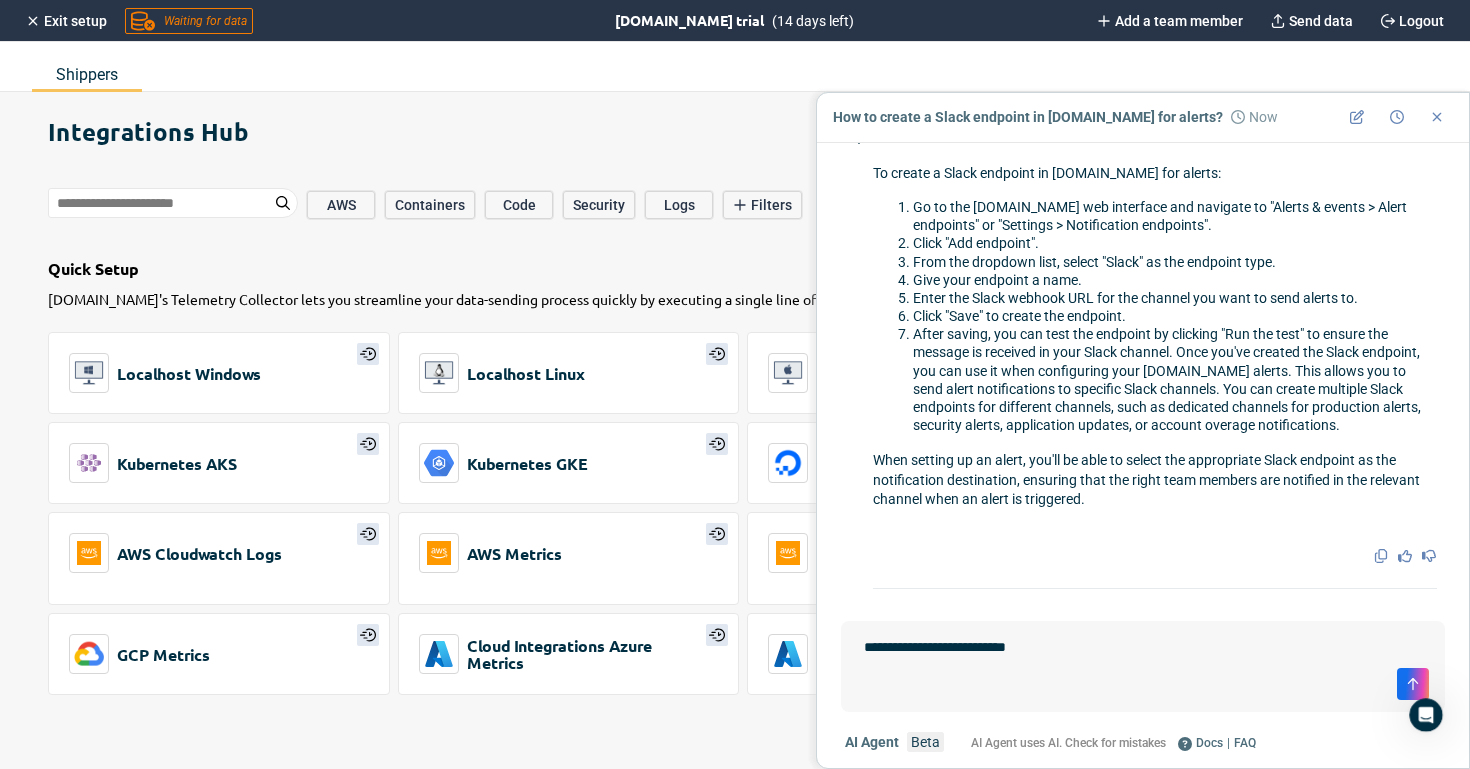 type on "**********" 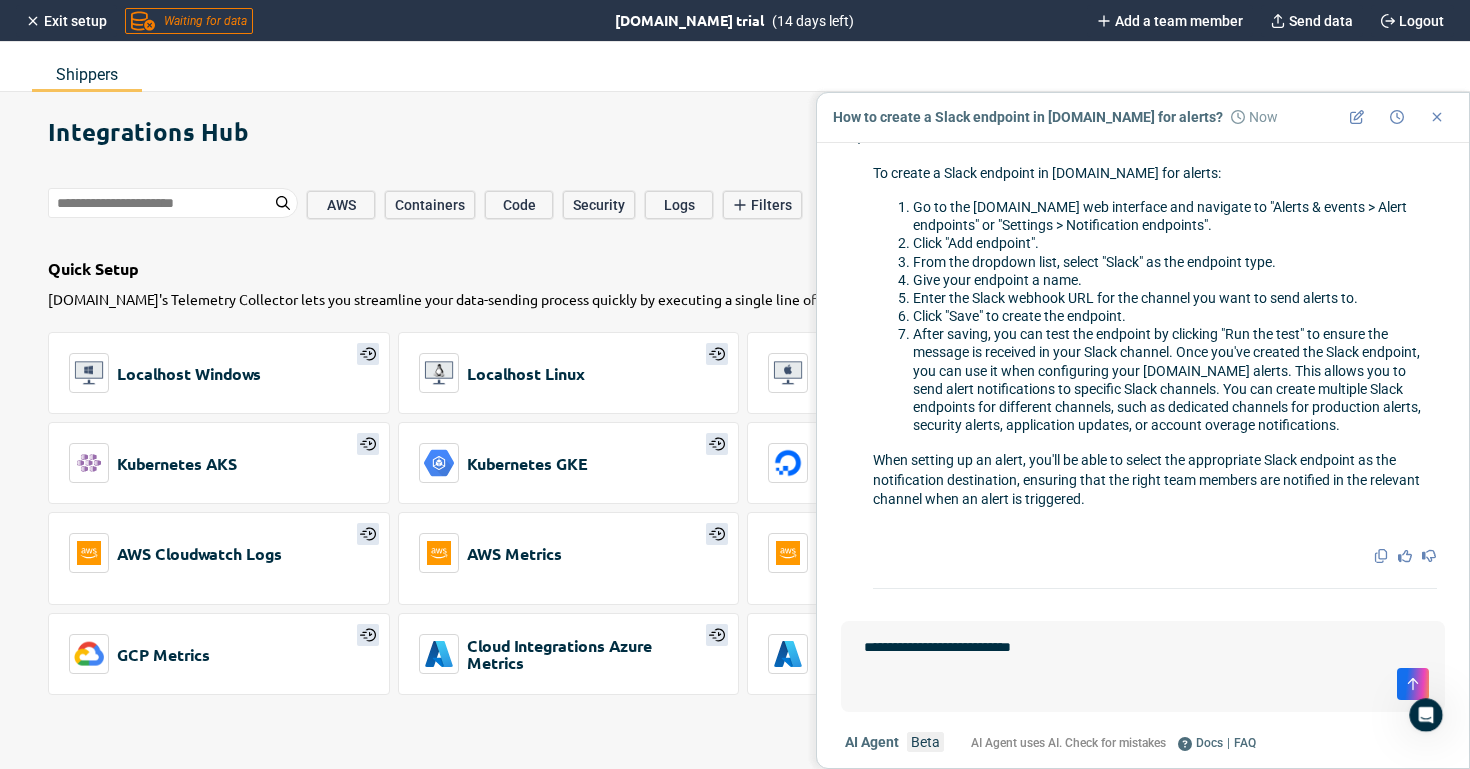 type on "*" 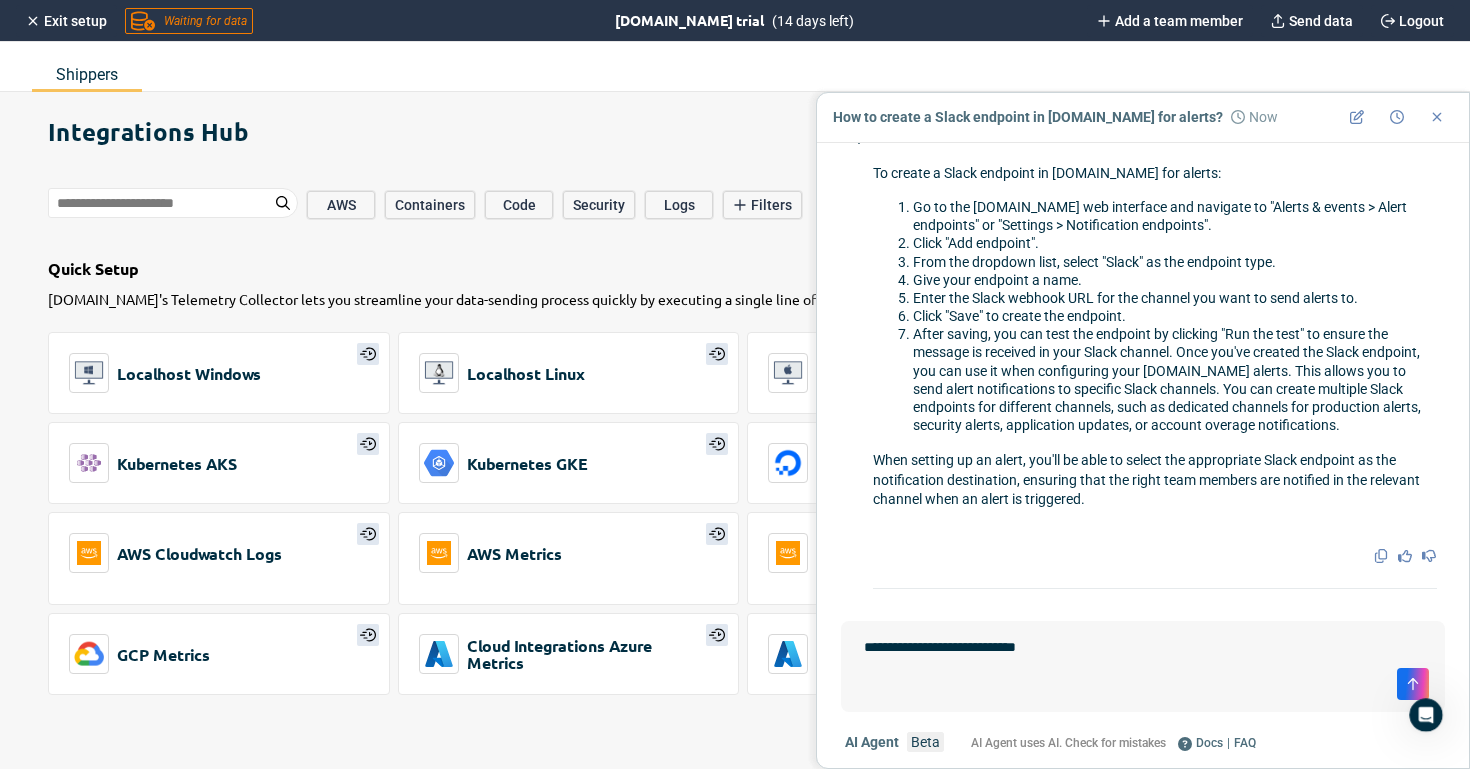 type on "*" 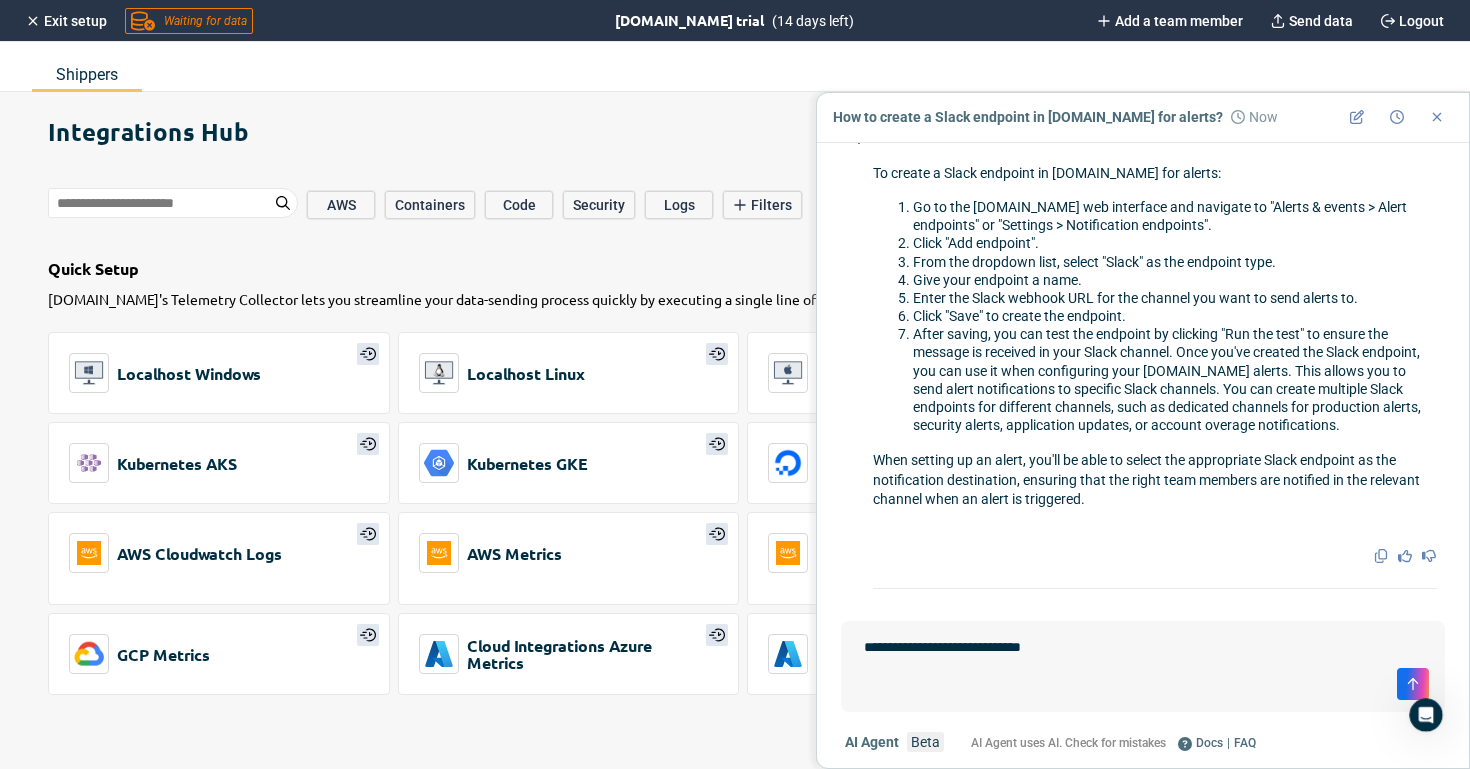 type on "**********" 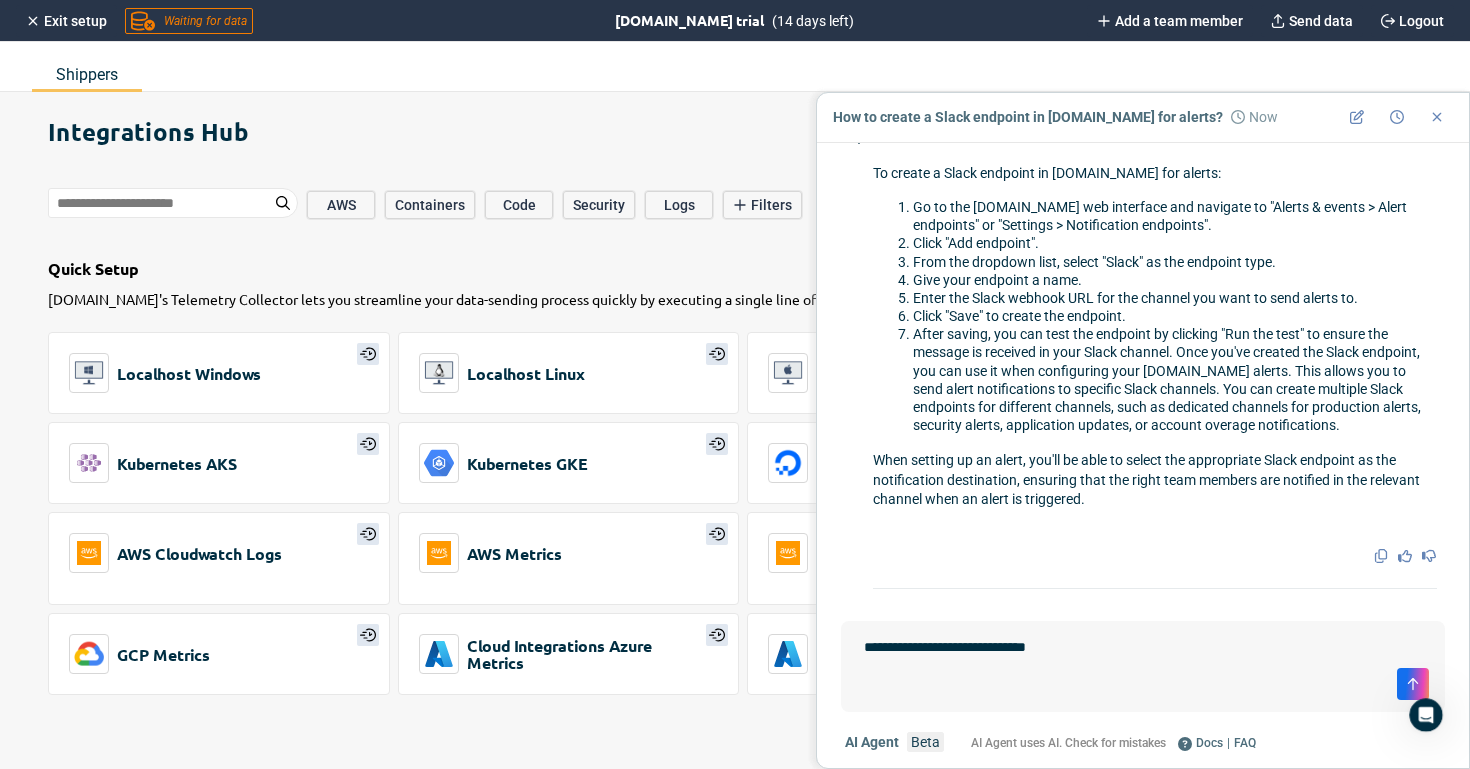 type on "*" 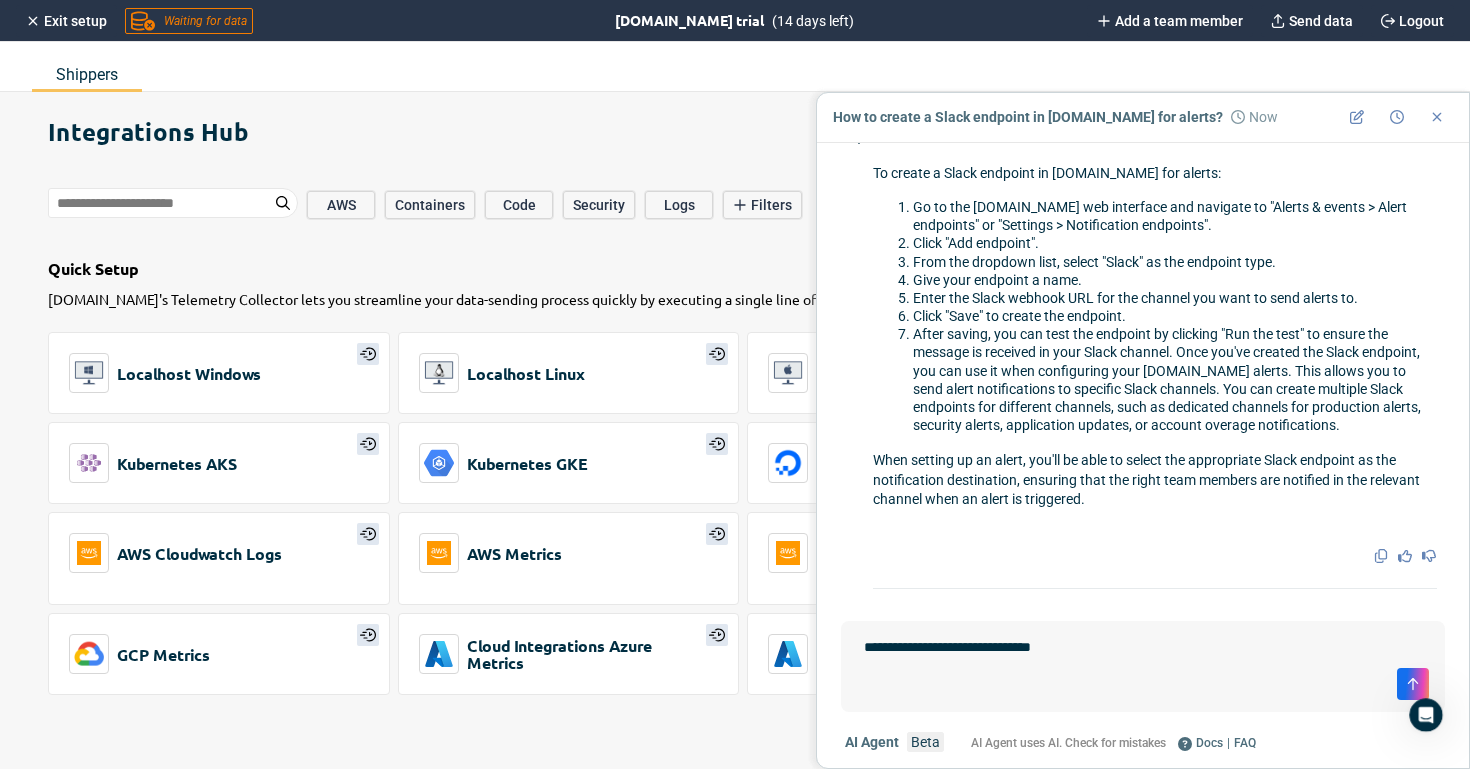 type on "**********" 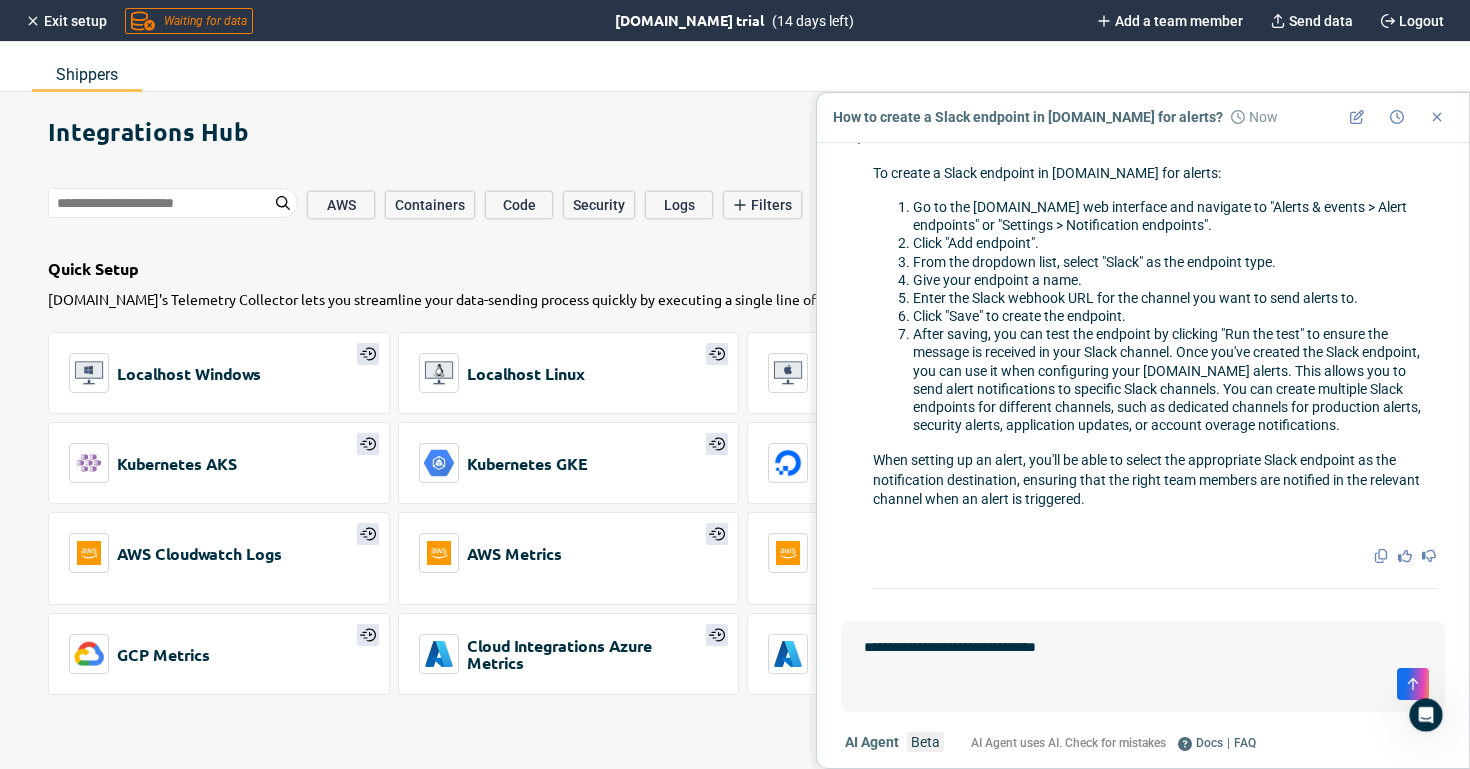 type on "*" 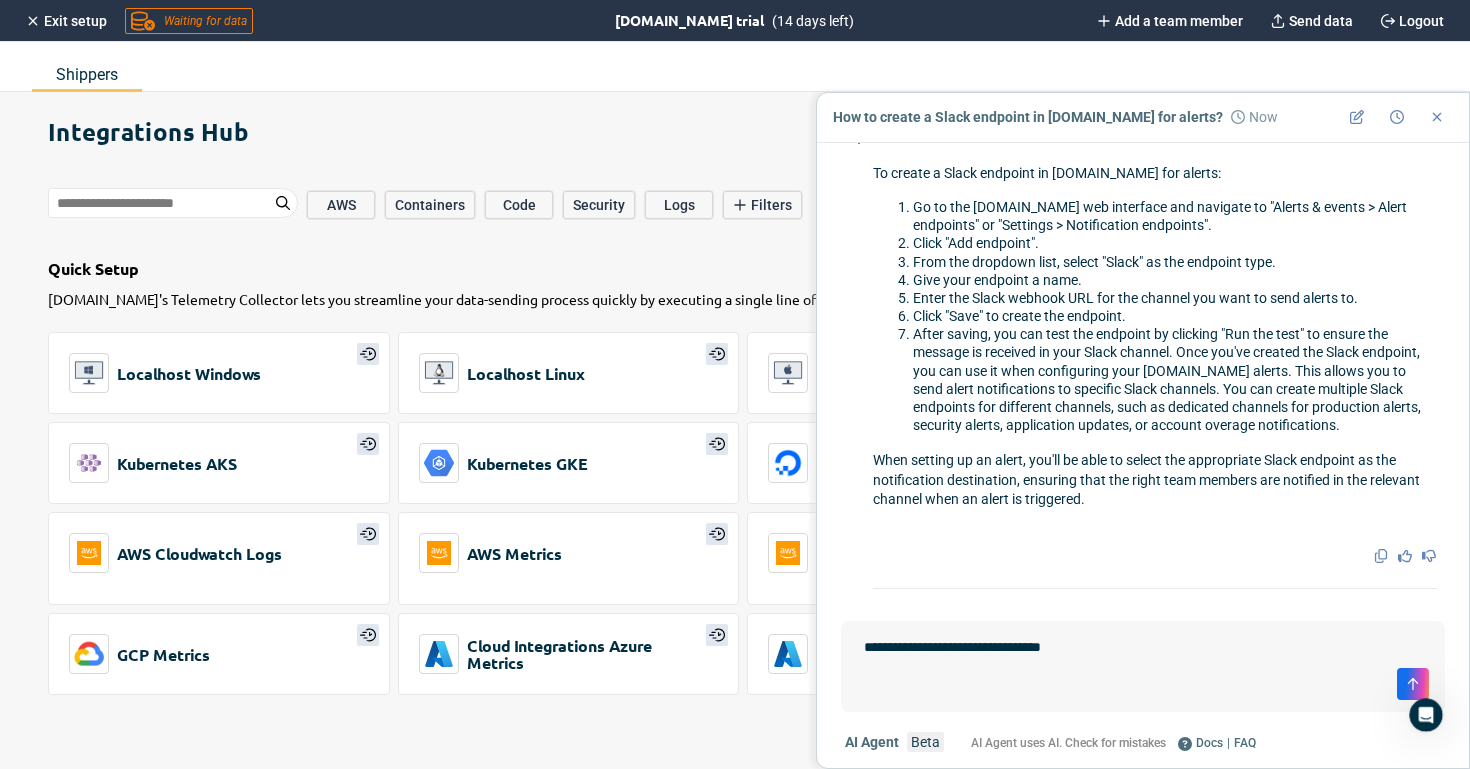 type on "*" 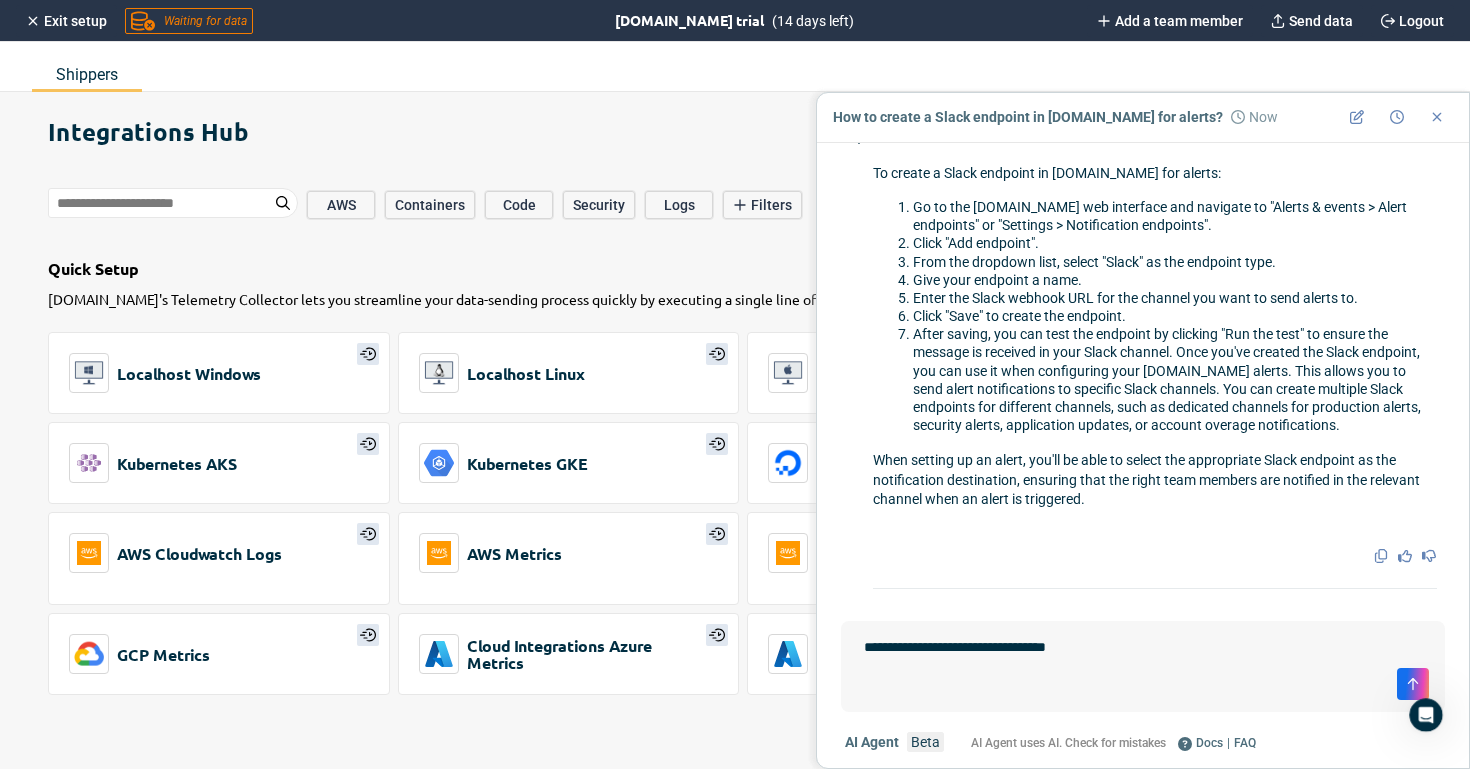 type on "*" 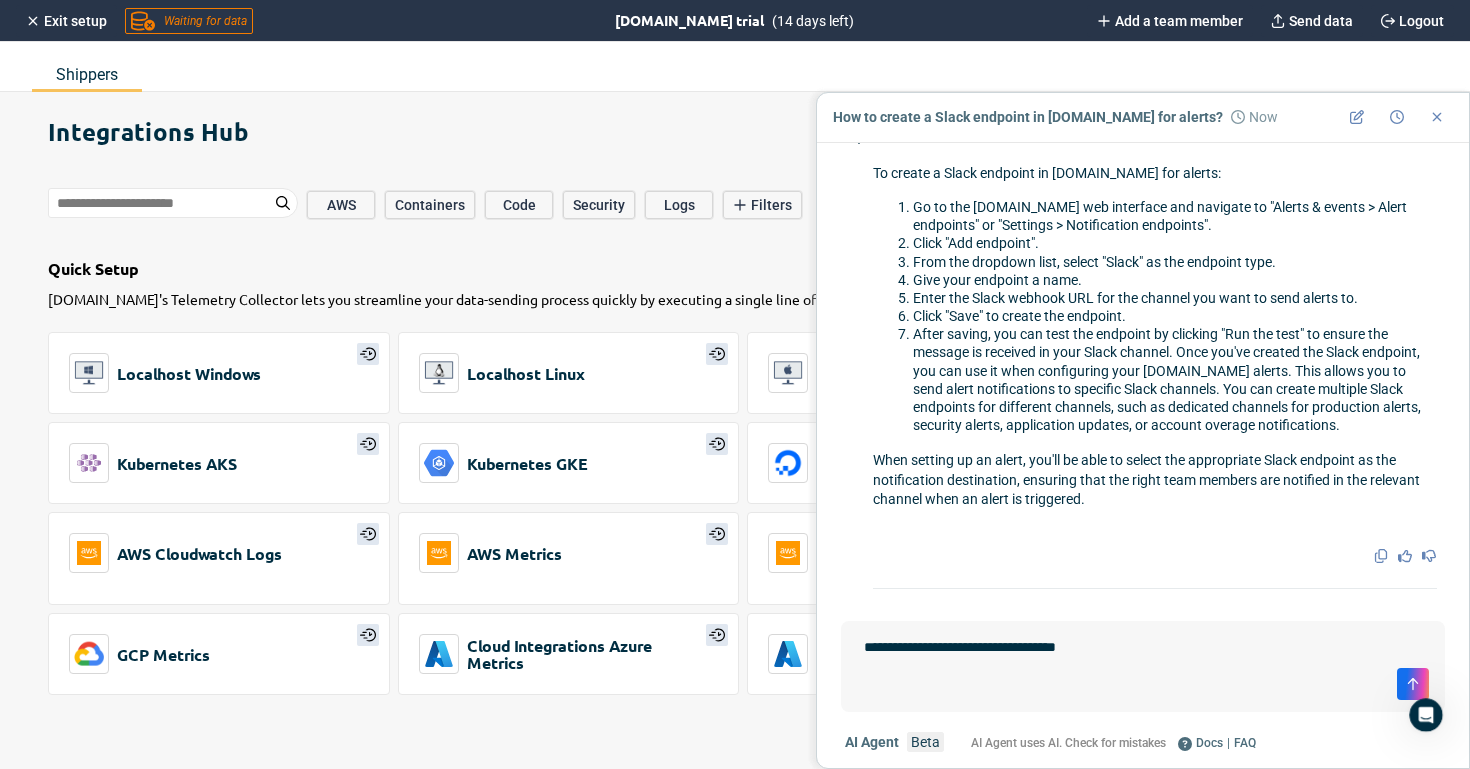 type on "**********" 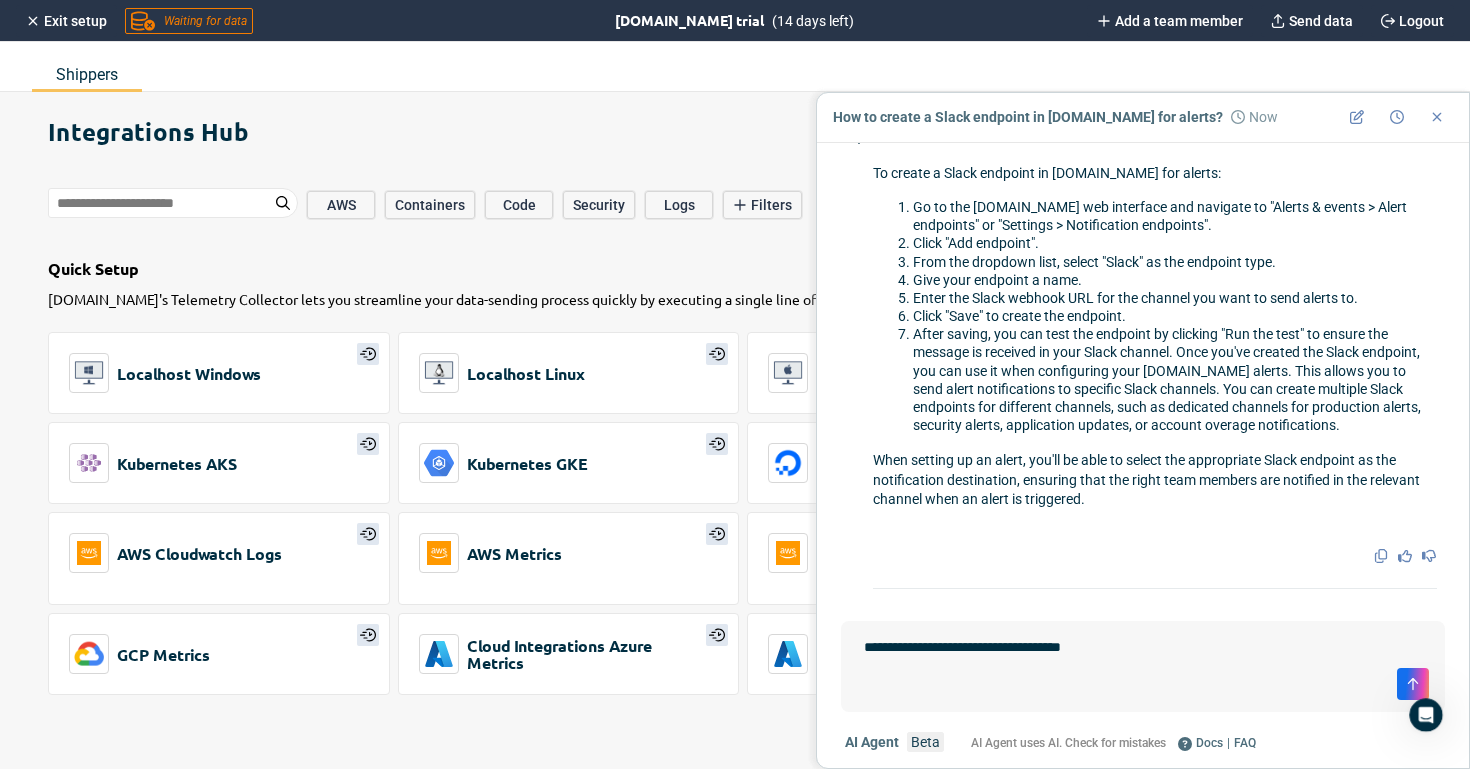 type on "*" 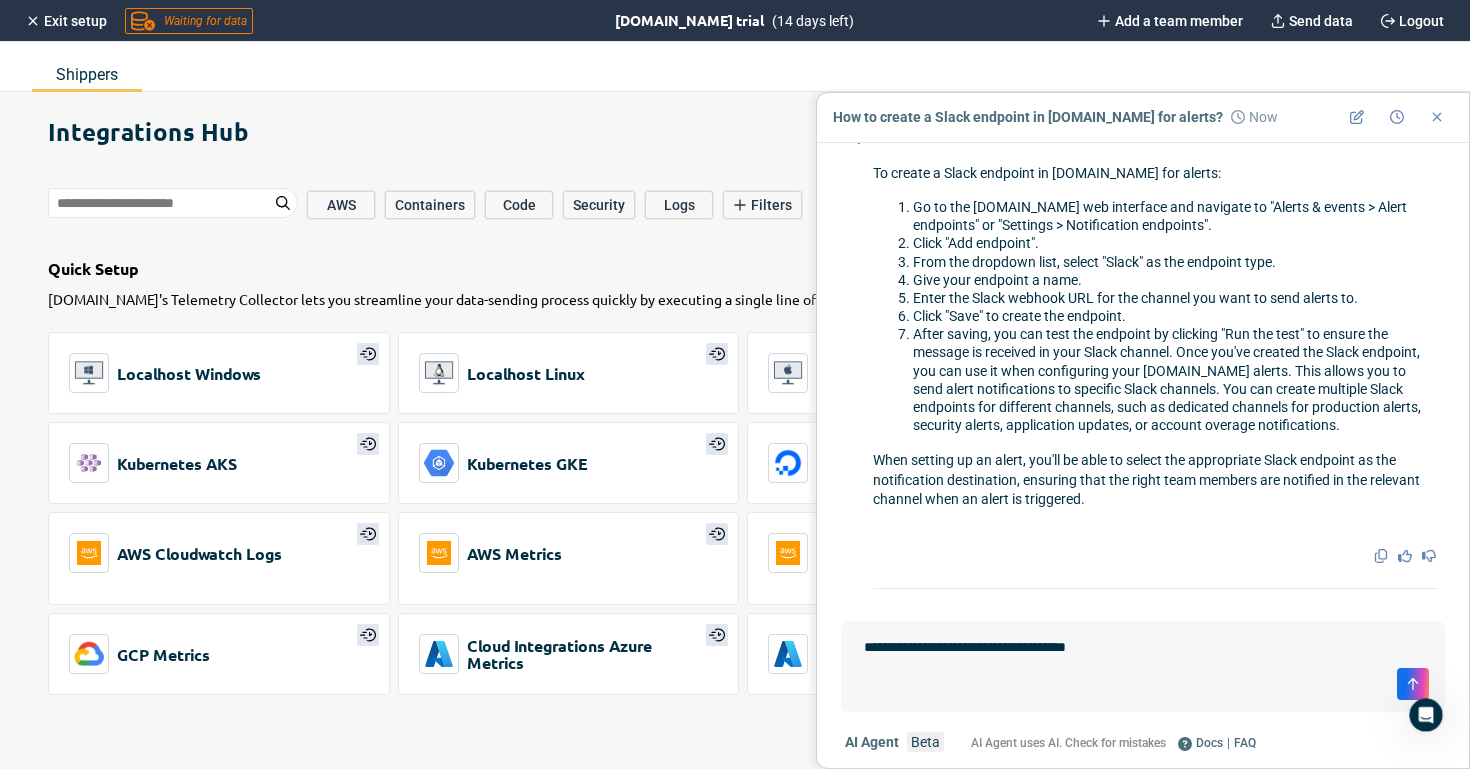 type on "**********" 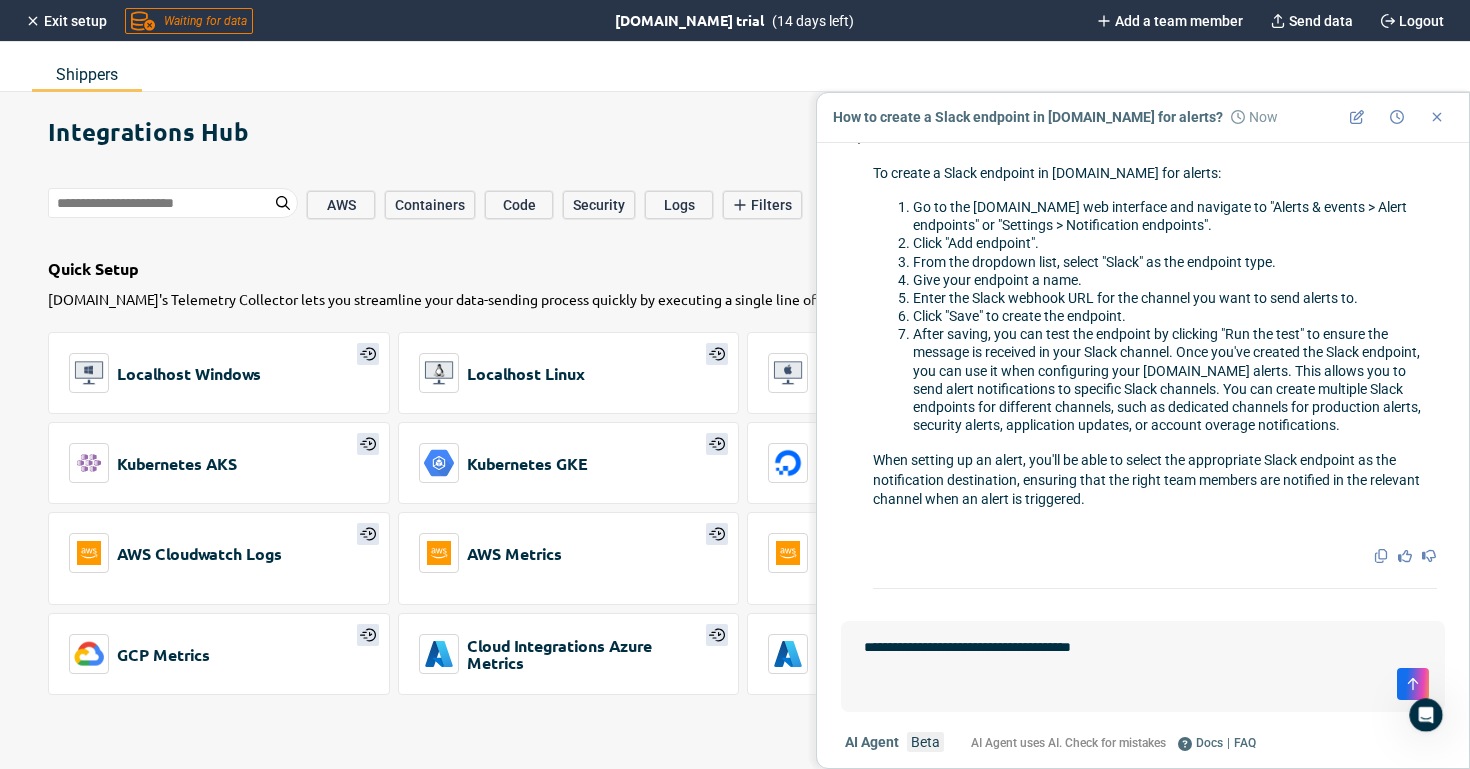 type on "*" 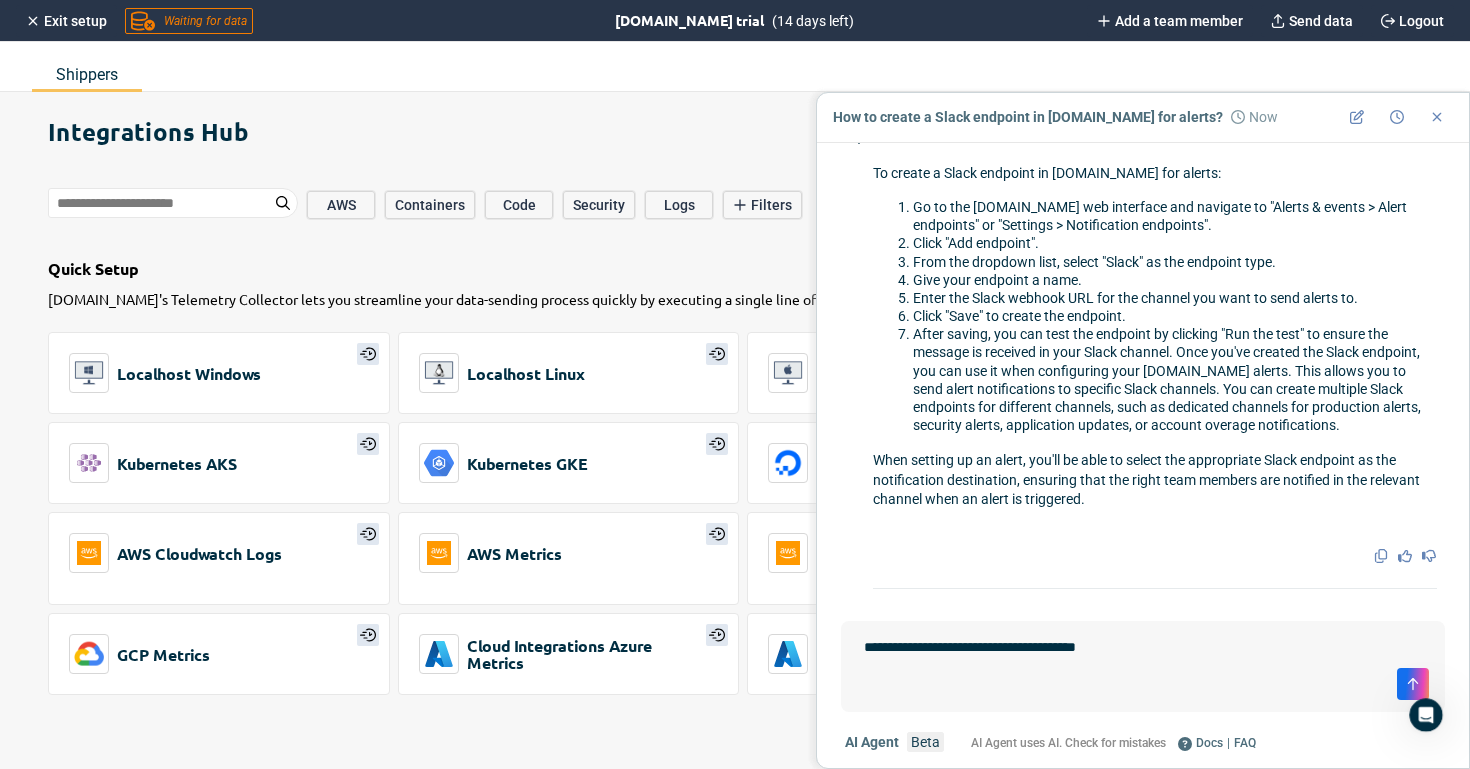 type on "*" 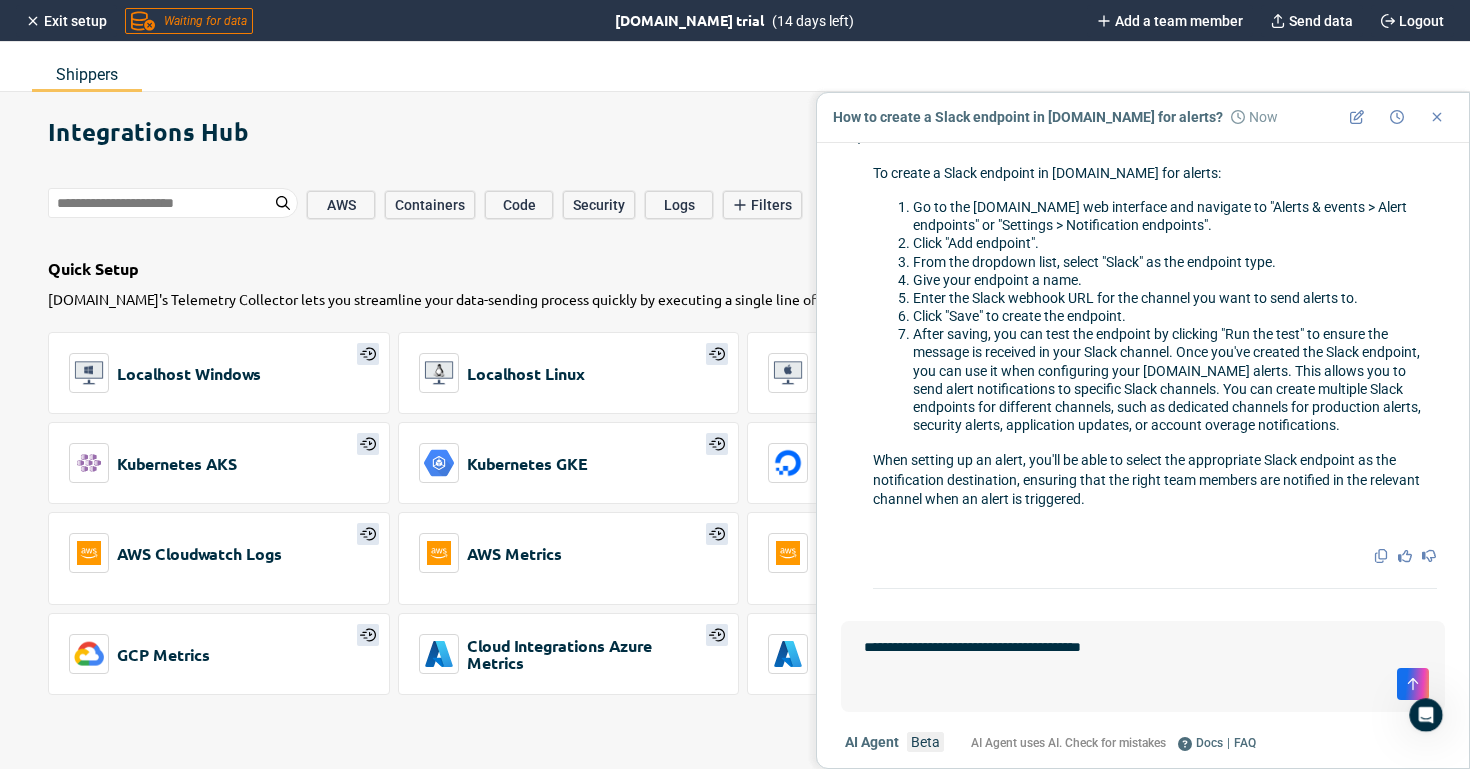 type on "*" 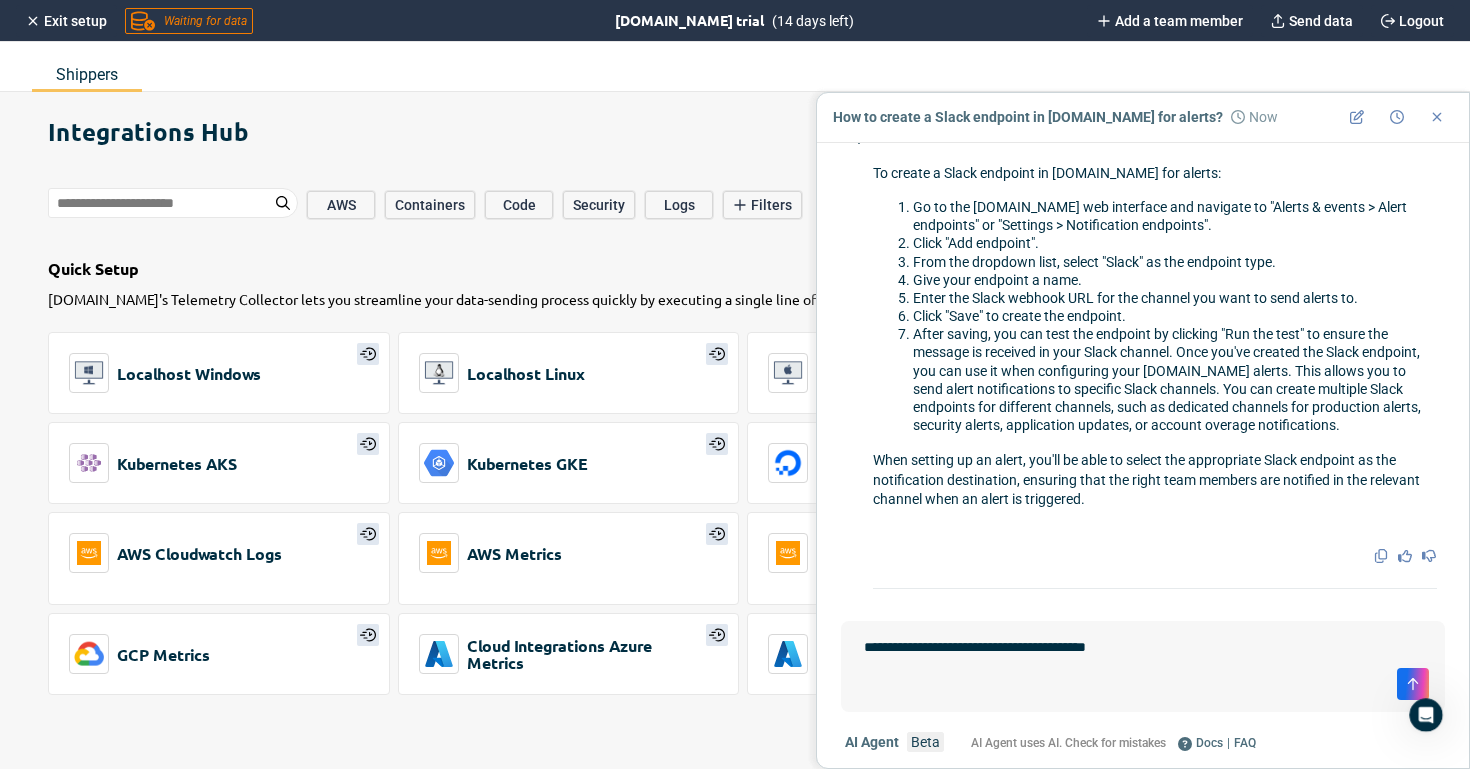 type on "*" 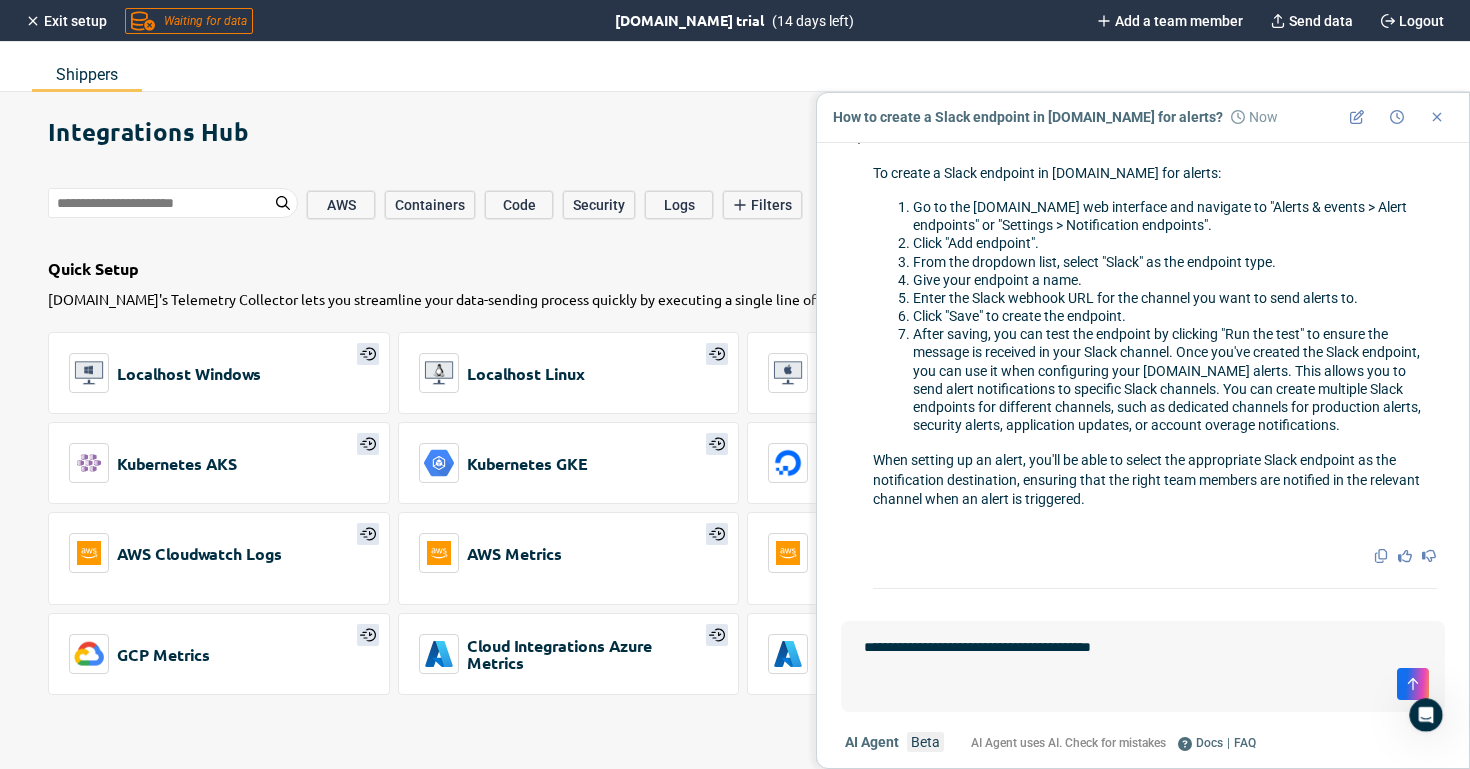 type on "**********" 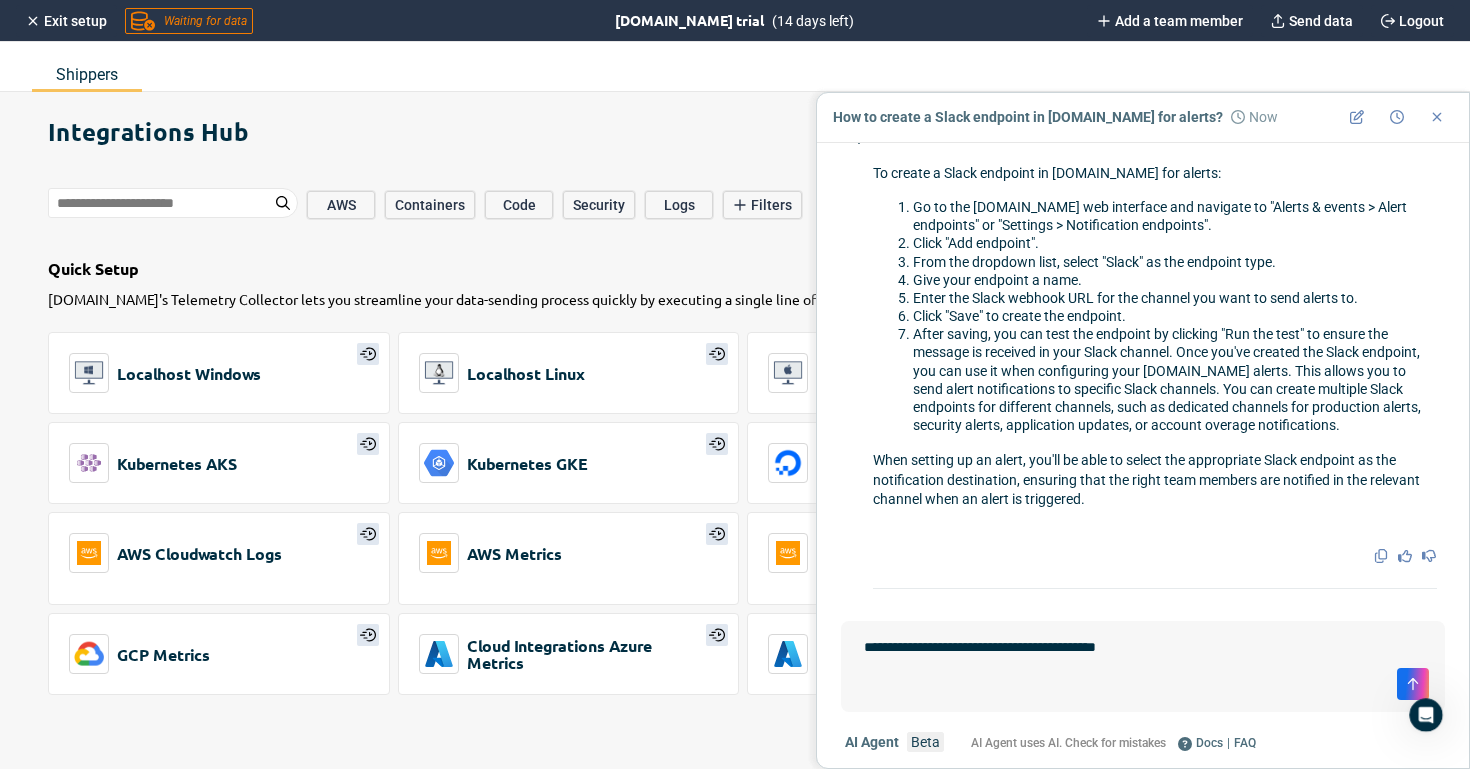 type on "*" 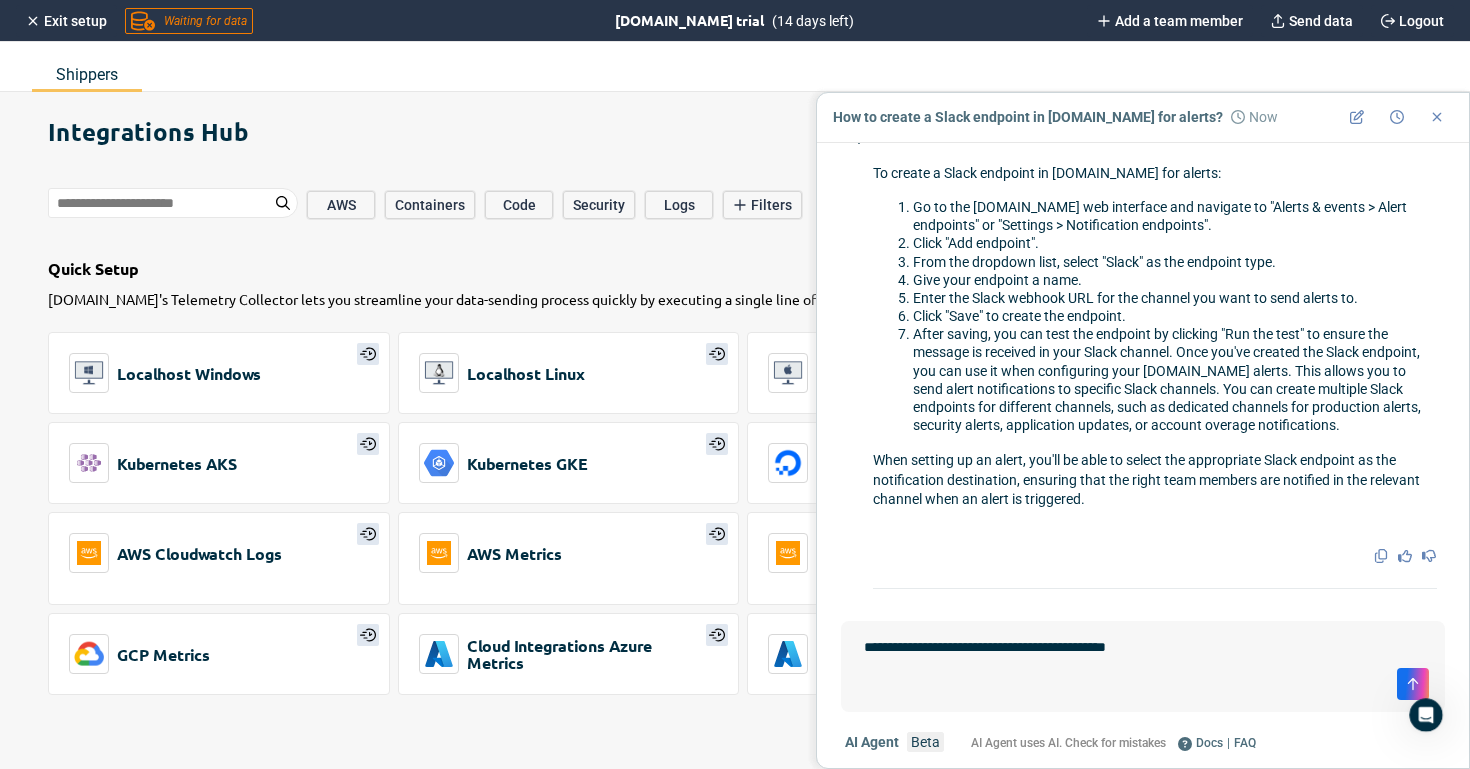 type on "**********" 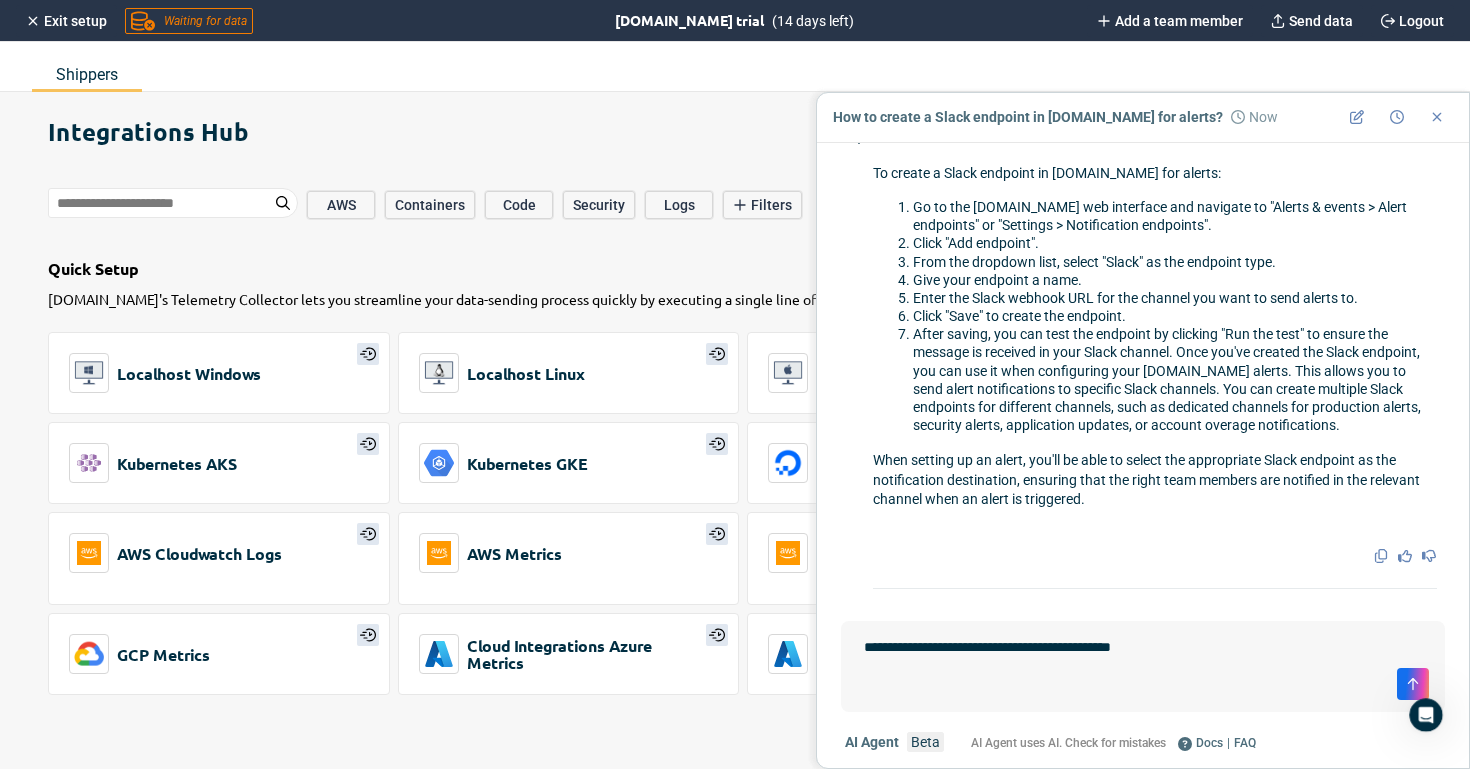 type on "*" 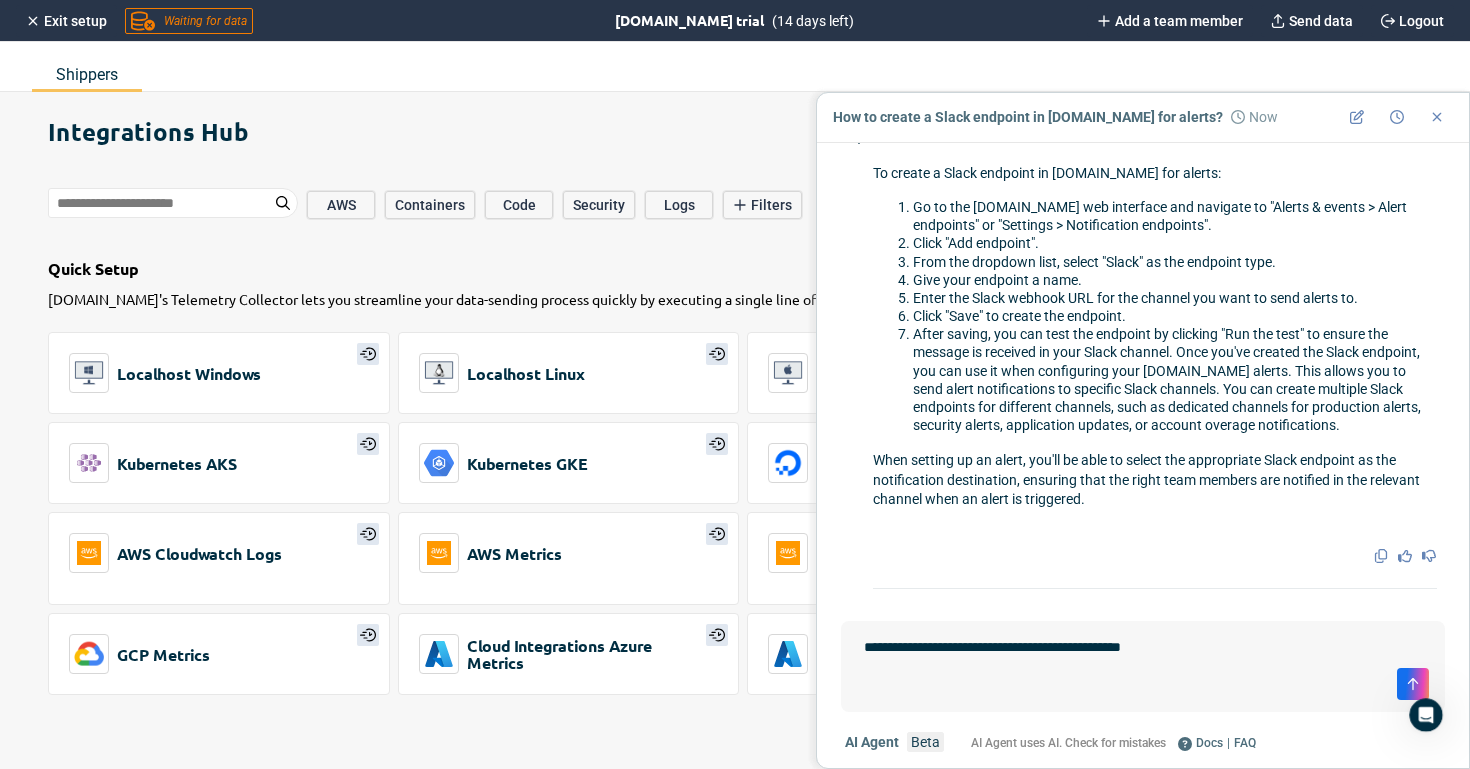 type on "**********" 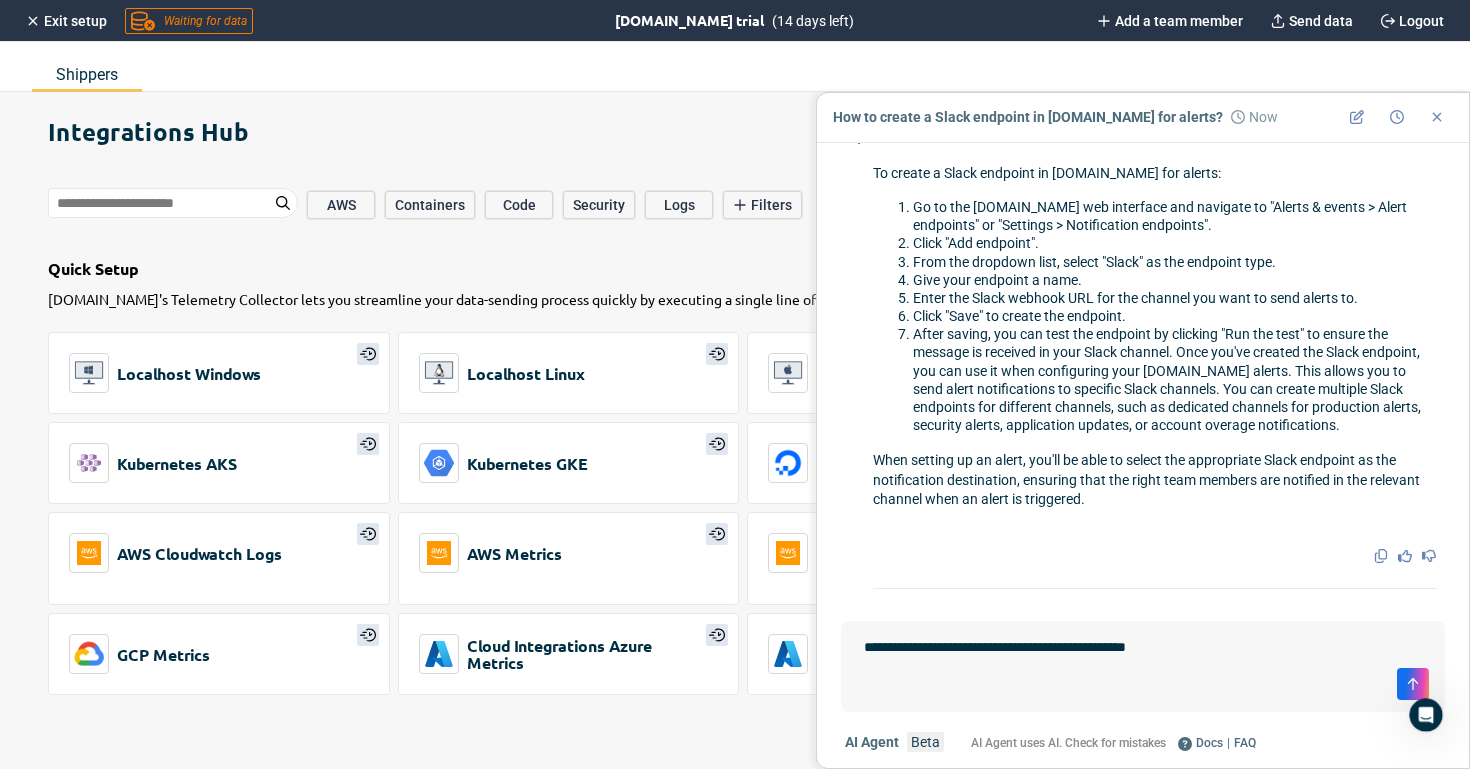 type on "**********" 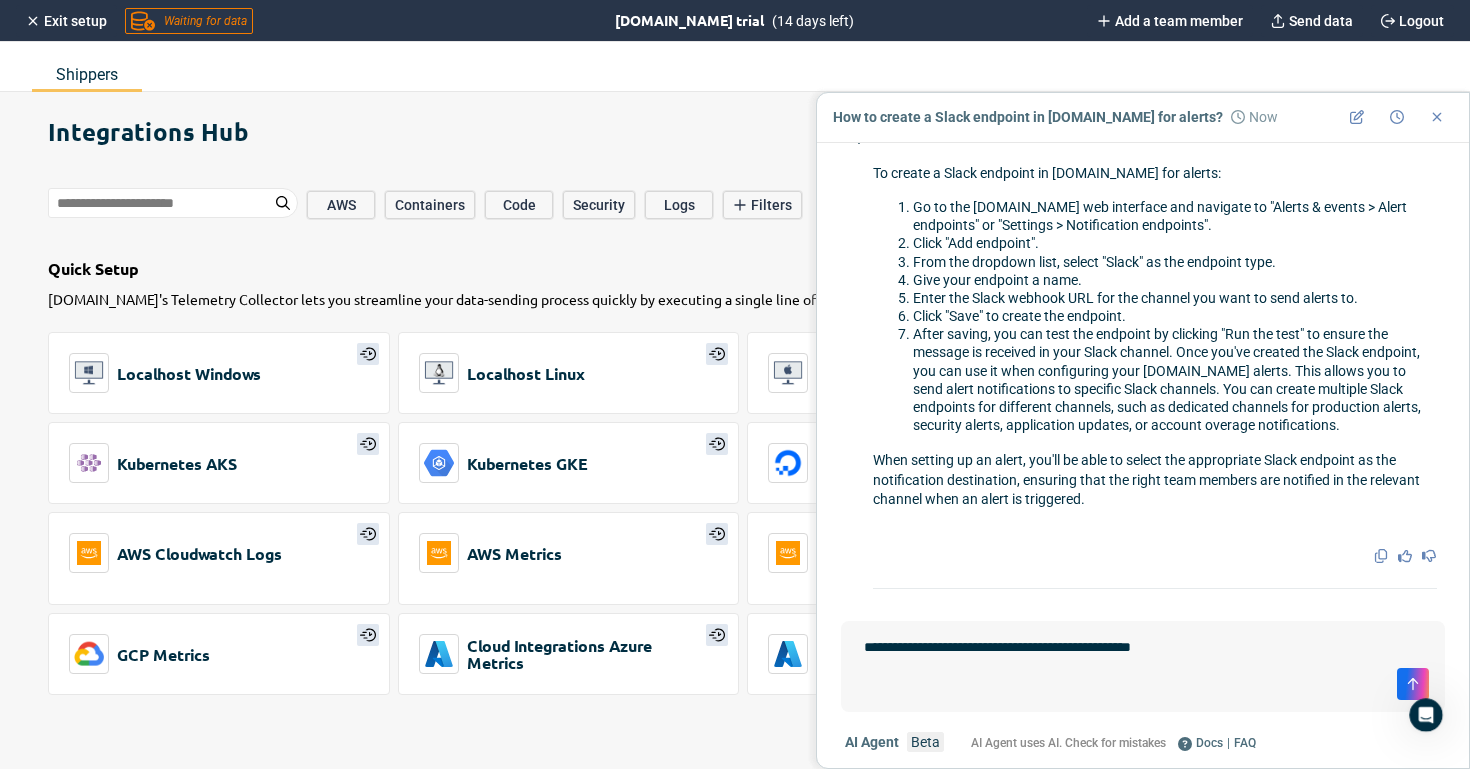 type on "*" 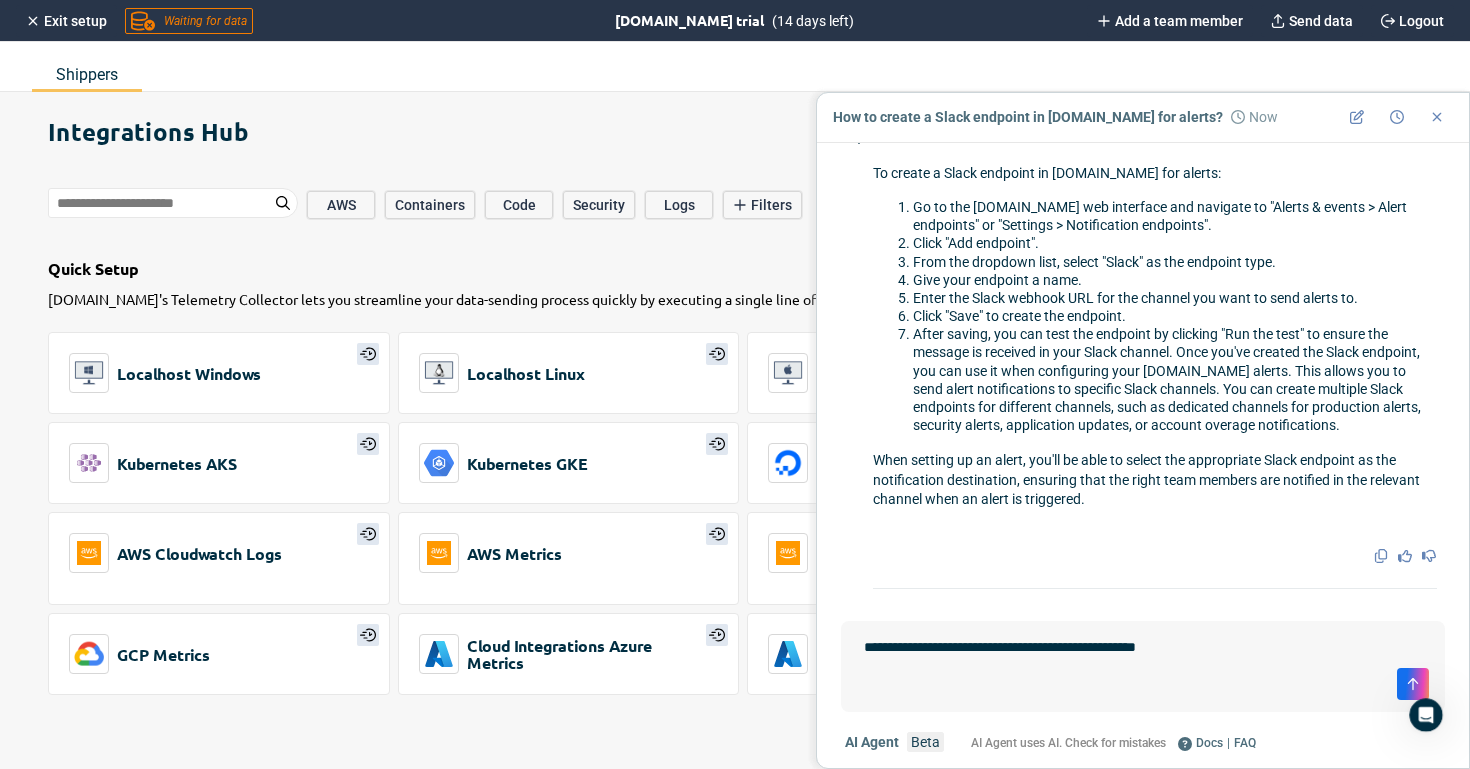 type on "**********" 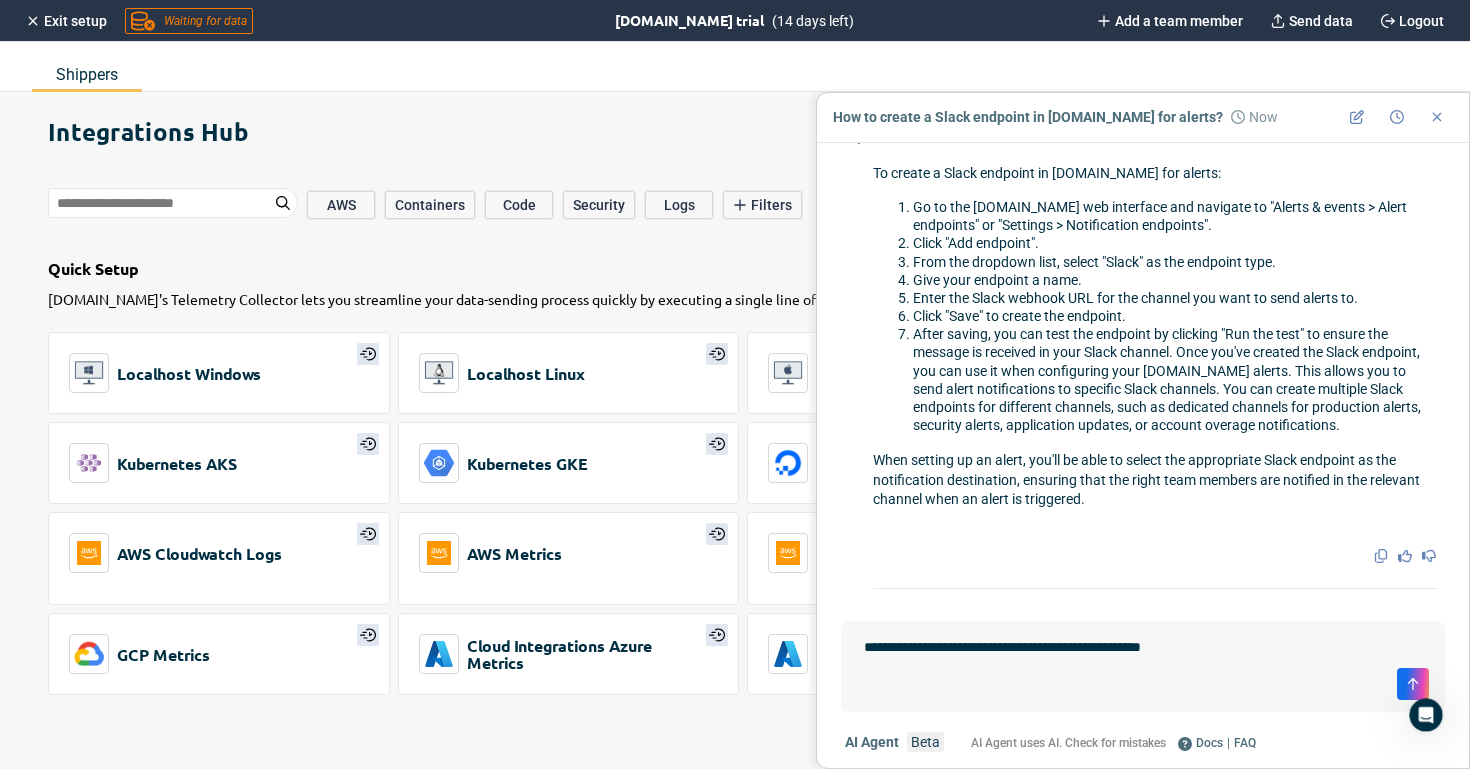 type on "*" 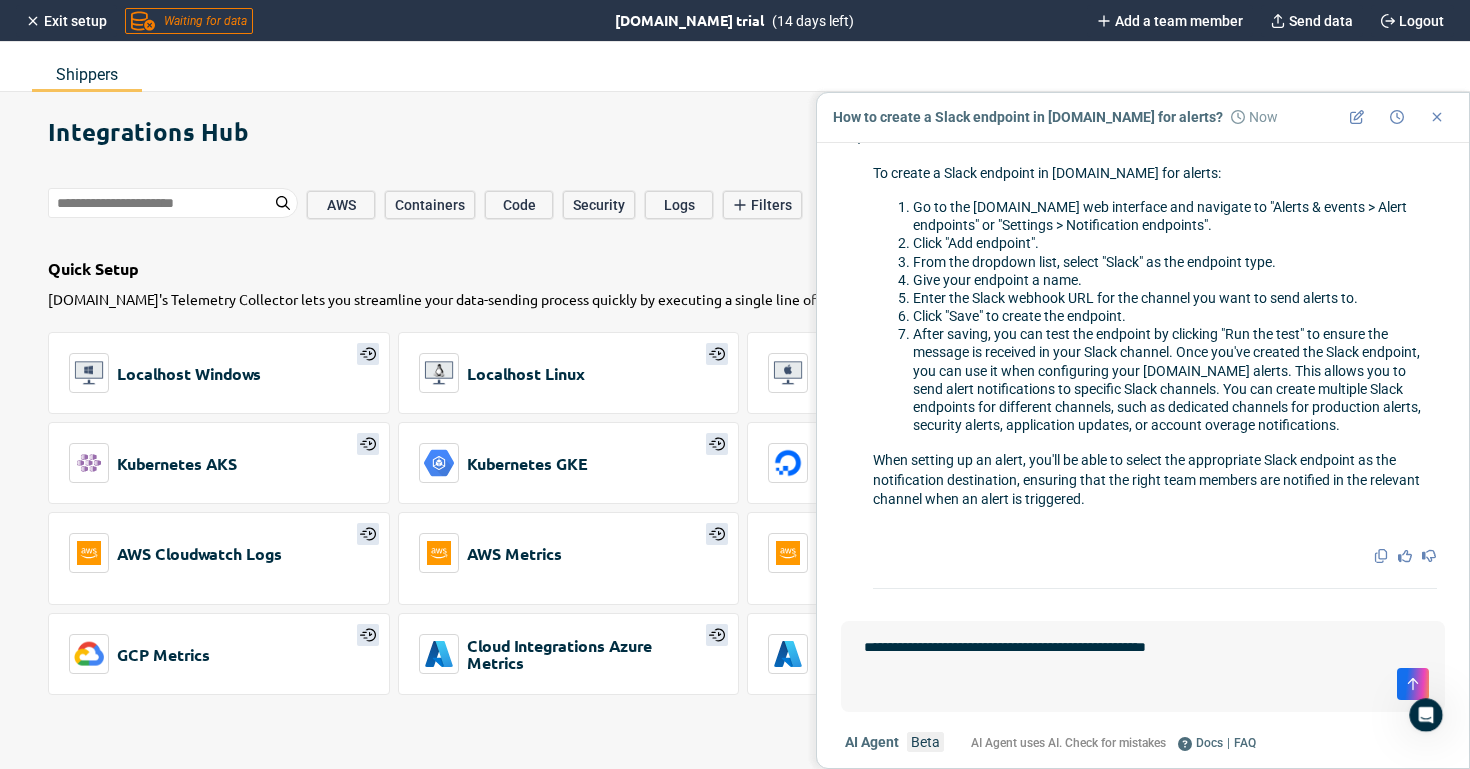 type on "**********" 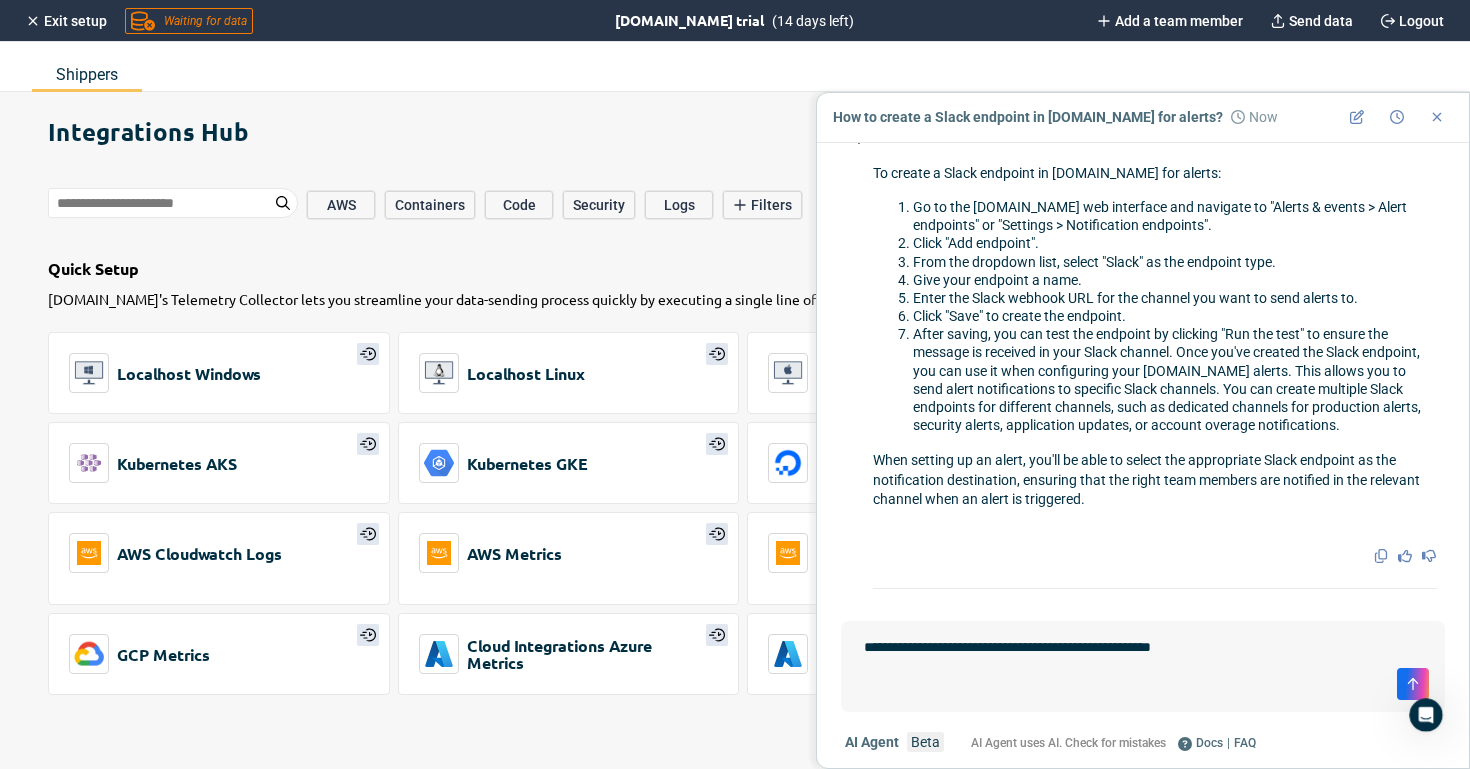 type on "*" 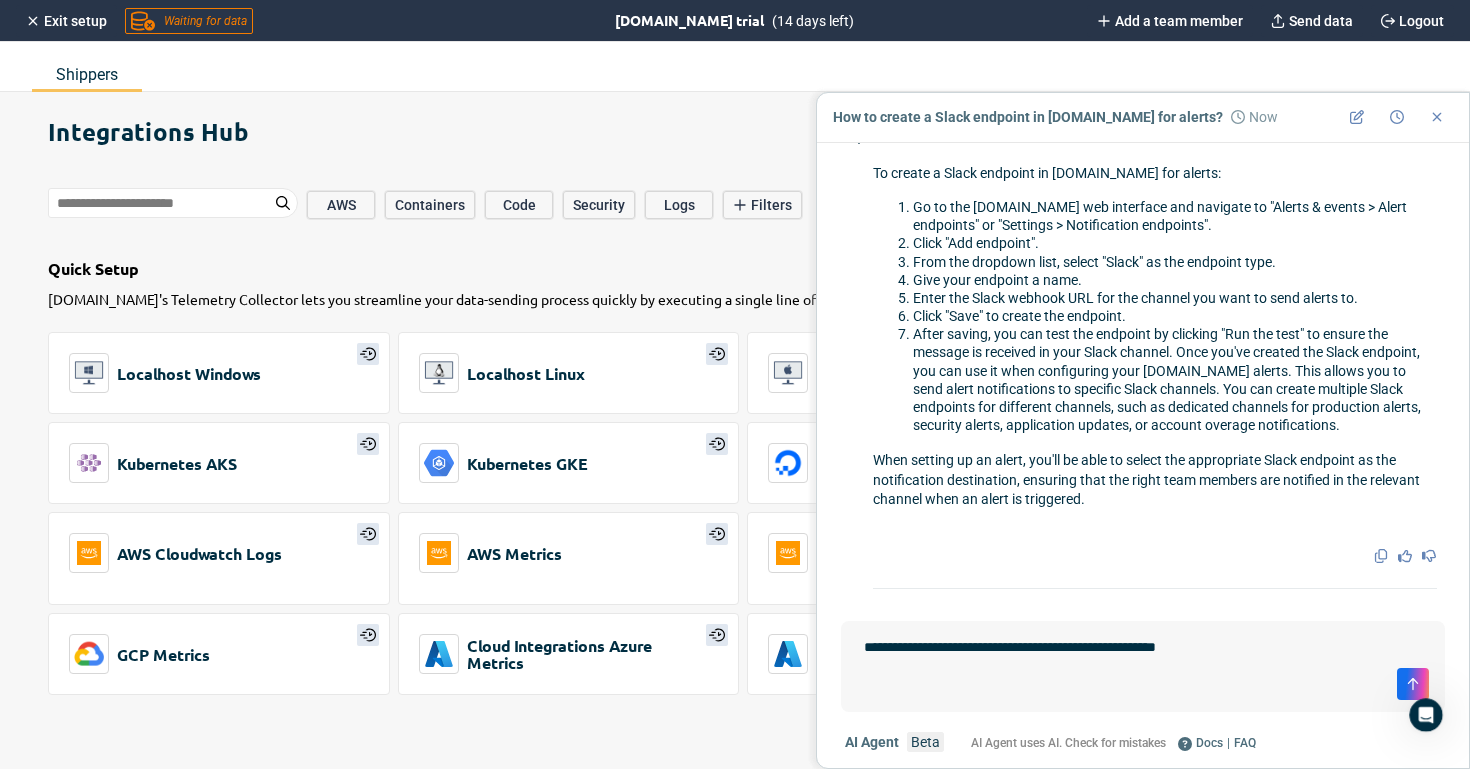 type on "*" 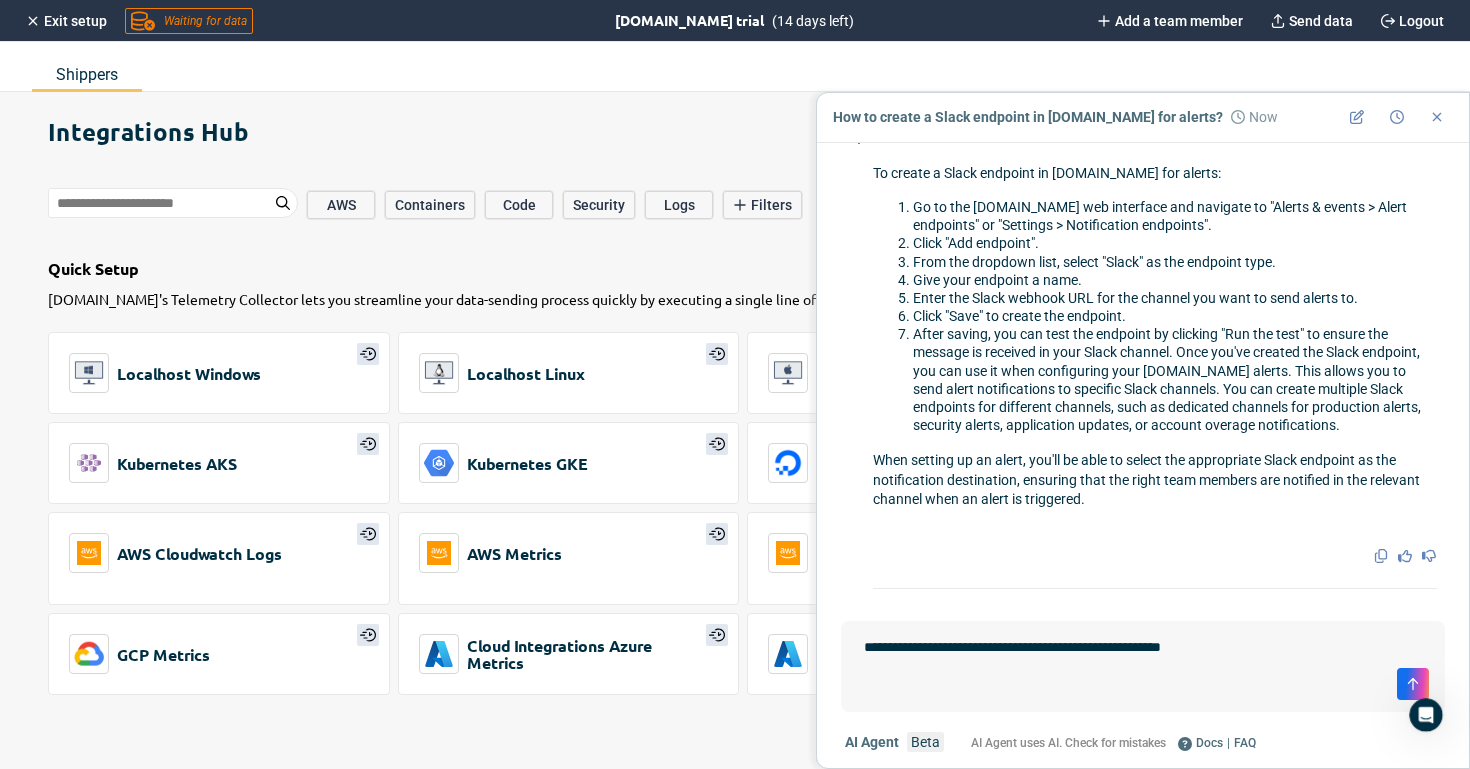 type on "*" 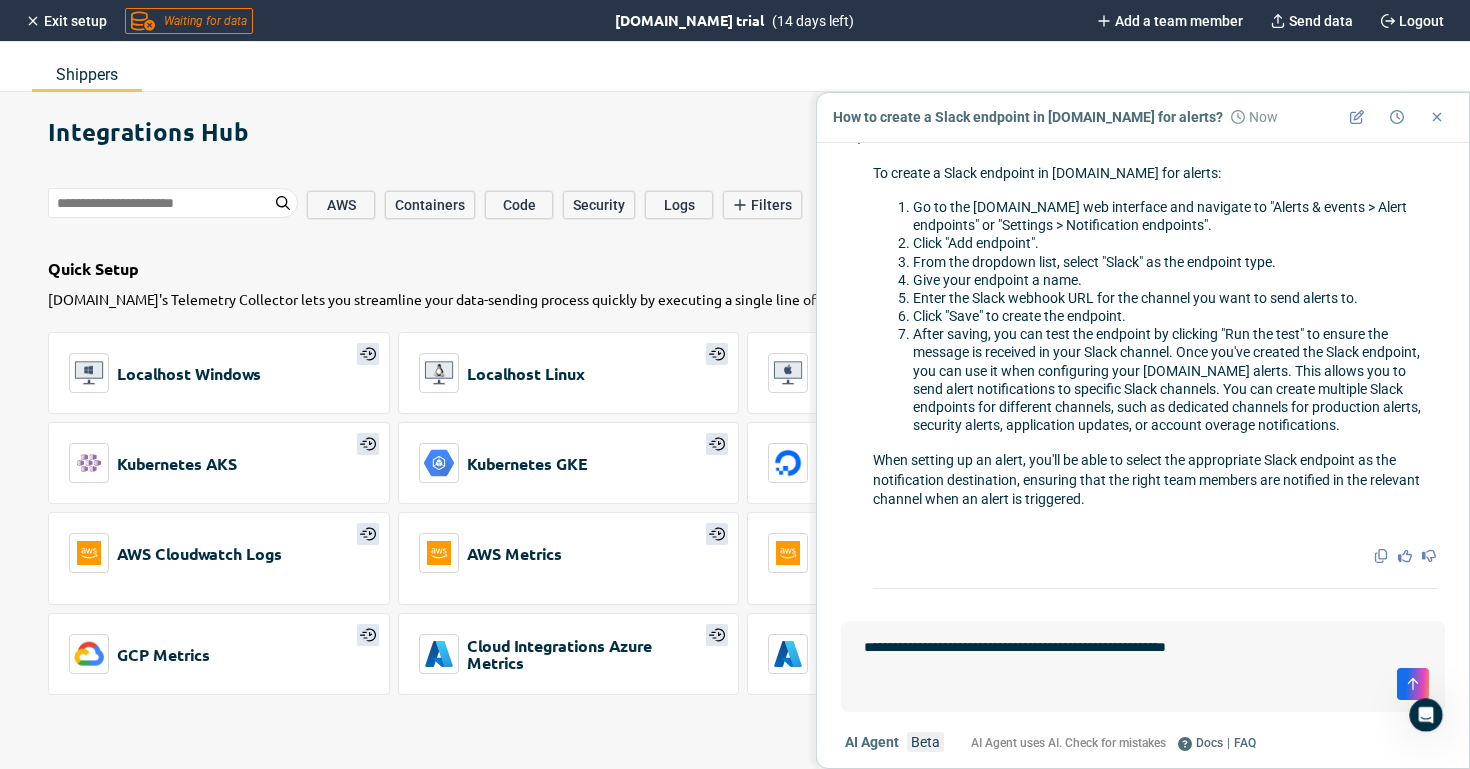 type on "*" 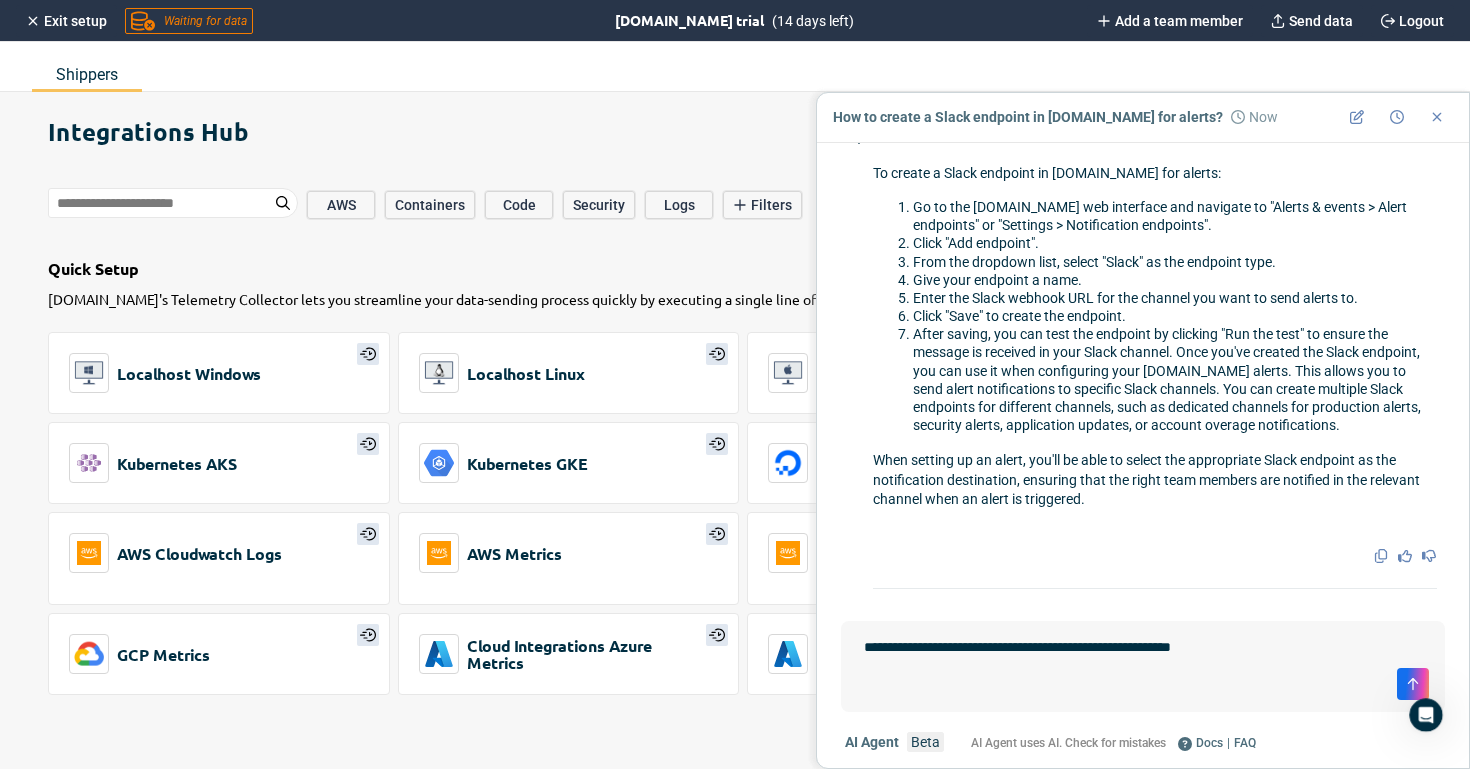 type on "*" 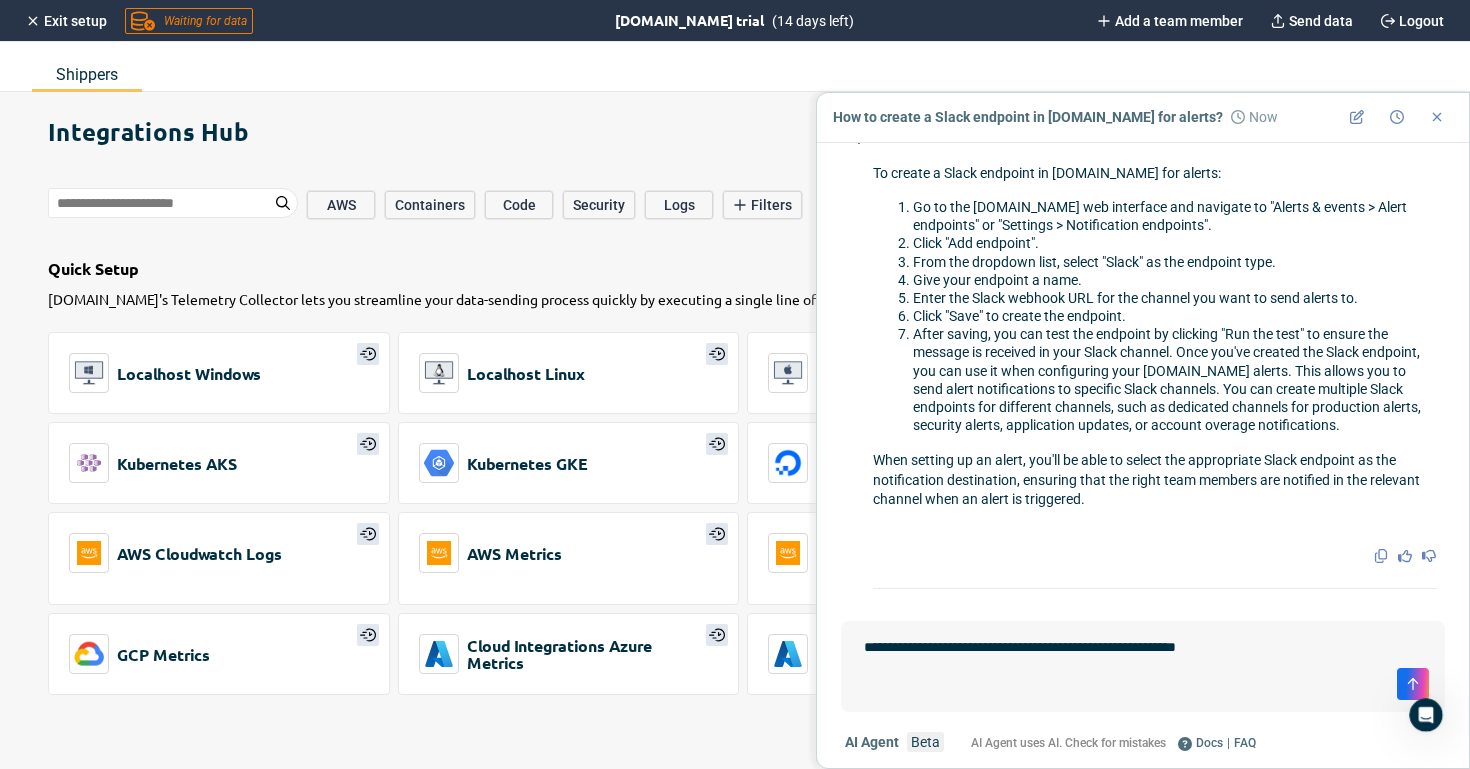 type on "*" 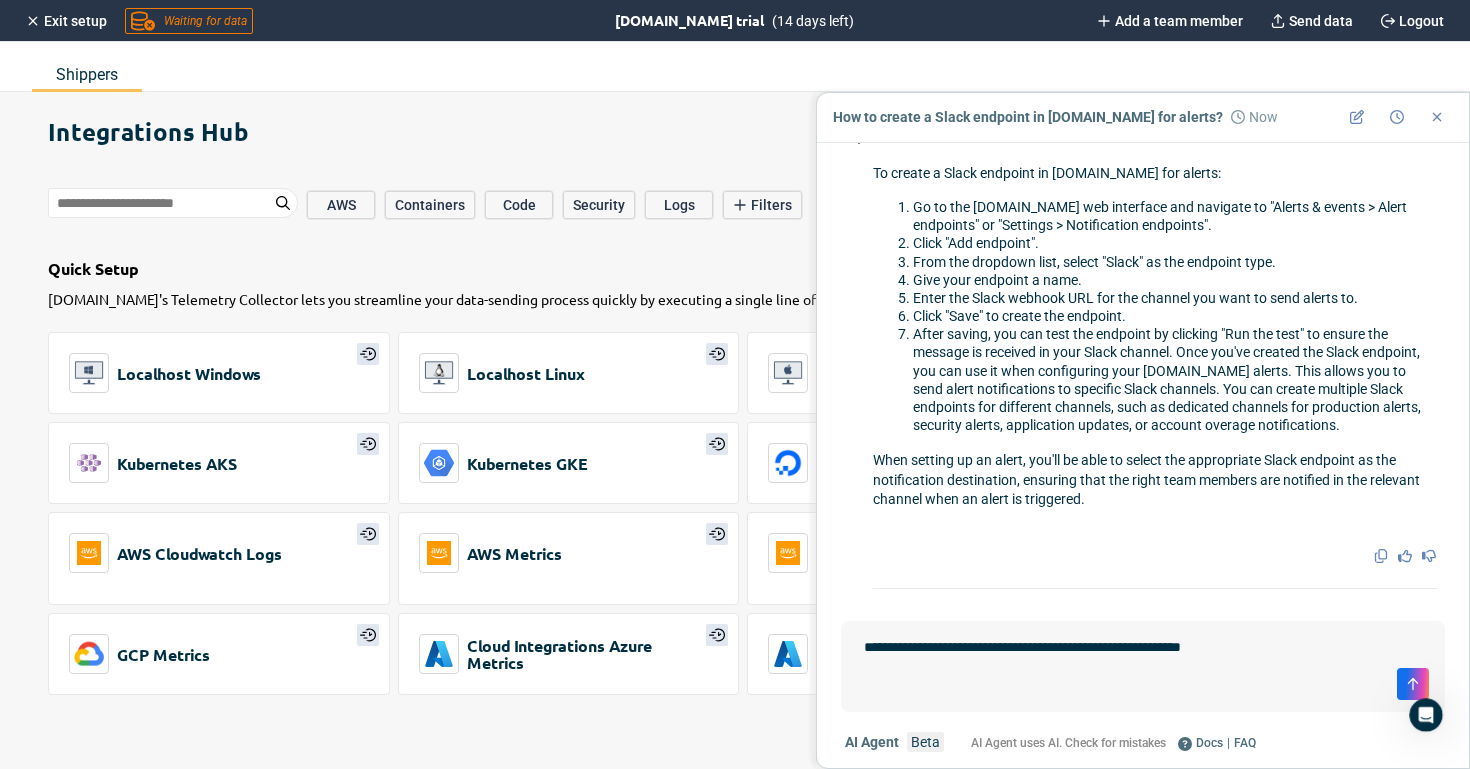type on "**********" 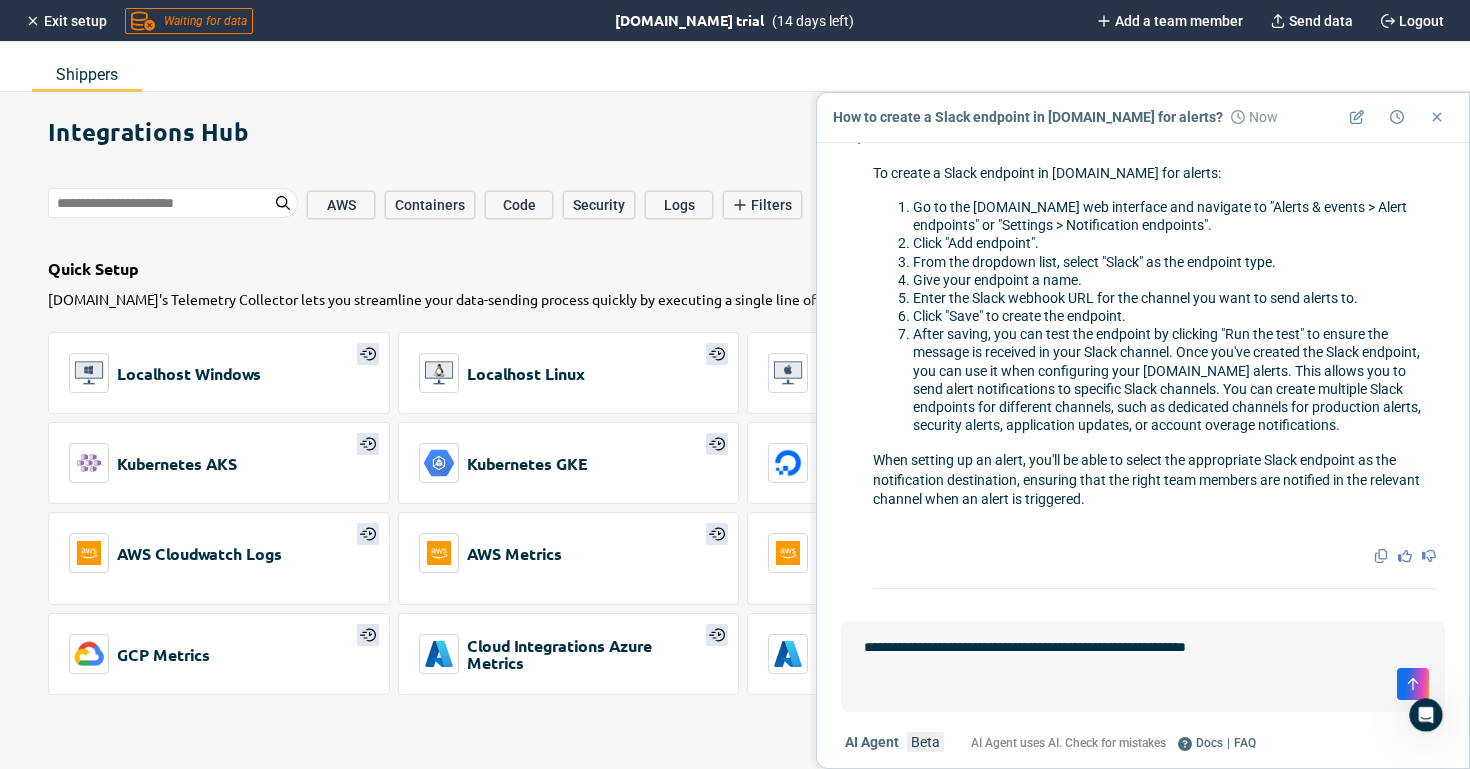 type on "*" 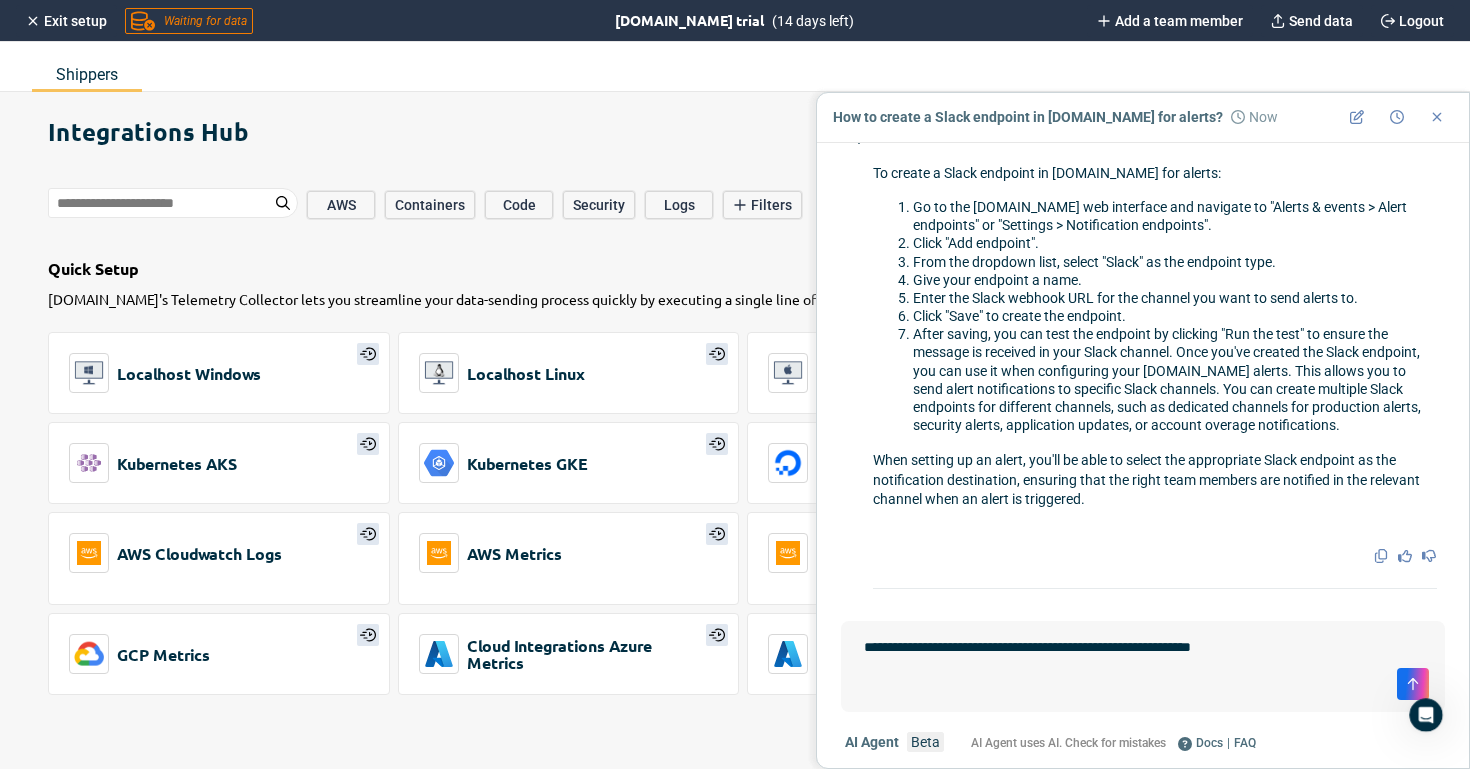 type on "*" 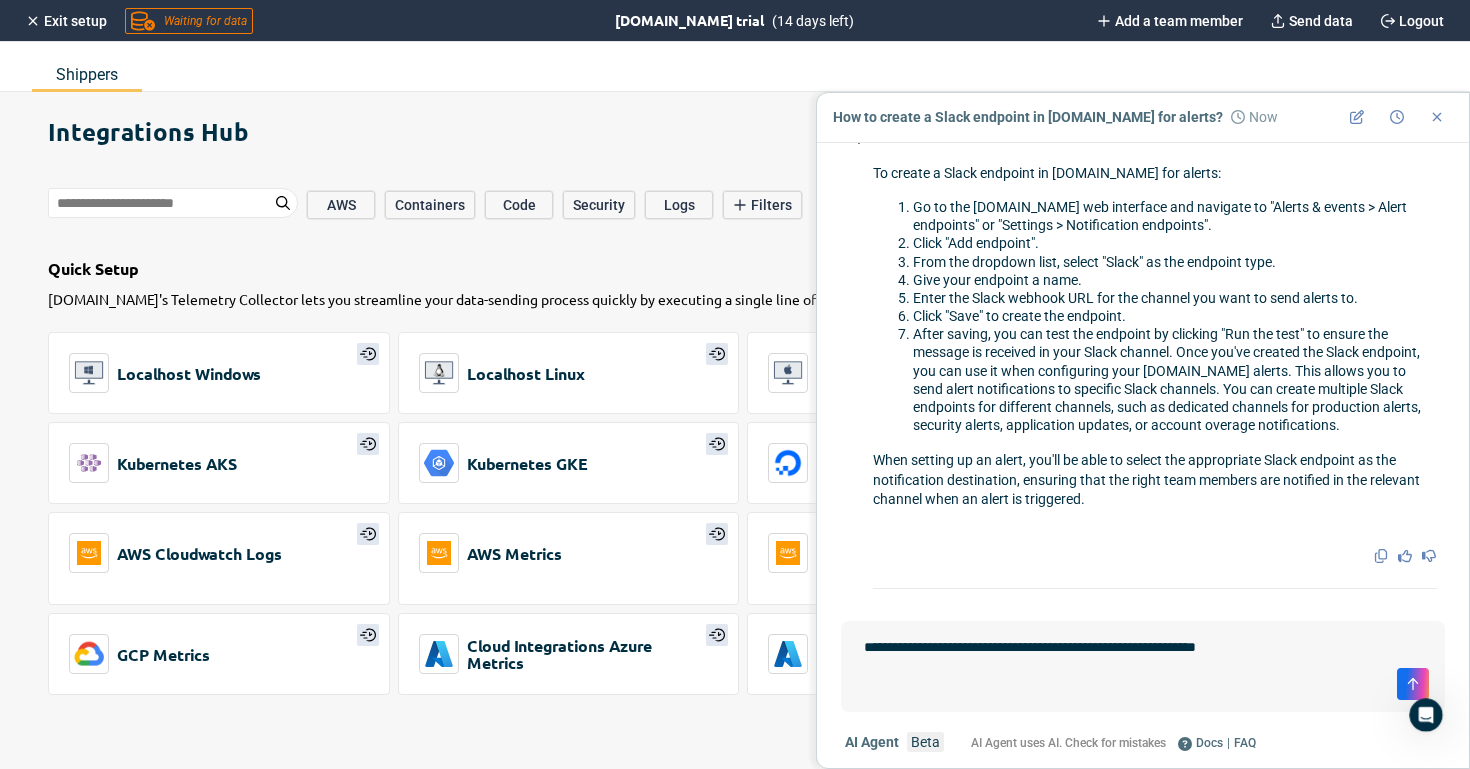 type on "**********" 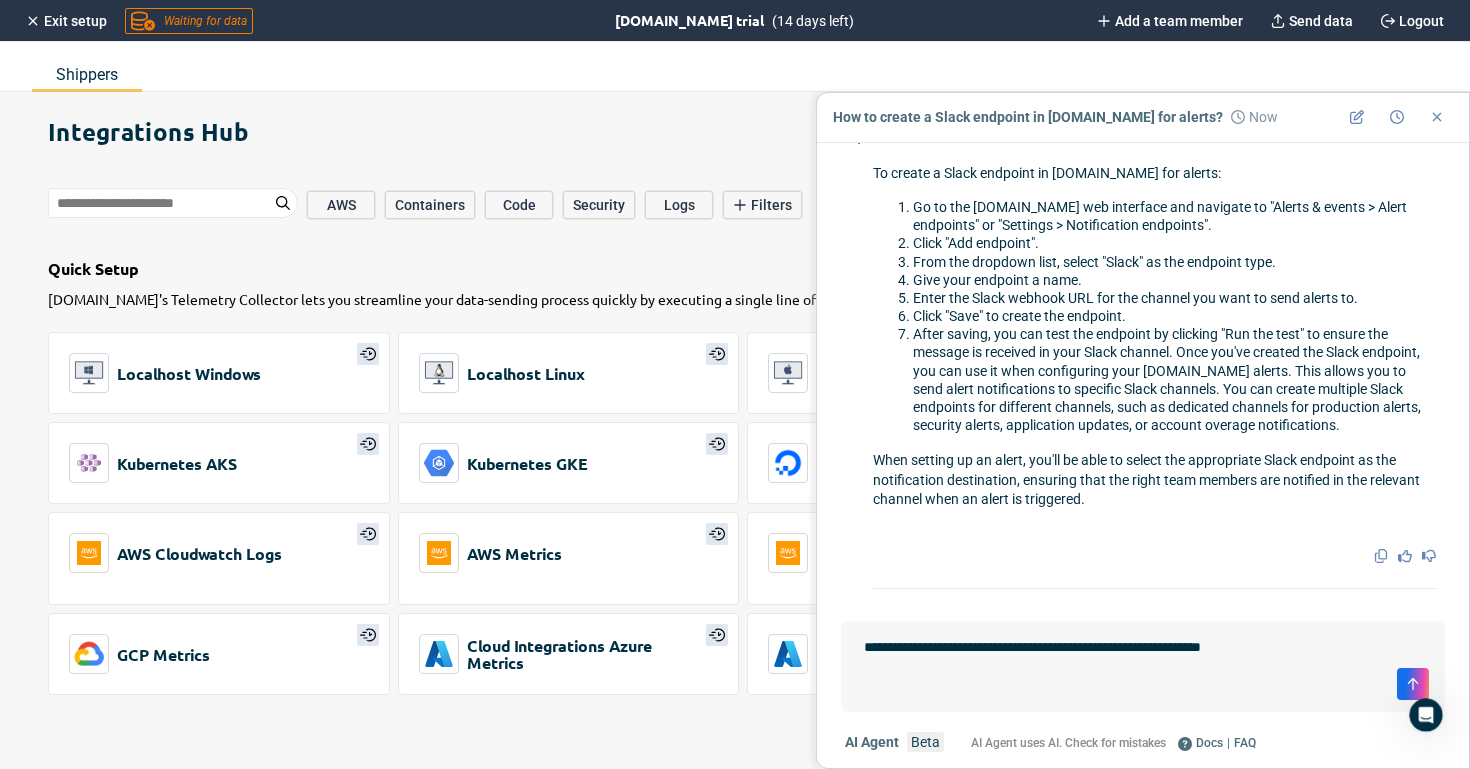 type on "*" 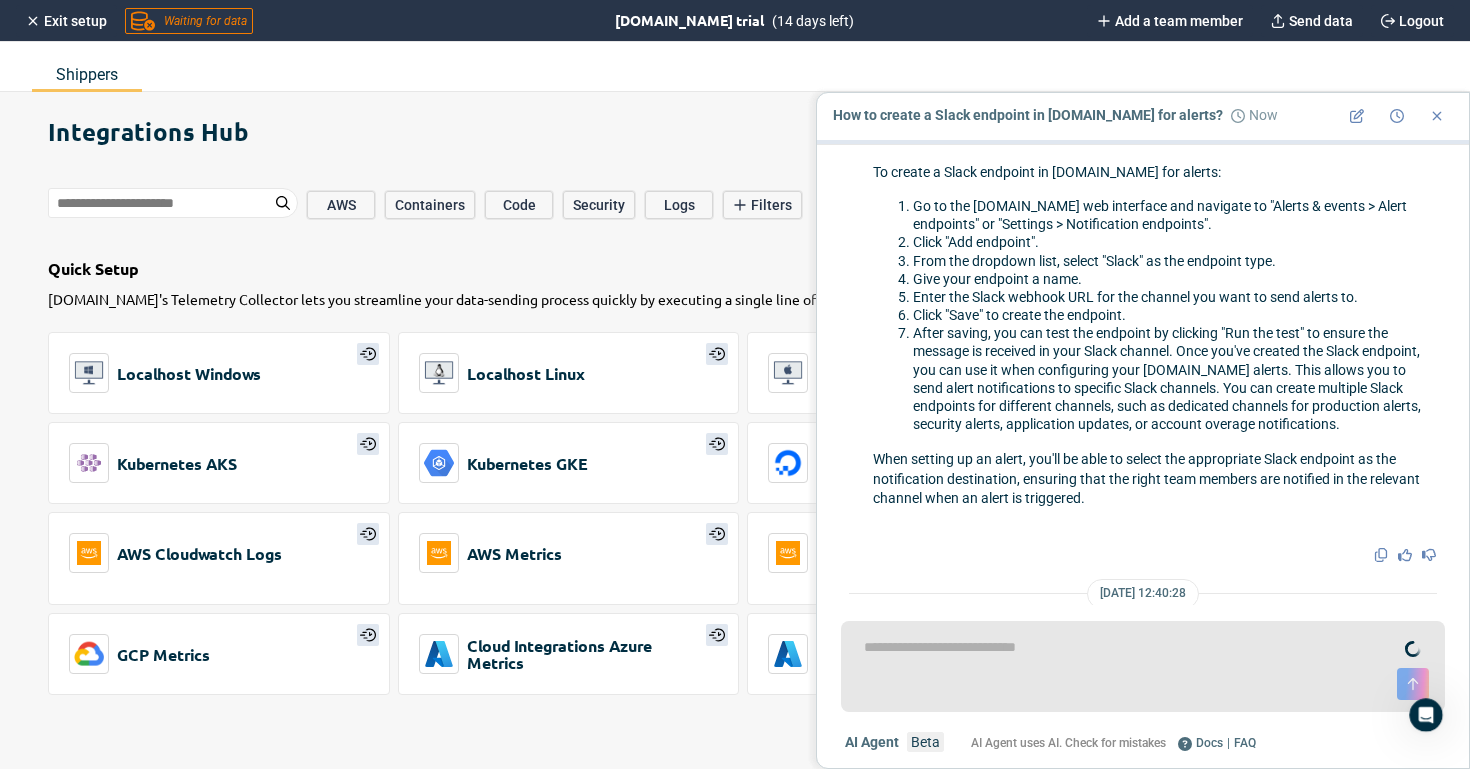 scroll, scrollTop: 229, scrollLeft: 0, axis: vertical 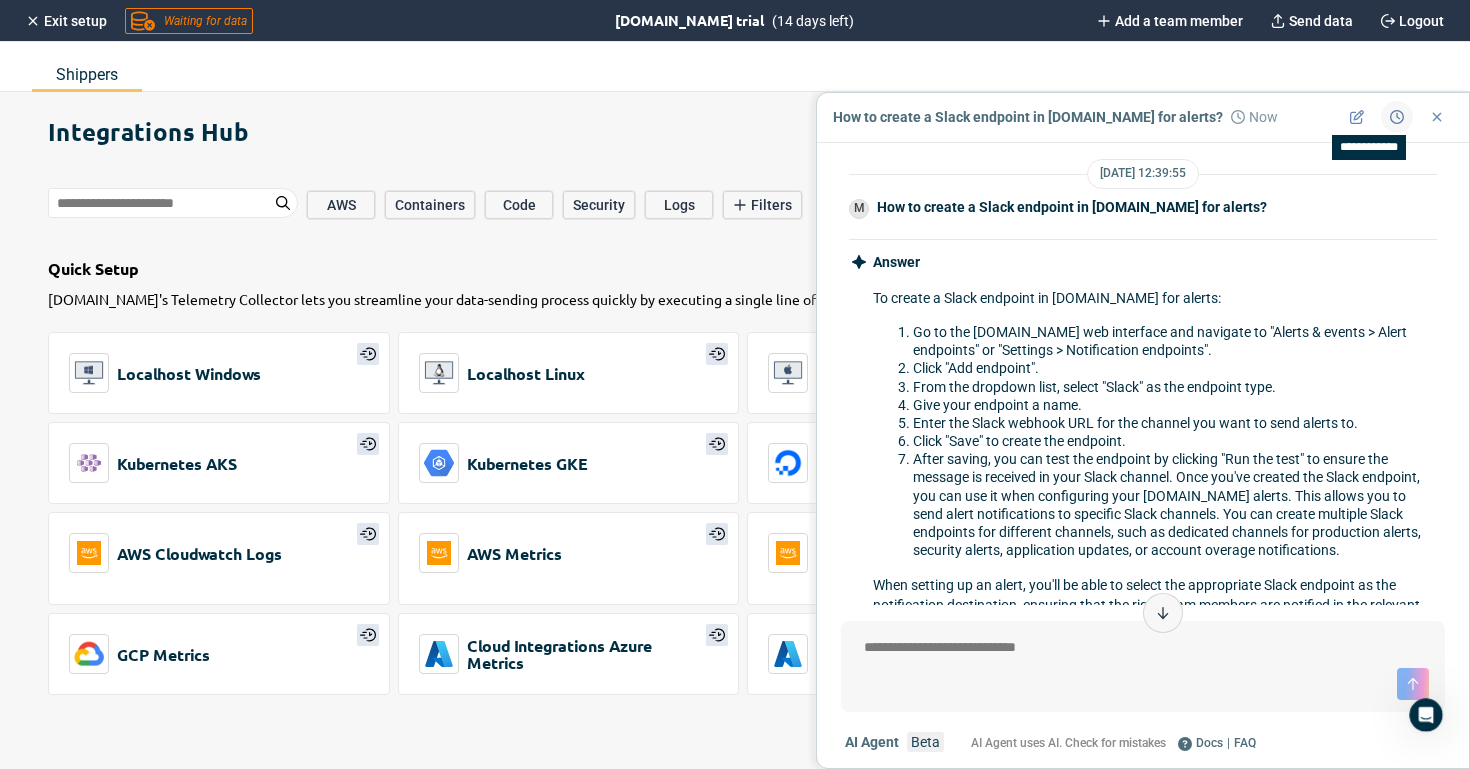 click 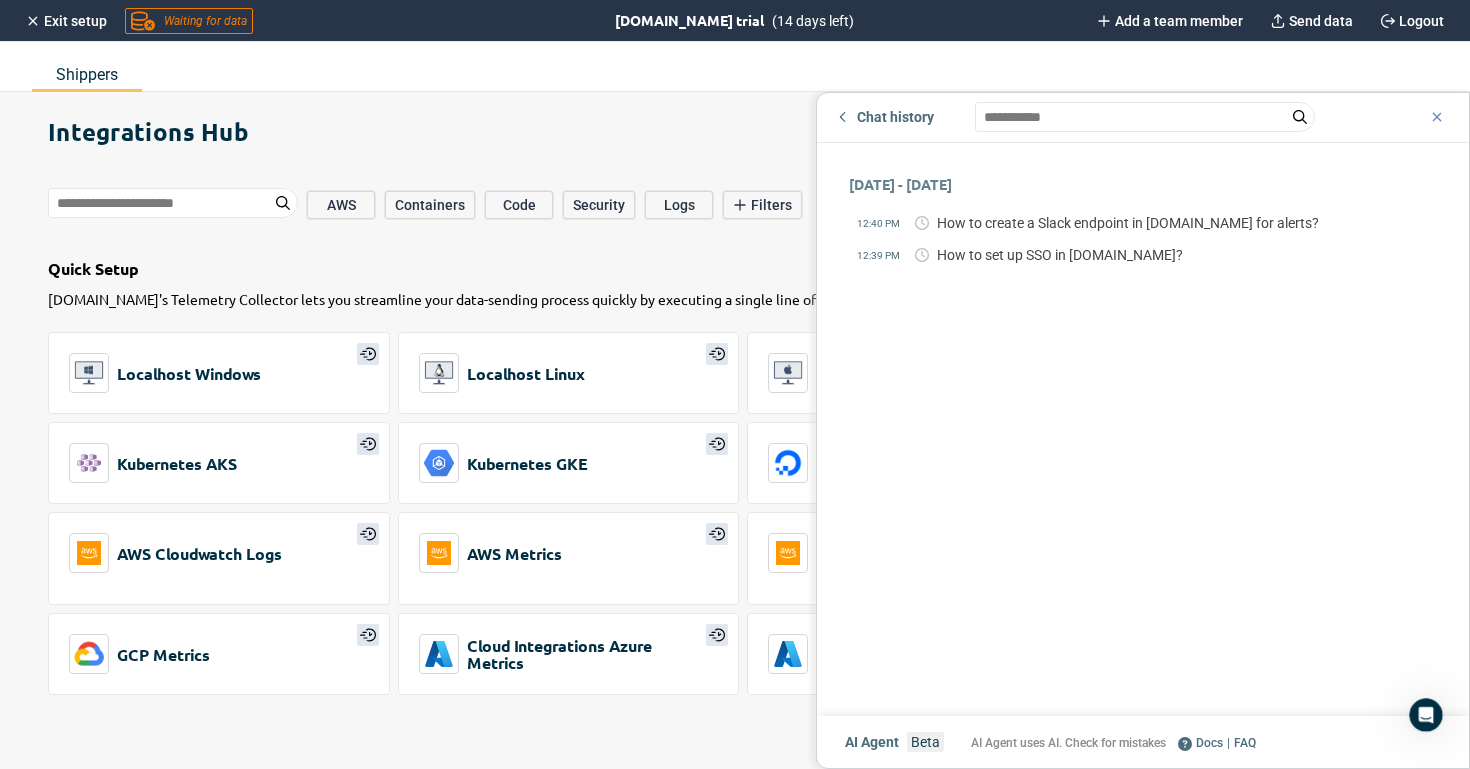 click 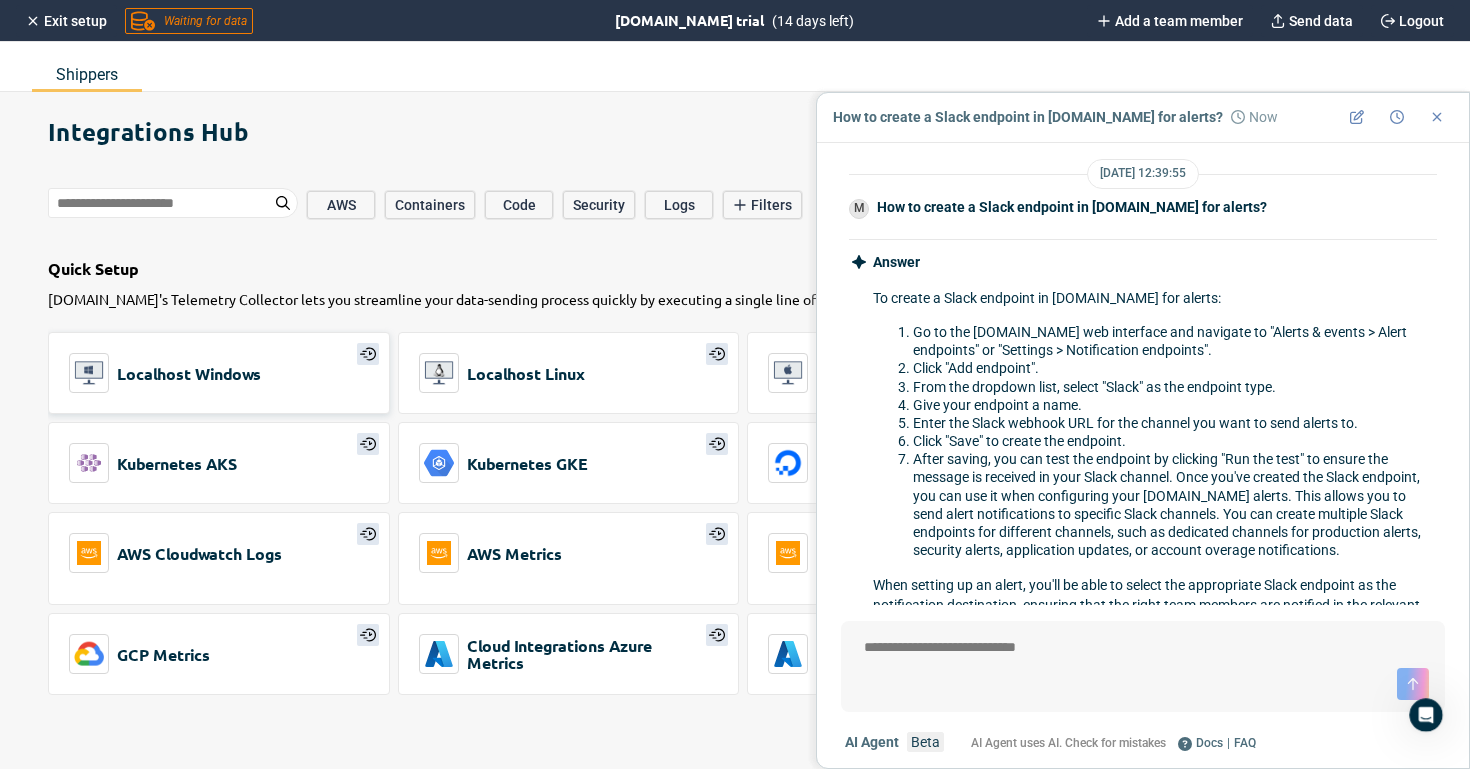click on "Localhost Windows" at bounding box center [219, 373] 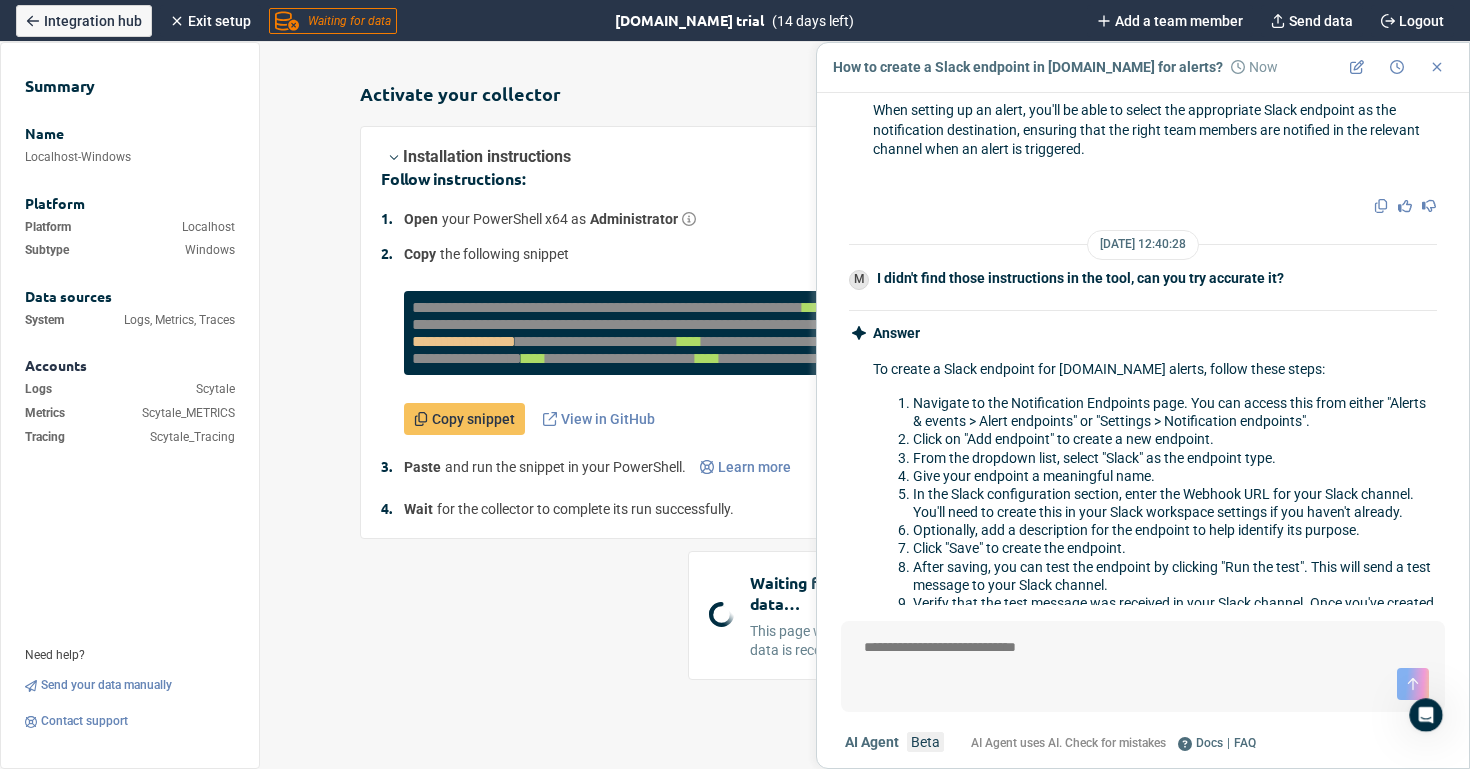 scroll, scrollTop: 736, scrollLeft: 0, axis: vertical 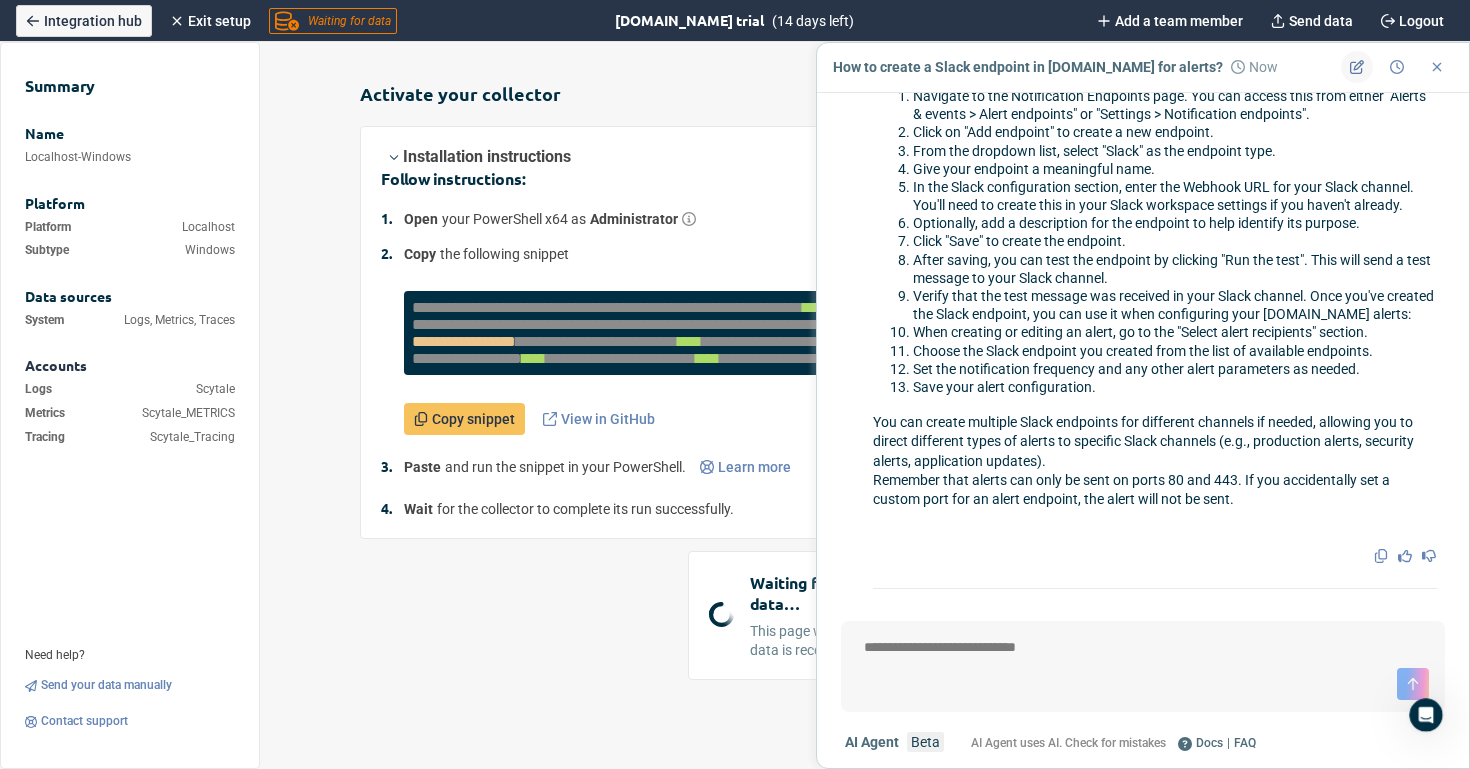 click 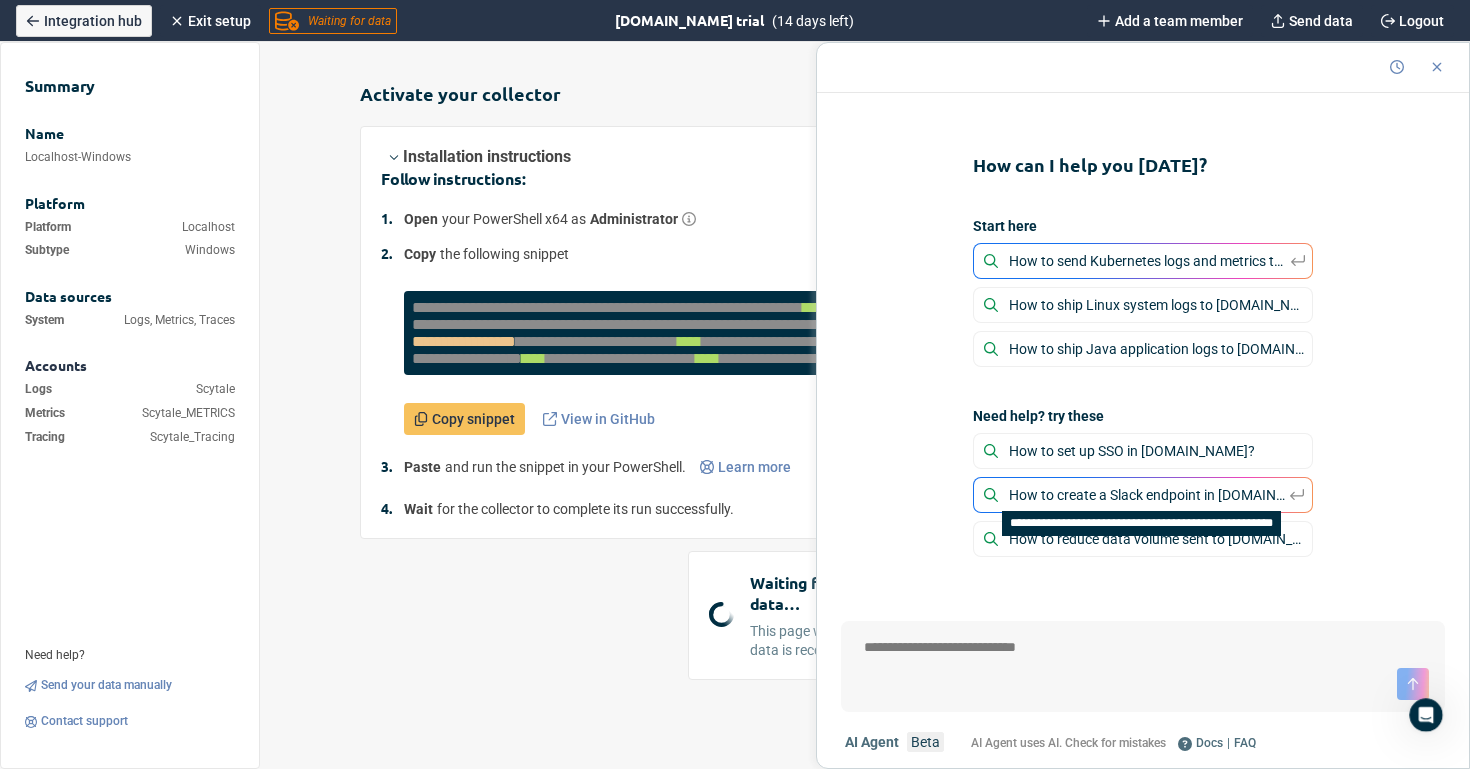 click on "How to create a Slack endpoint in [DOMAIN_NAME] for alerts?" at bounding box center (1149, 495) 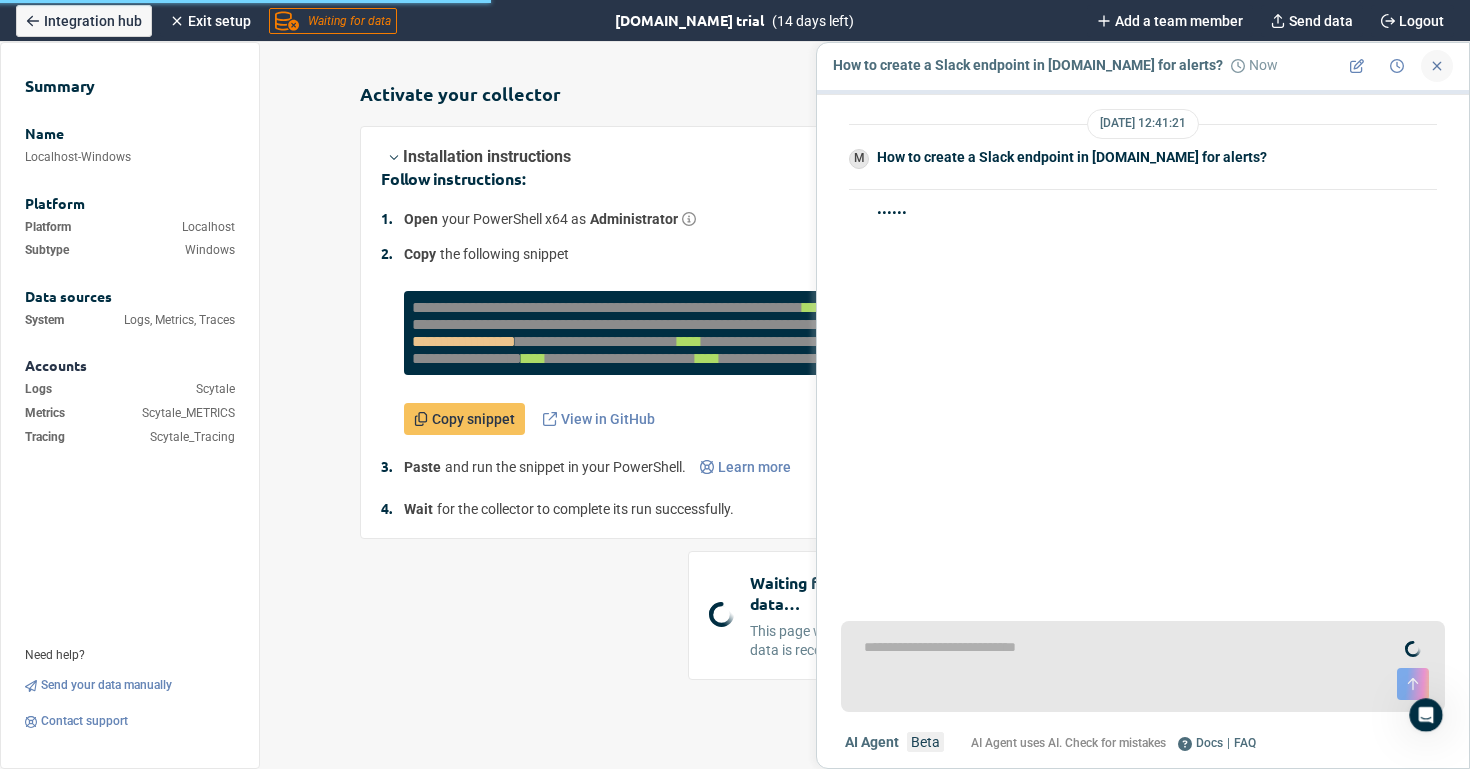 click 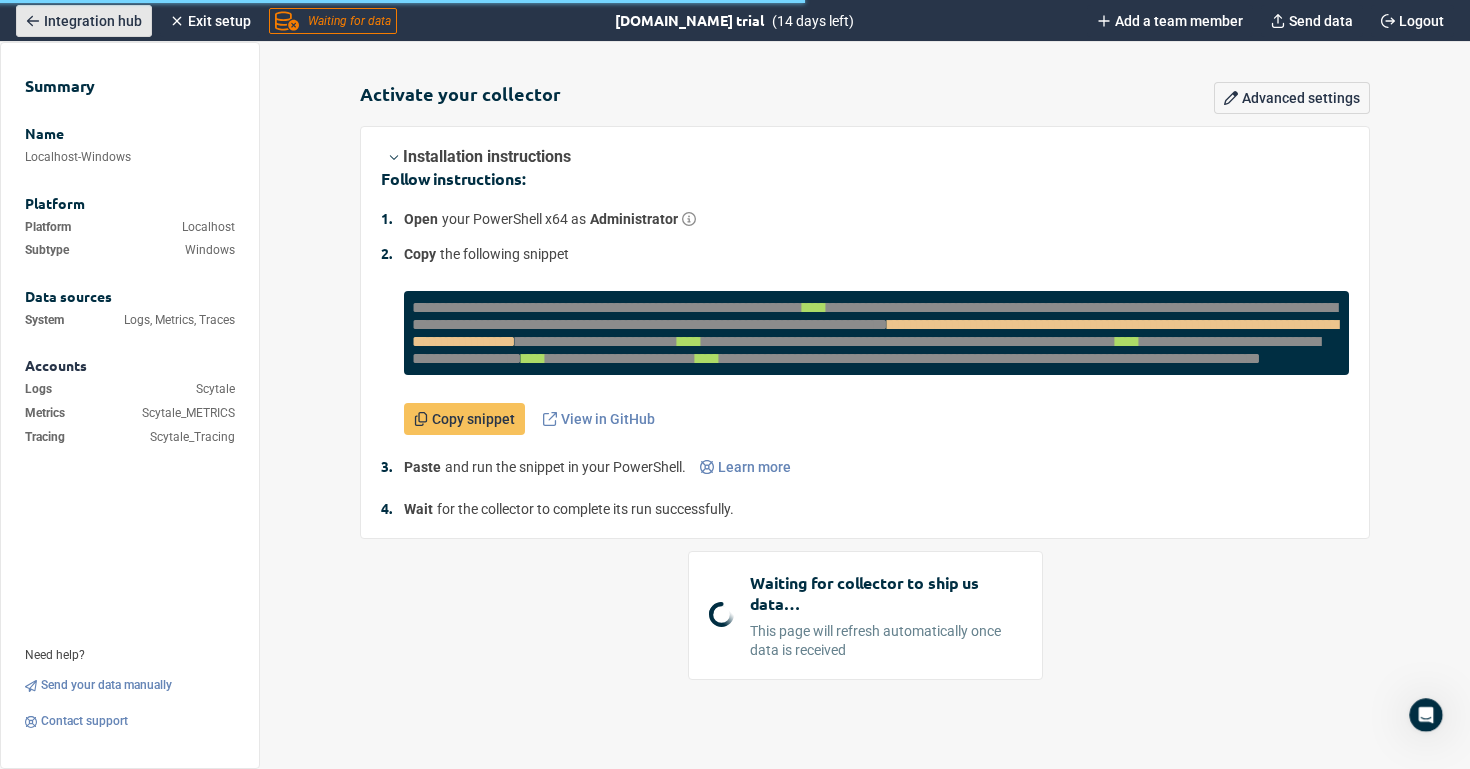 click on "Integration hub" at bounding box center [84, 21] 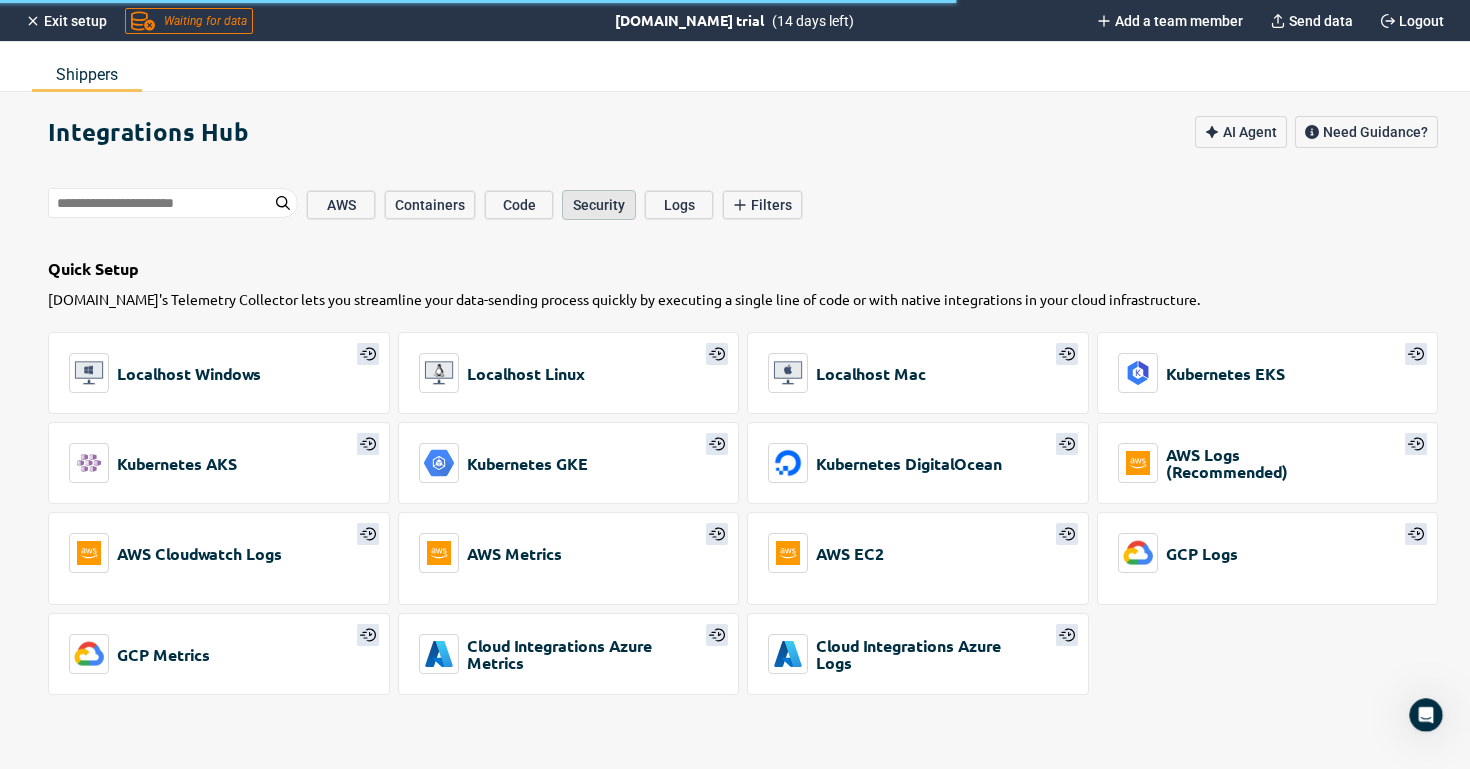 click on "Security" at bounding box center [599, 205] 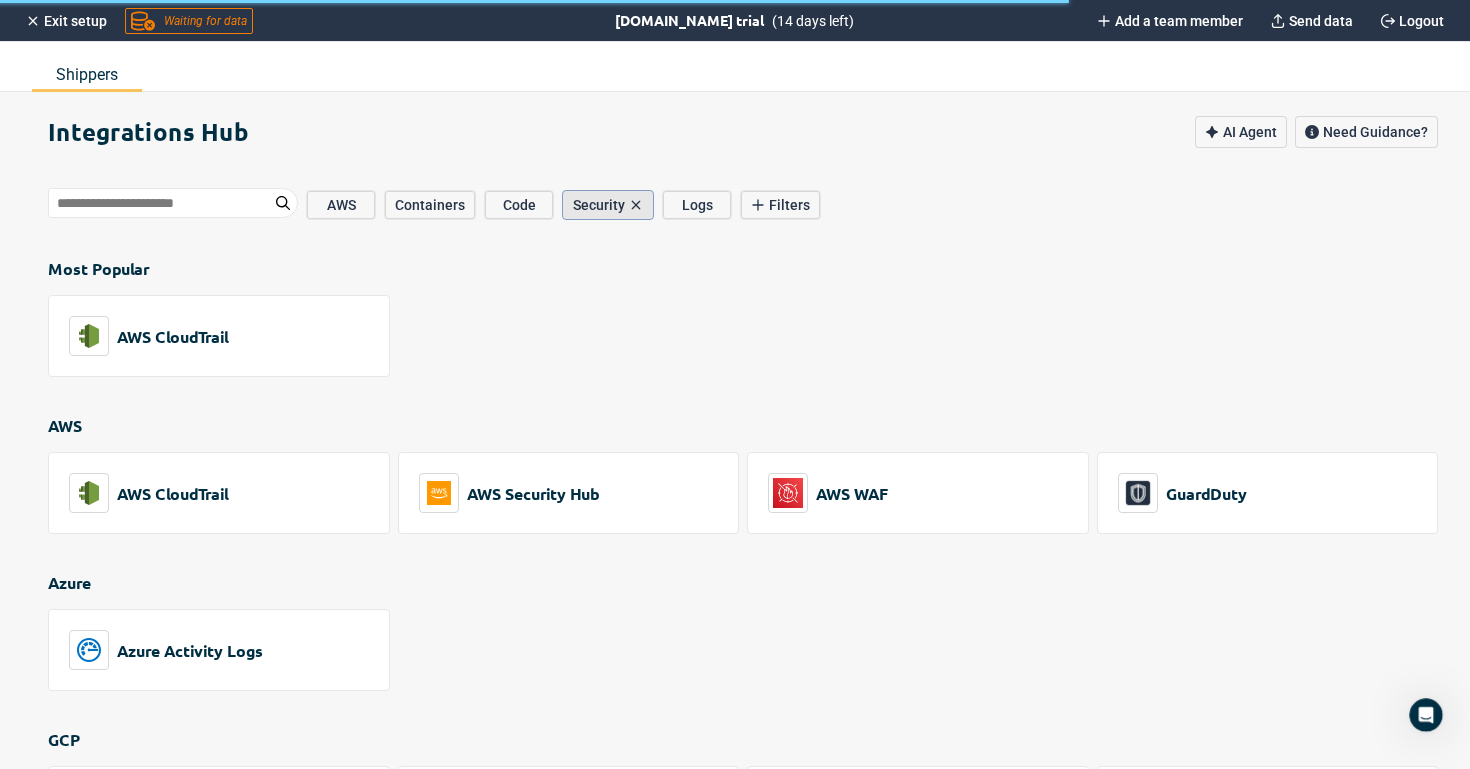 scroll, scrollTop: 144, scrollLeft: 0, axis: vertical 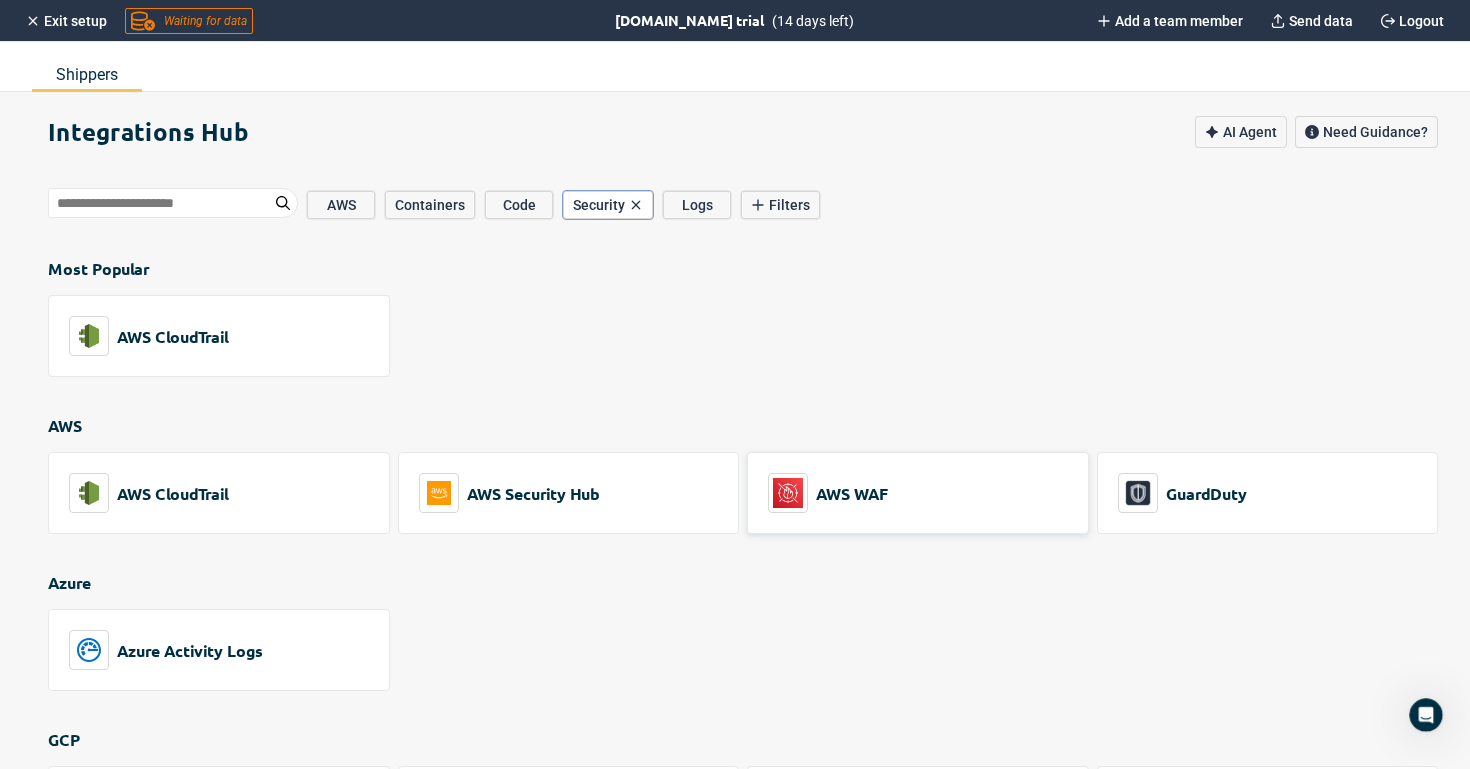 click on "AWS WAF" at bounding box center [918, 493] 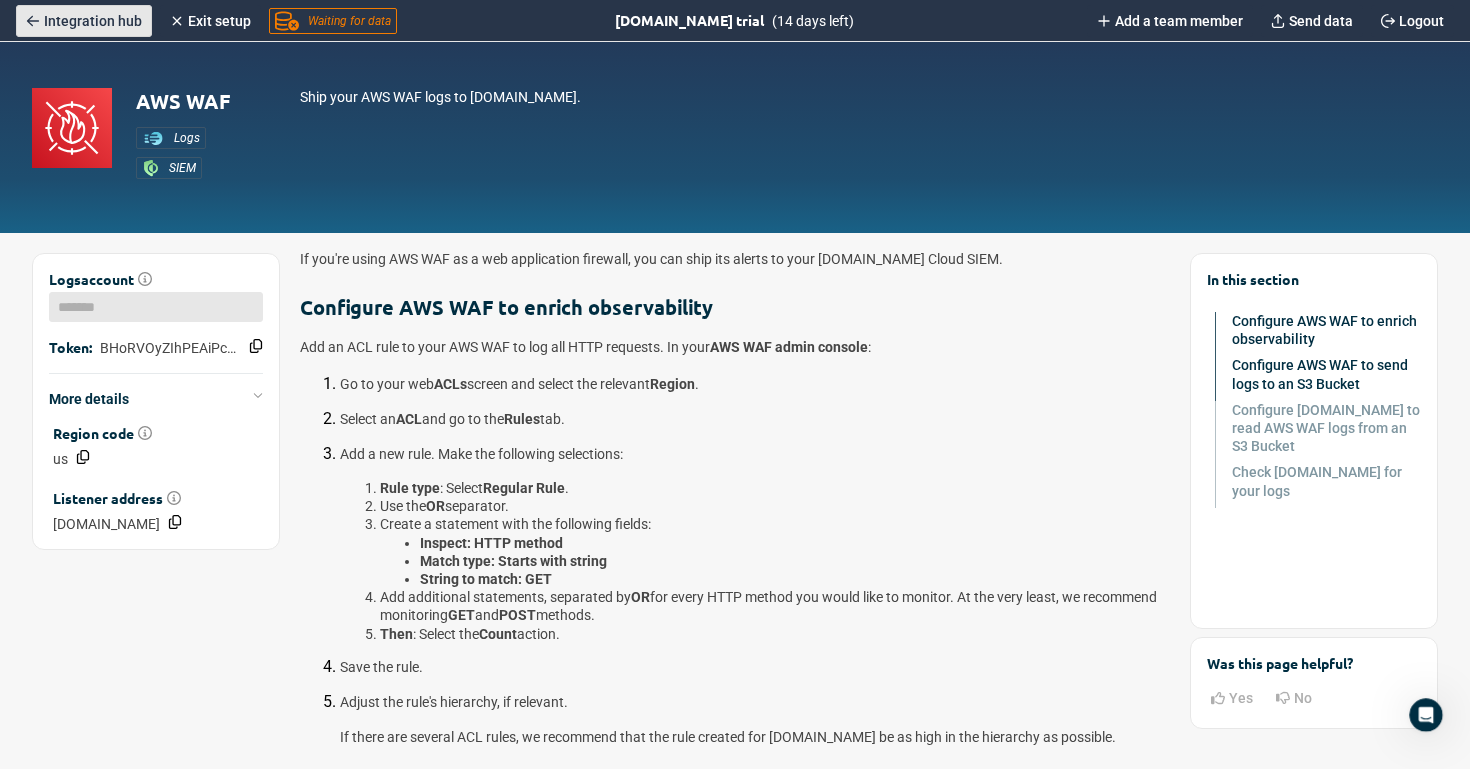 click 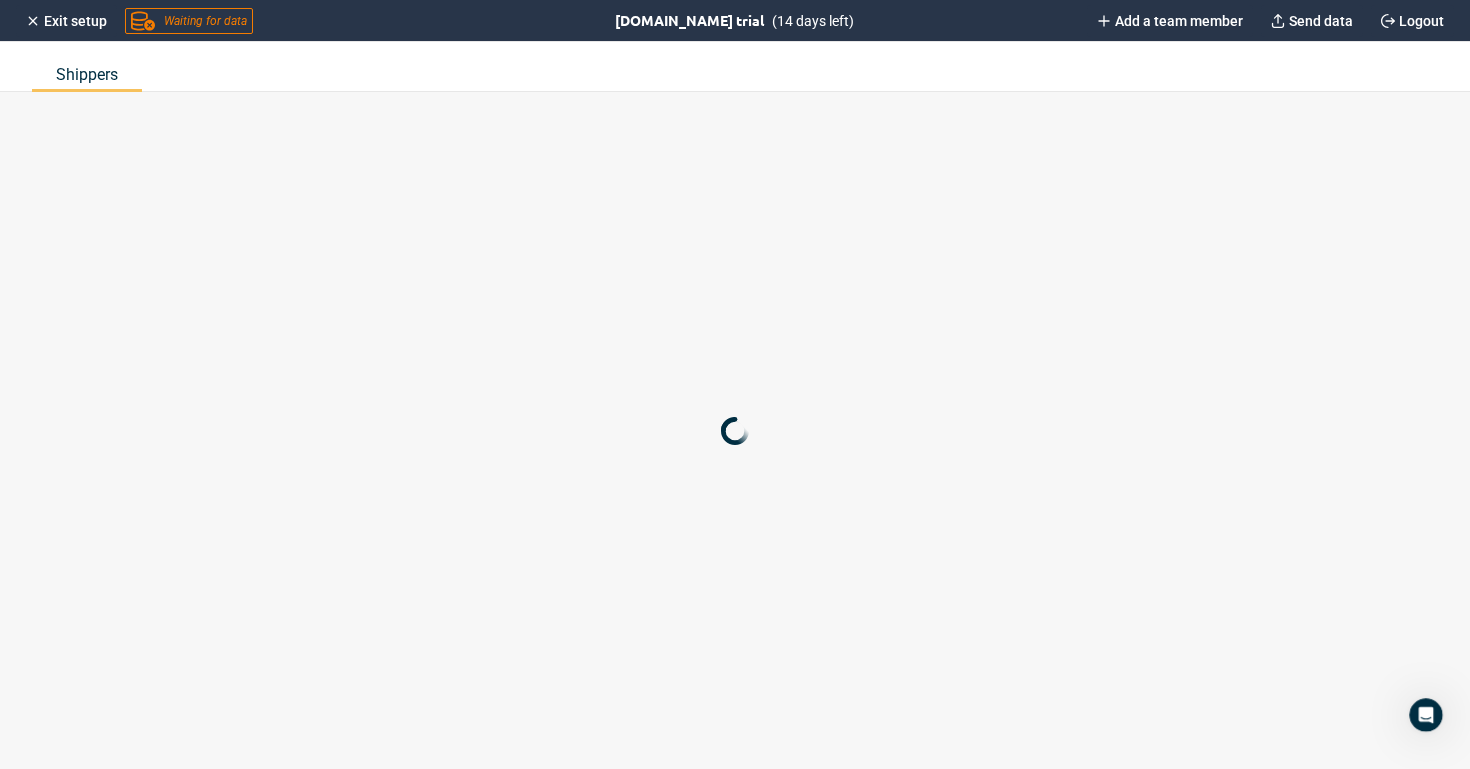scroll, scrollTop: 144, scrollLeft: 0, axis: vertical 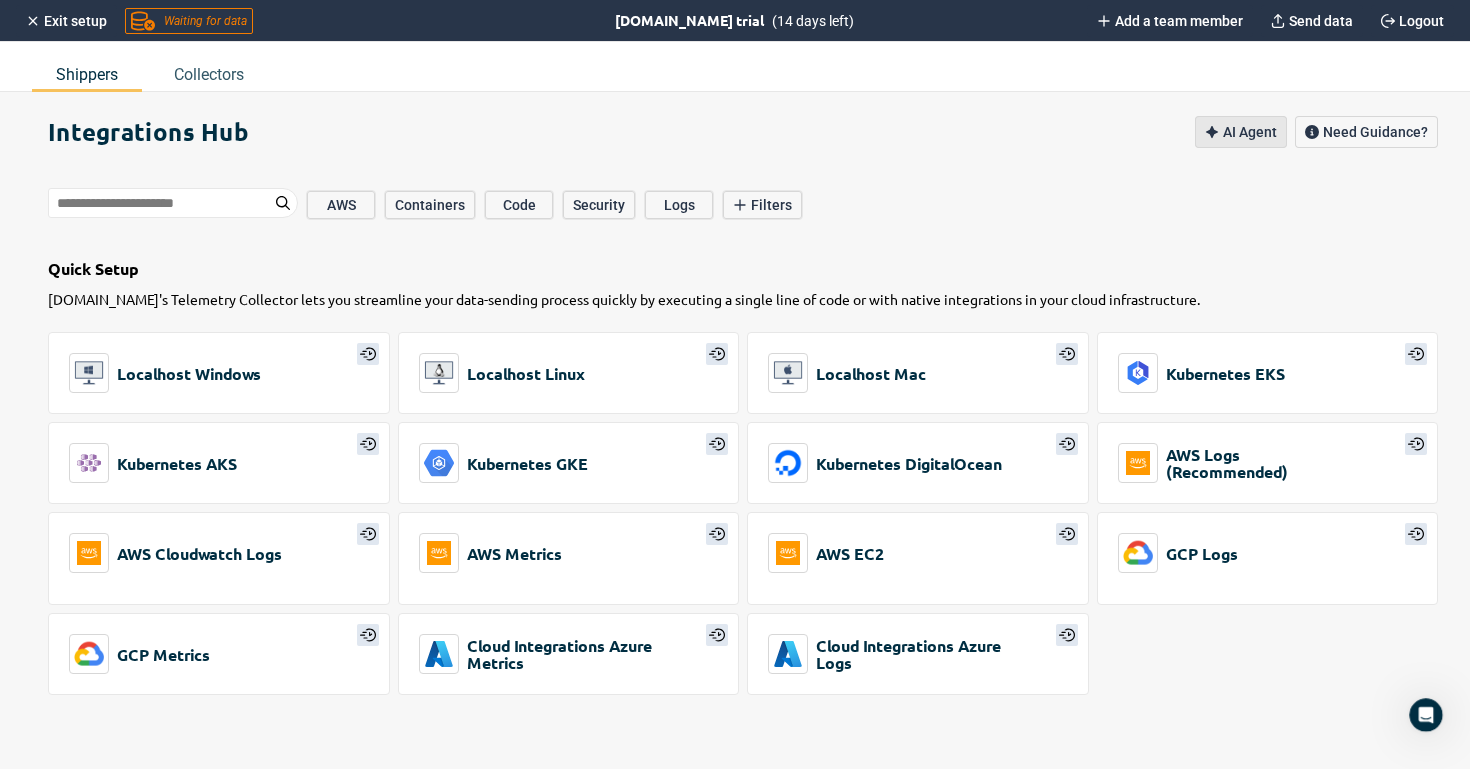 click on "AI Agent" at bounding box center [1250, 132] 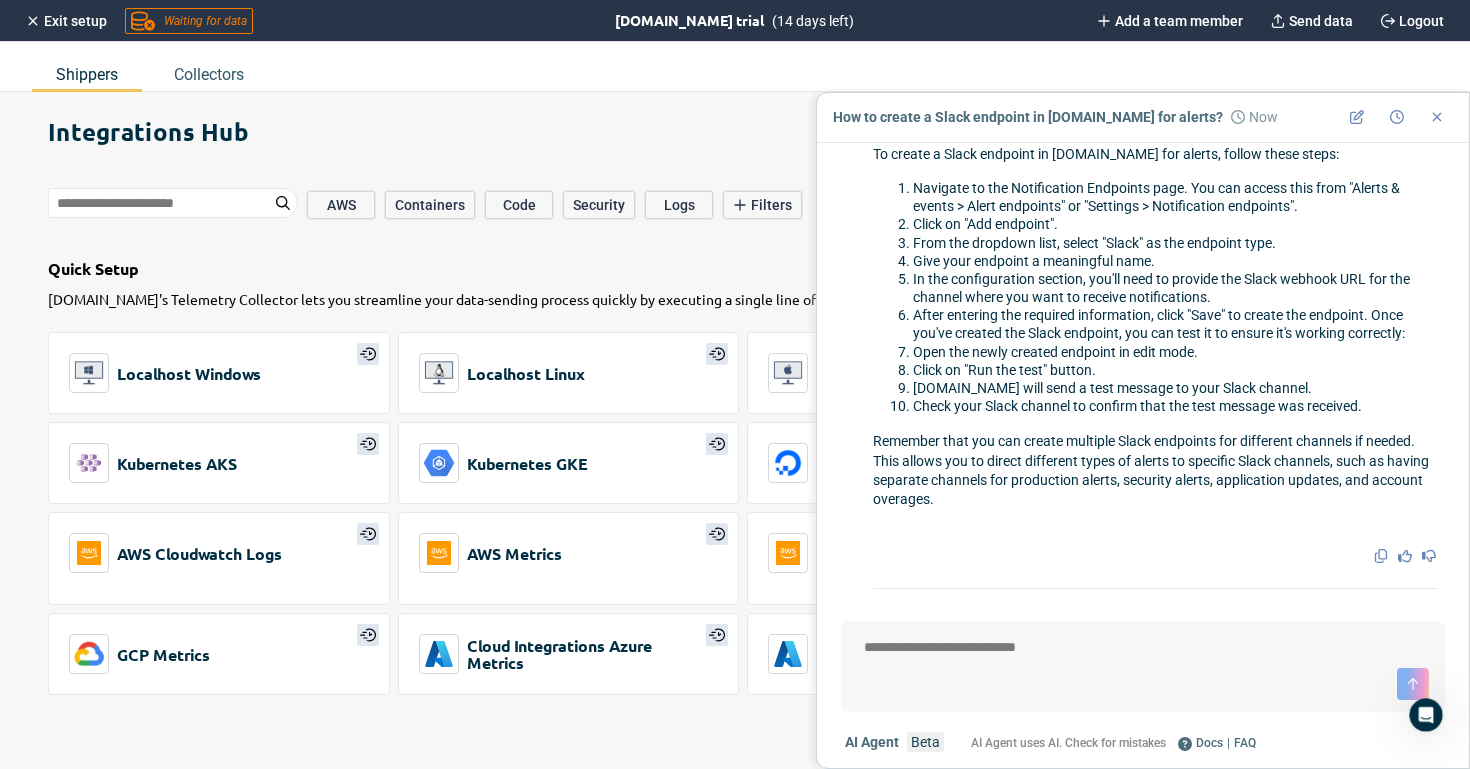 scroll, scrollTop: 146, scrollLeft: 0, axis: vertical 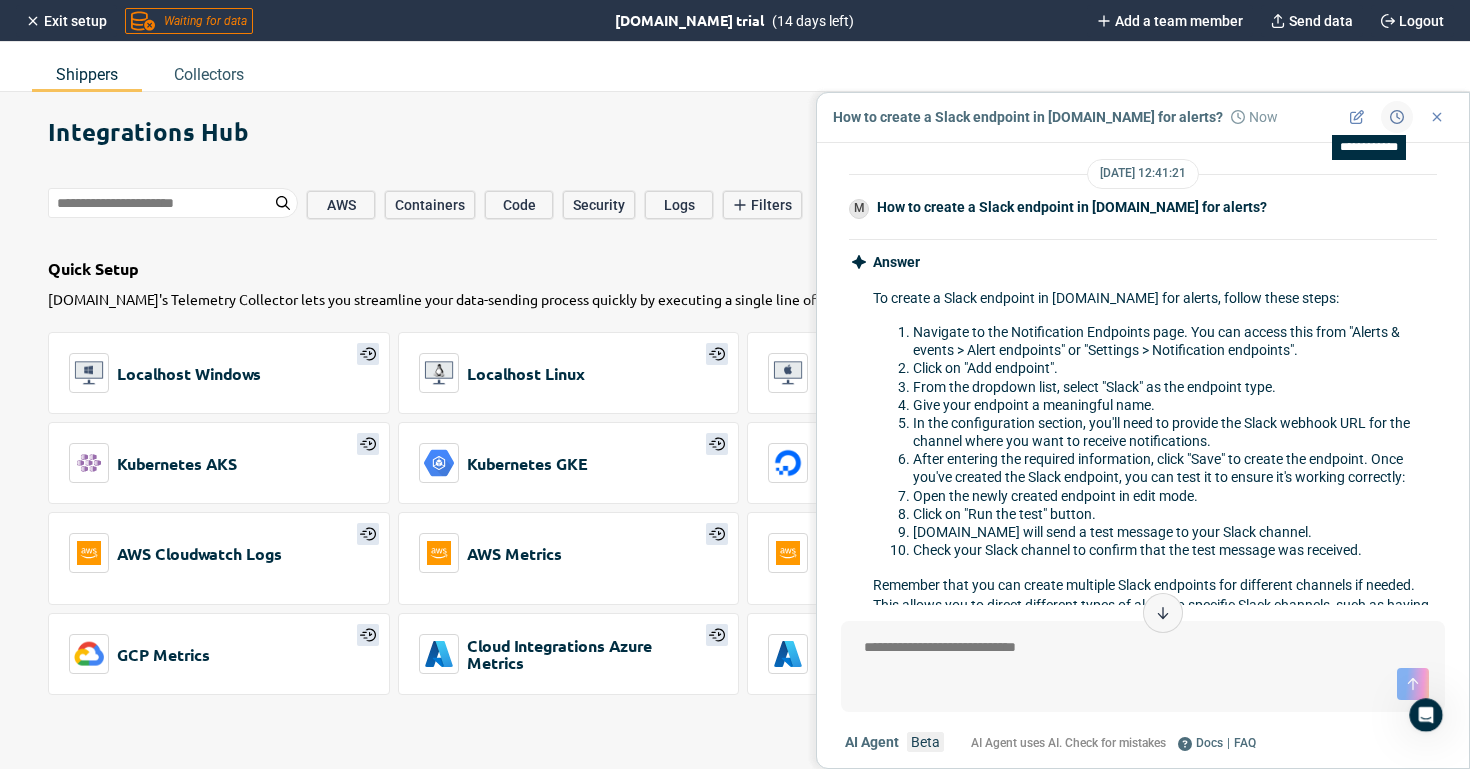 click 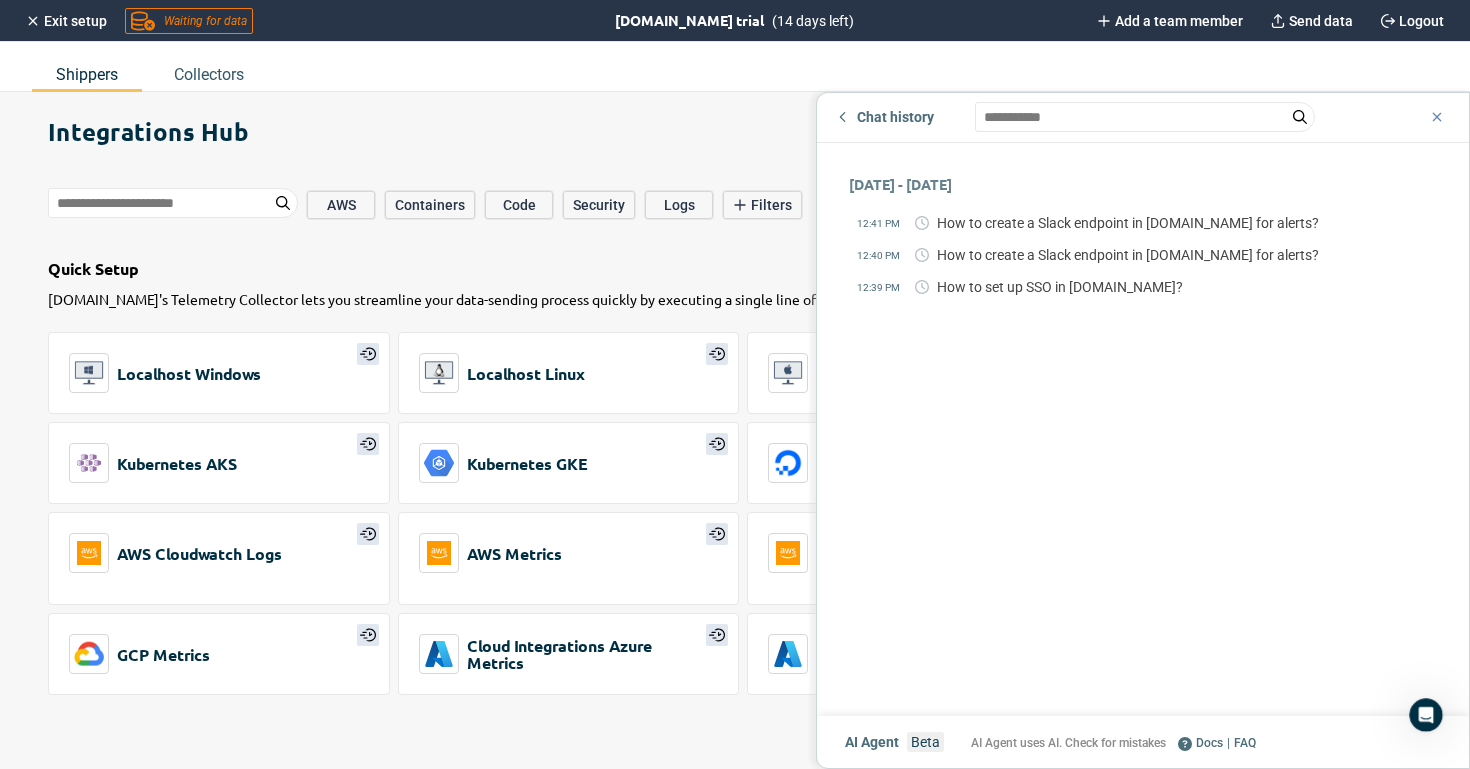 click 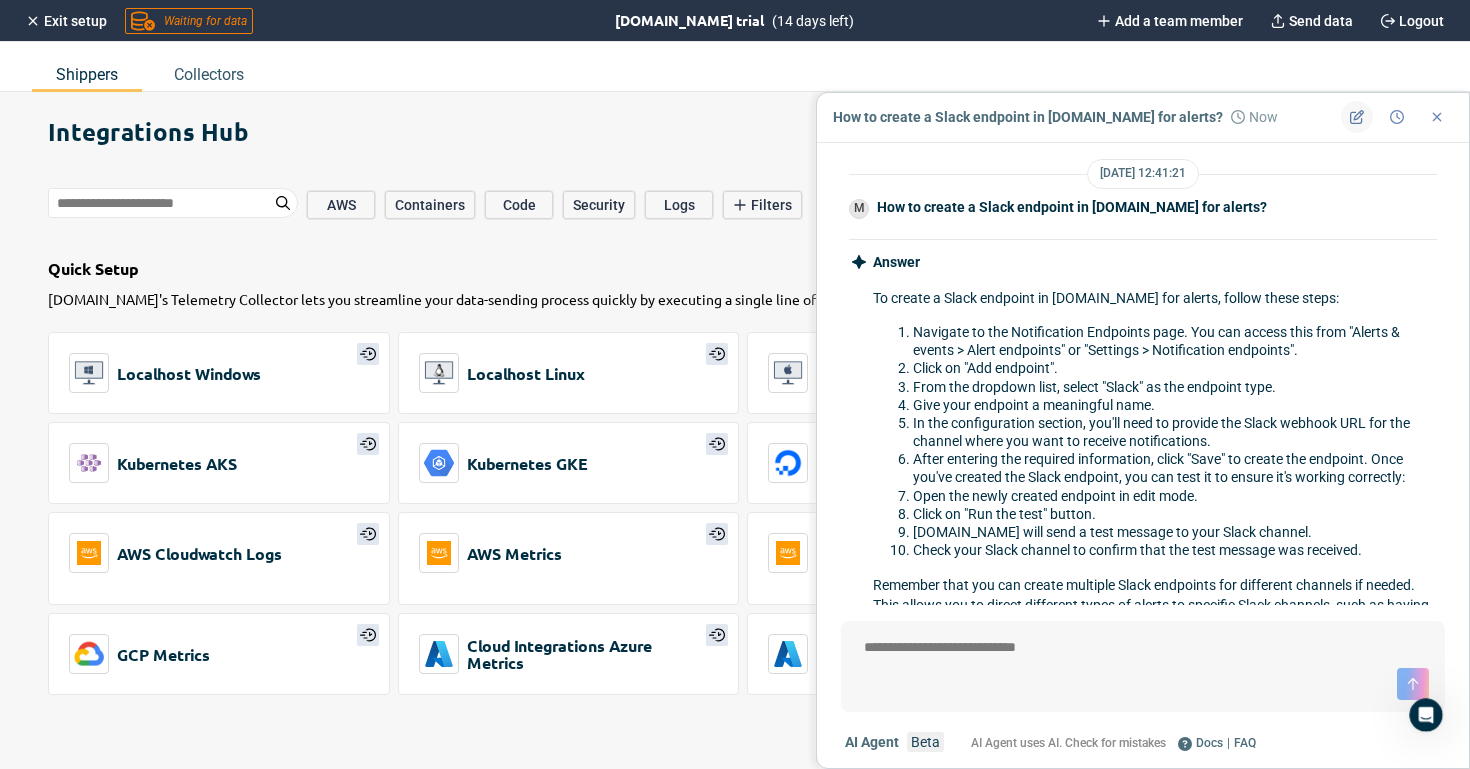 click 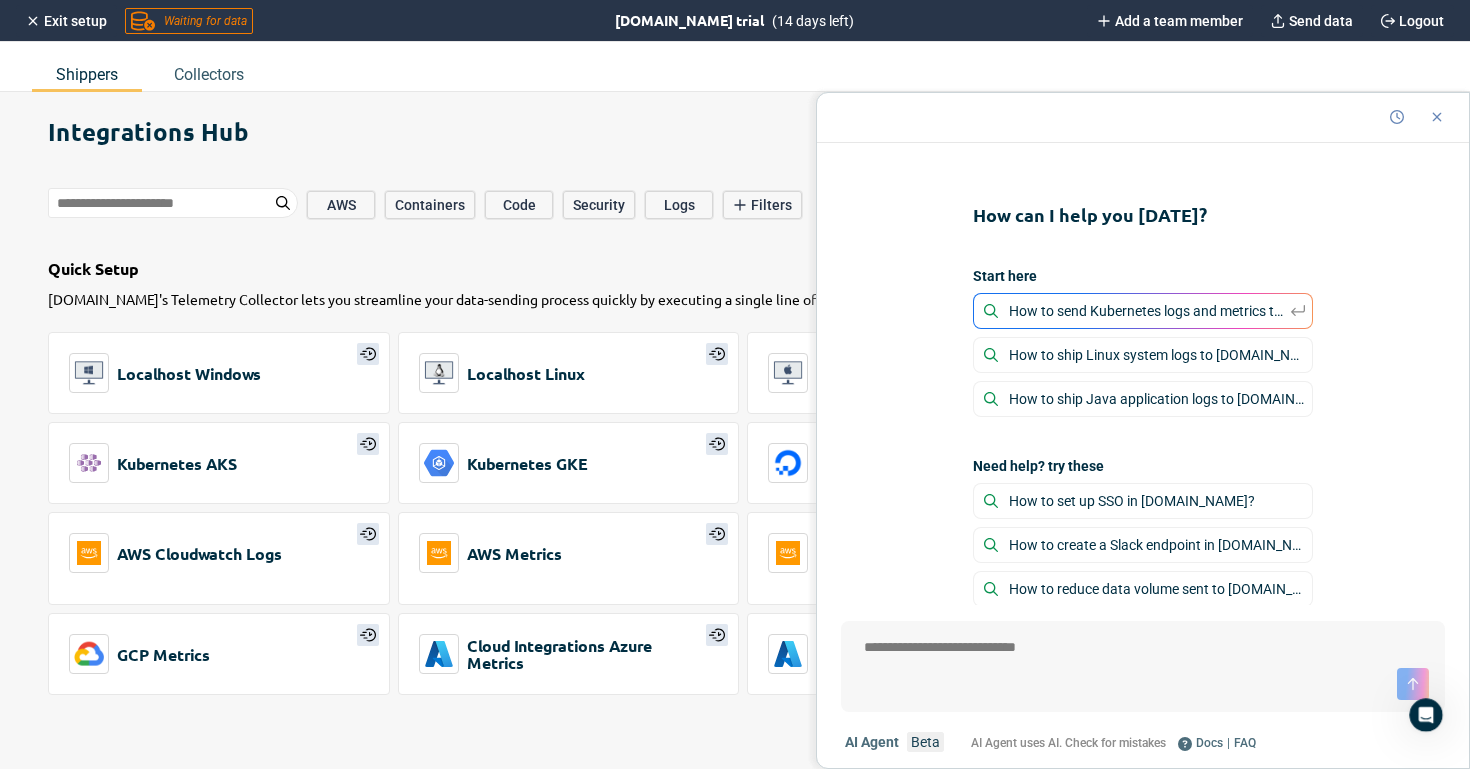 click at bounding box center [1143, 666] 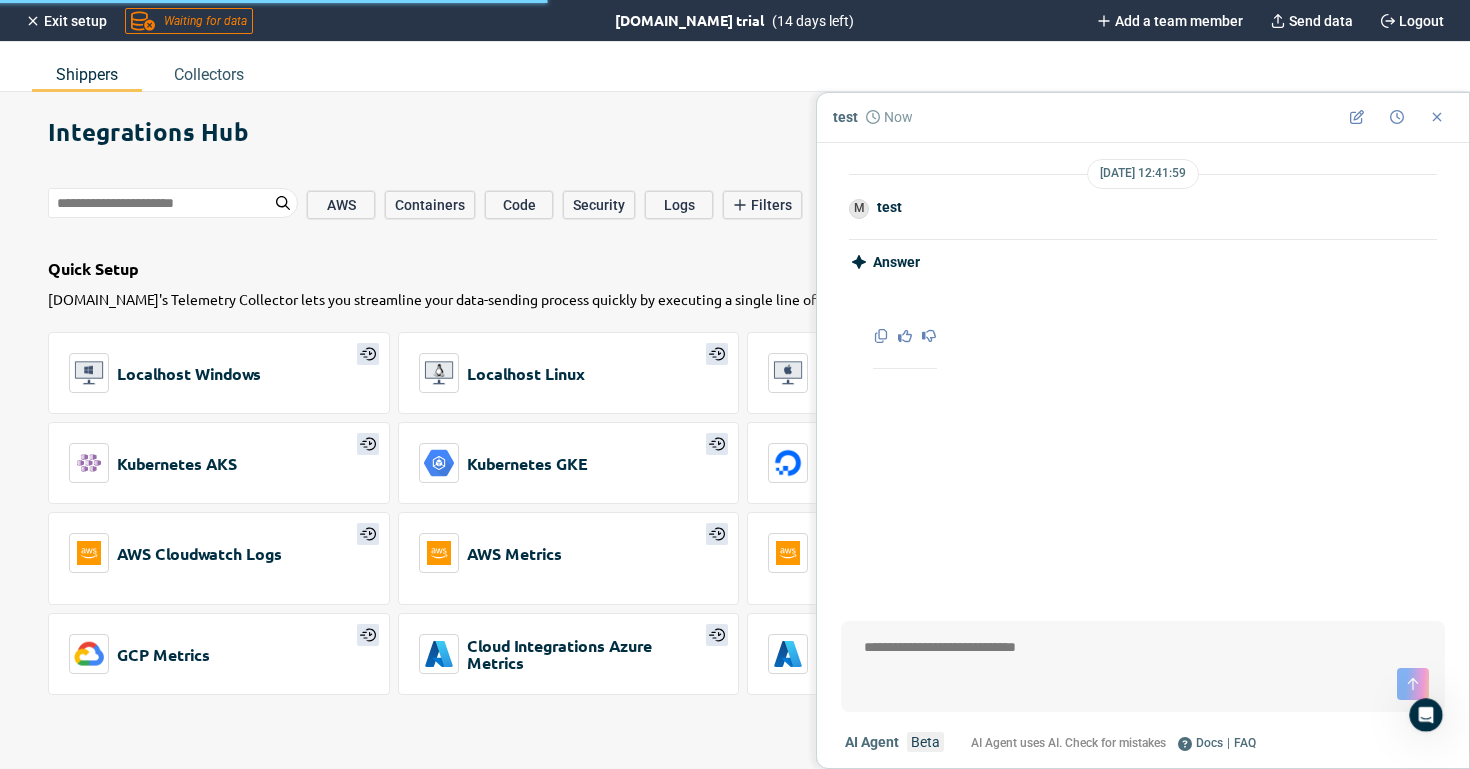 scroll, scrollTop: 43, scrollLeft: 0, axis: vertical 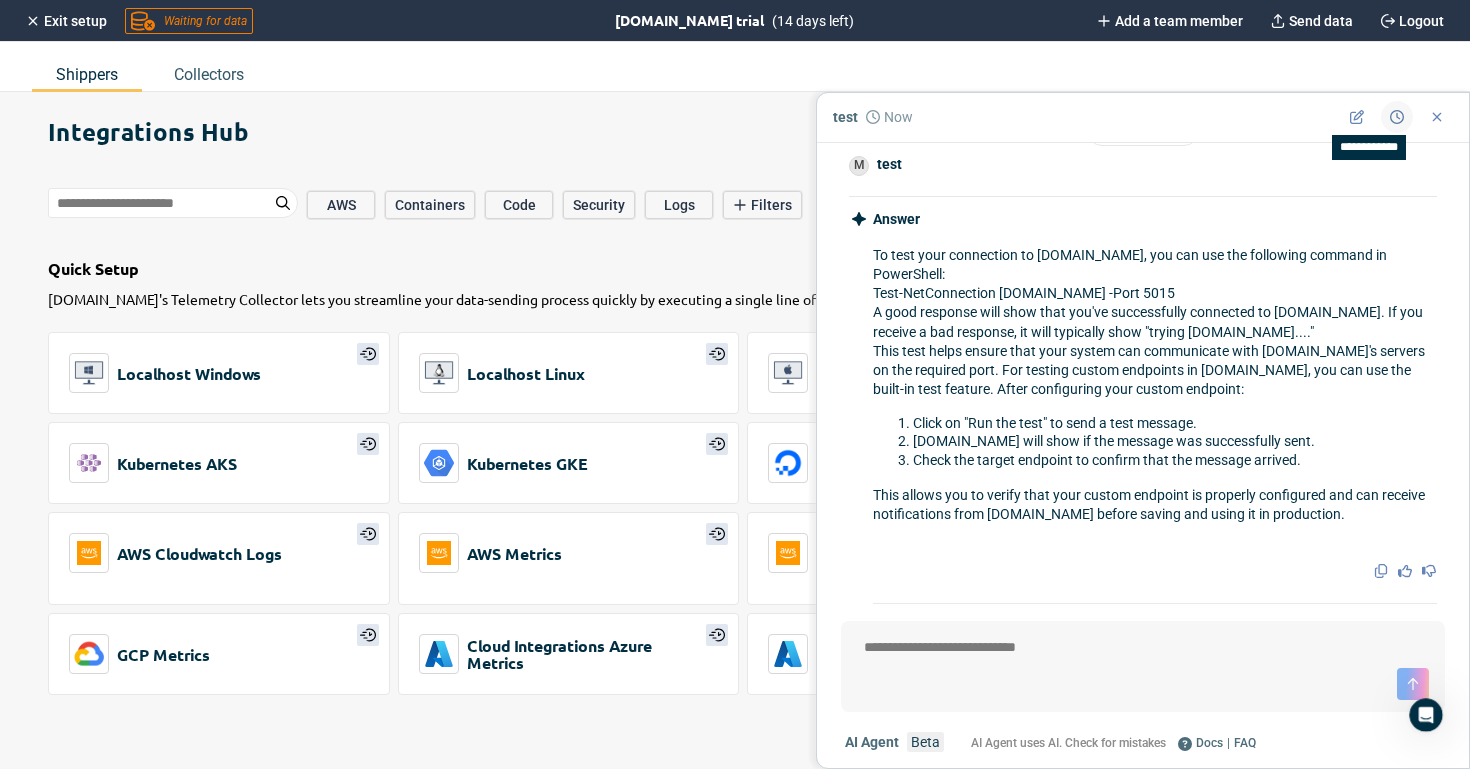 click 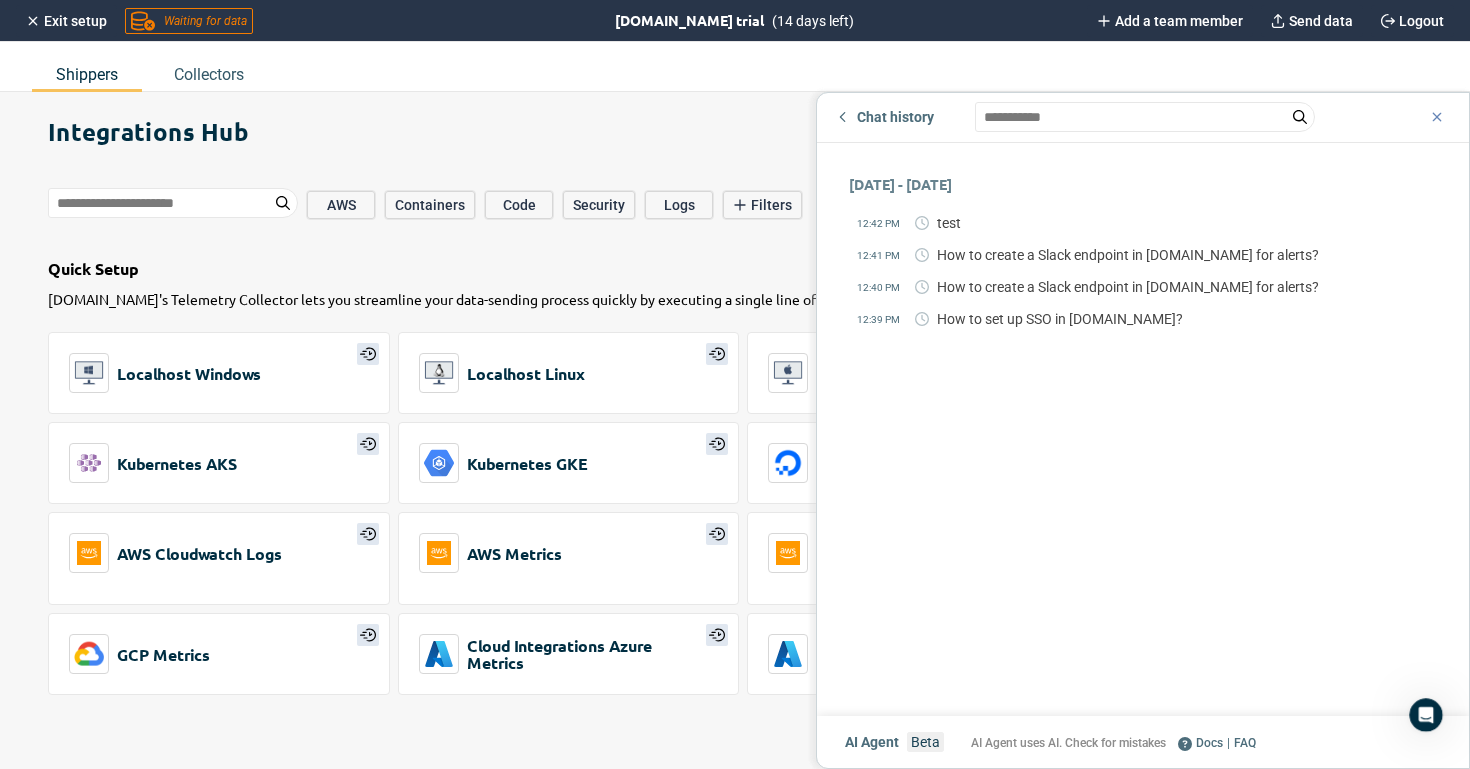 click 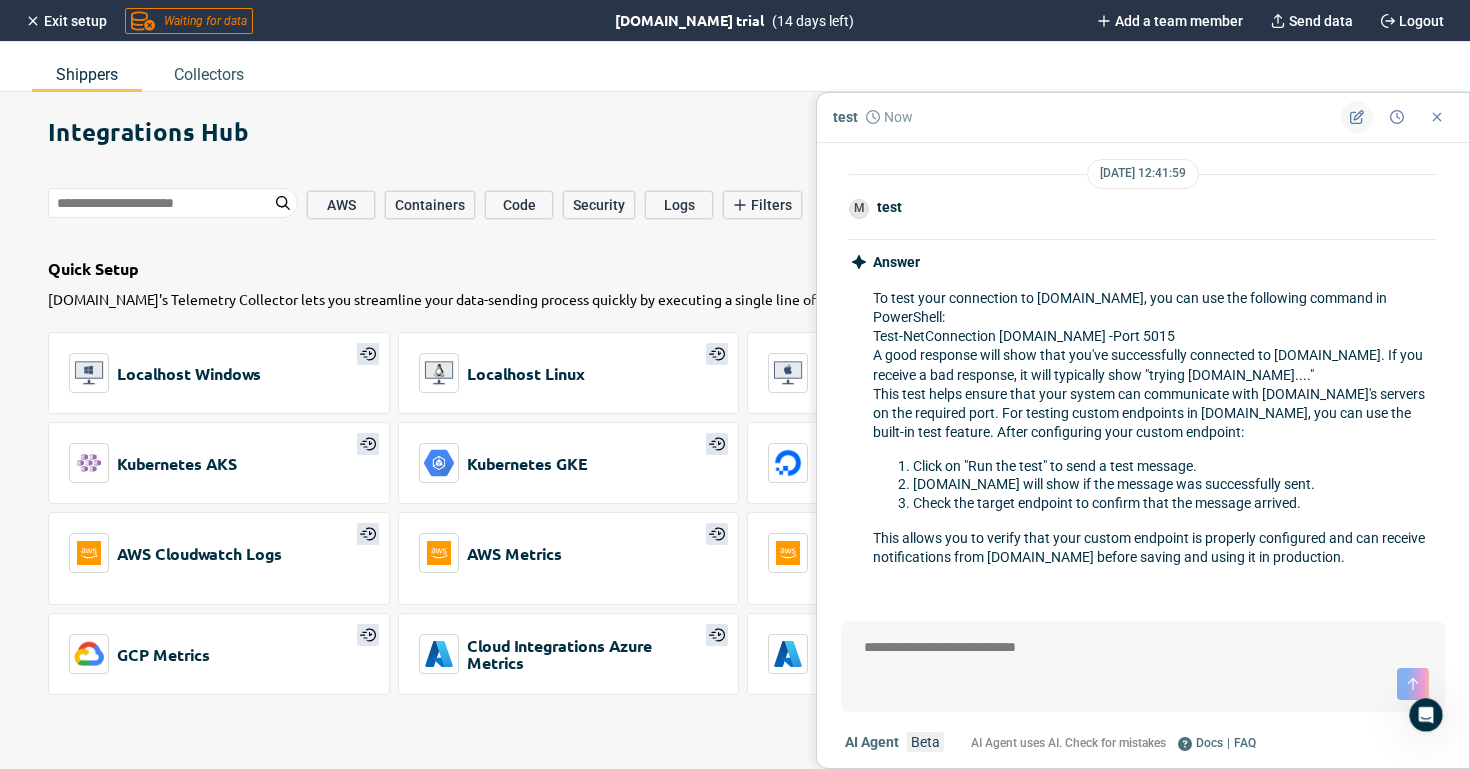 click at bounding box center [1357, 117] 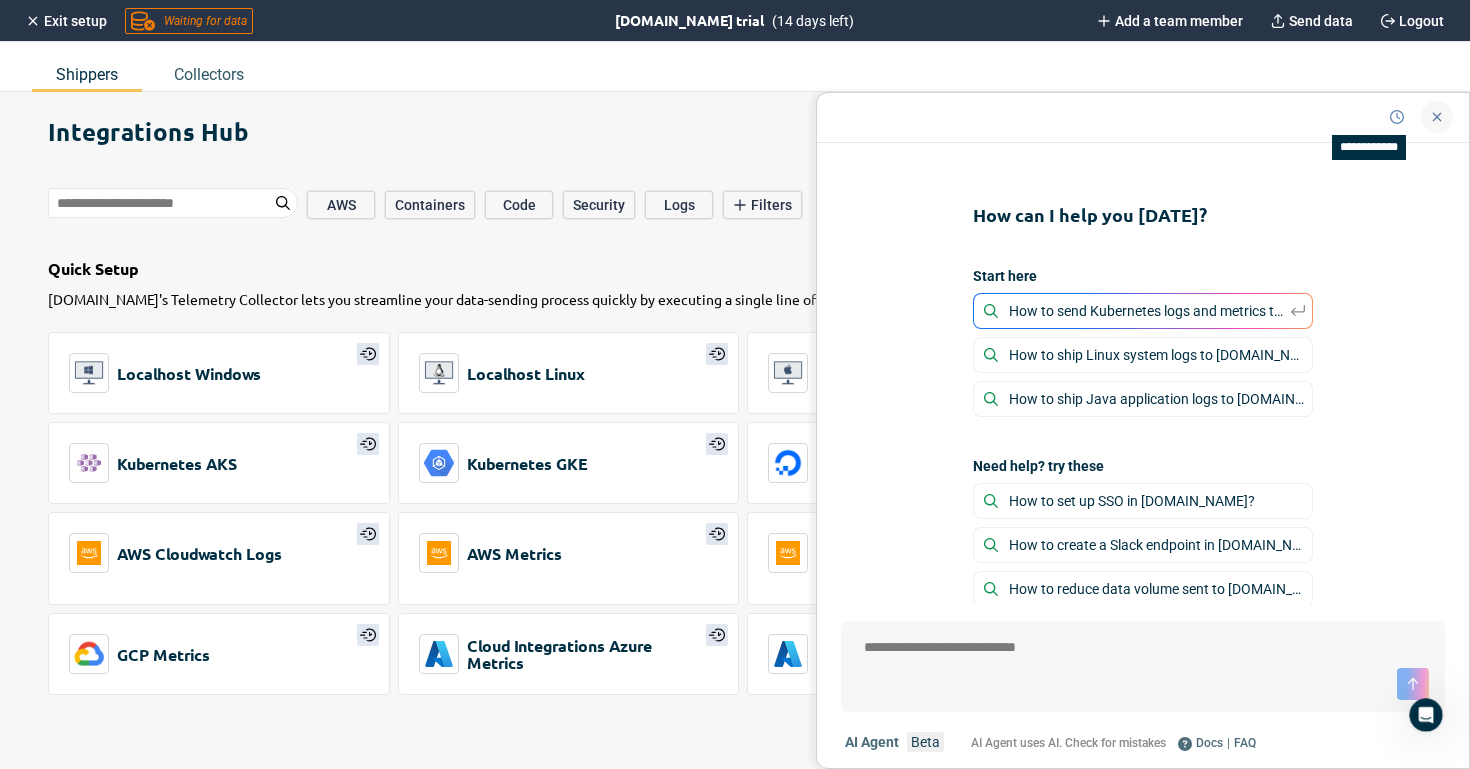 click 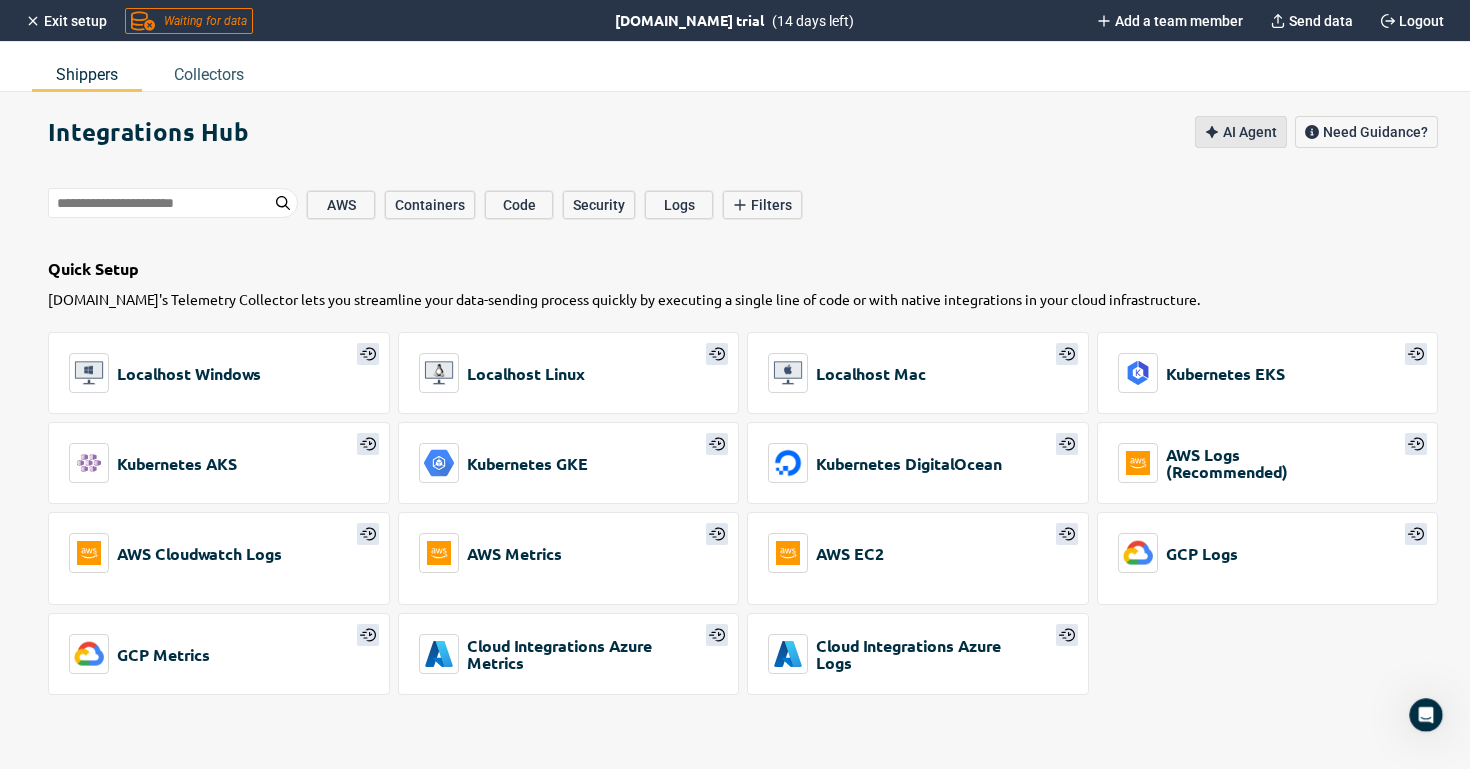 click on "AI Agent" at bounding box center (1241, 132) 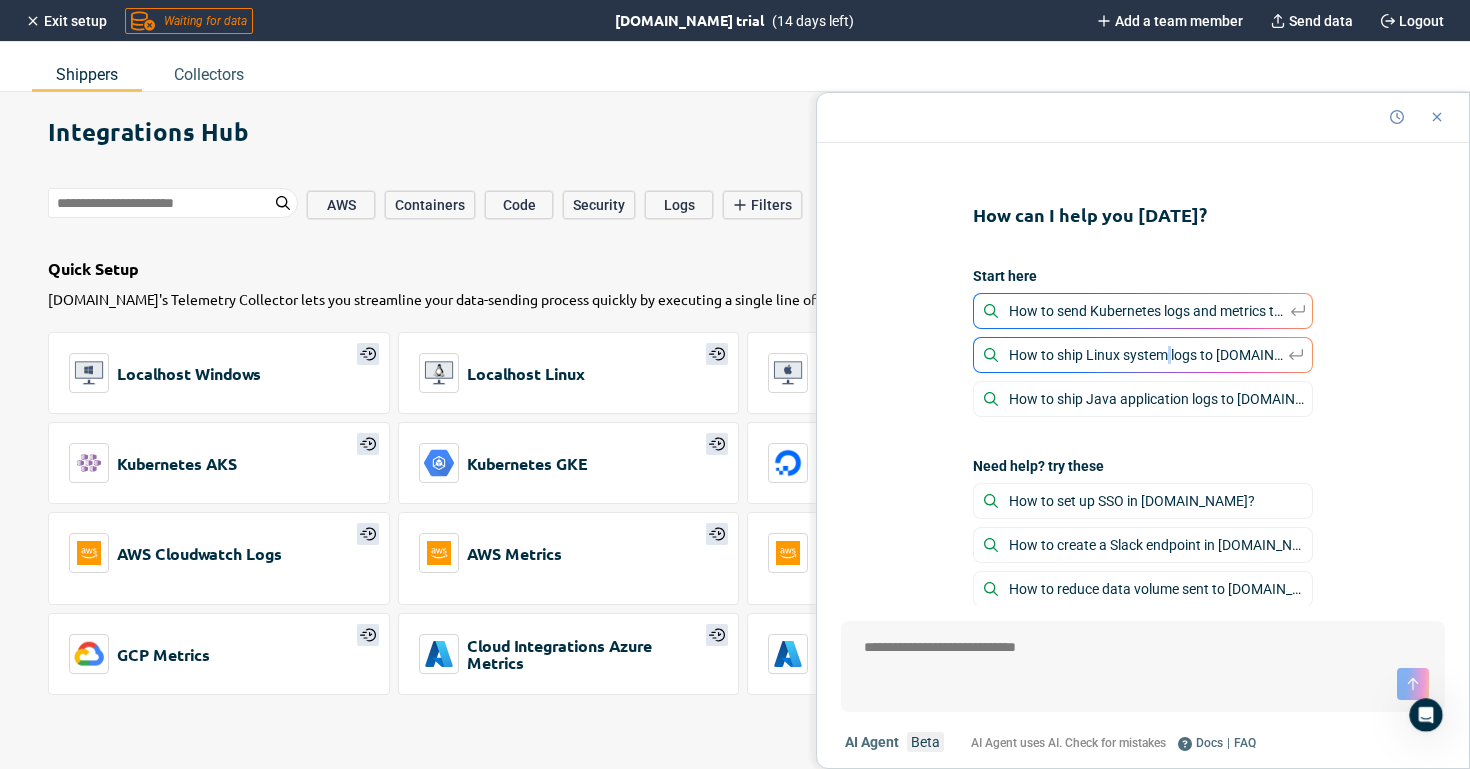 click on "How to ship Linux system logs to [DOMAIN_NAME]?" at bounding box center (1148, 355) 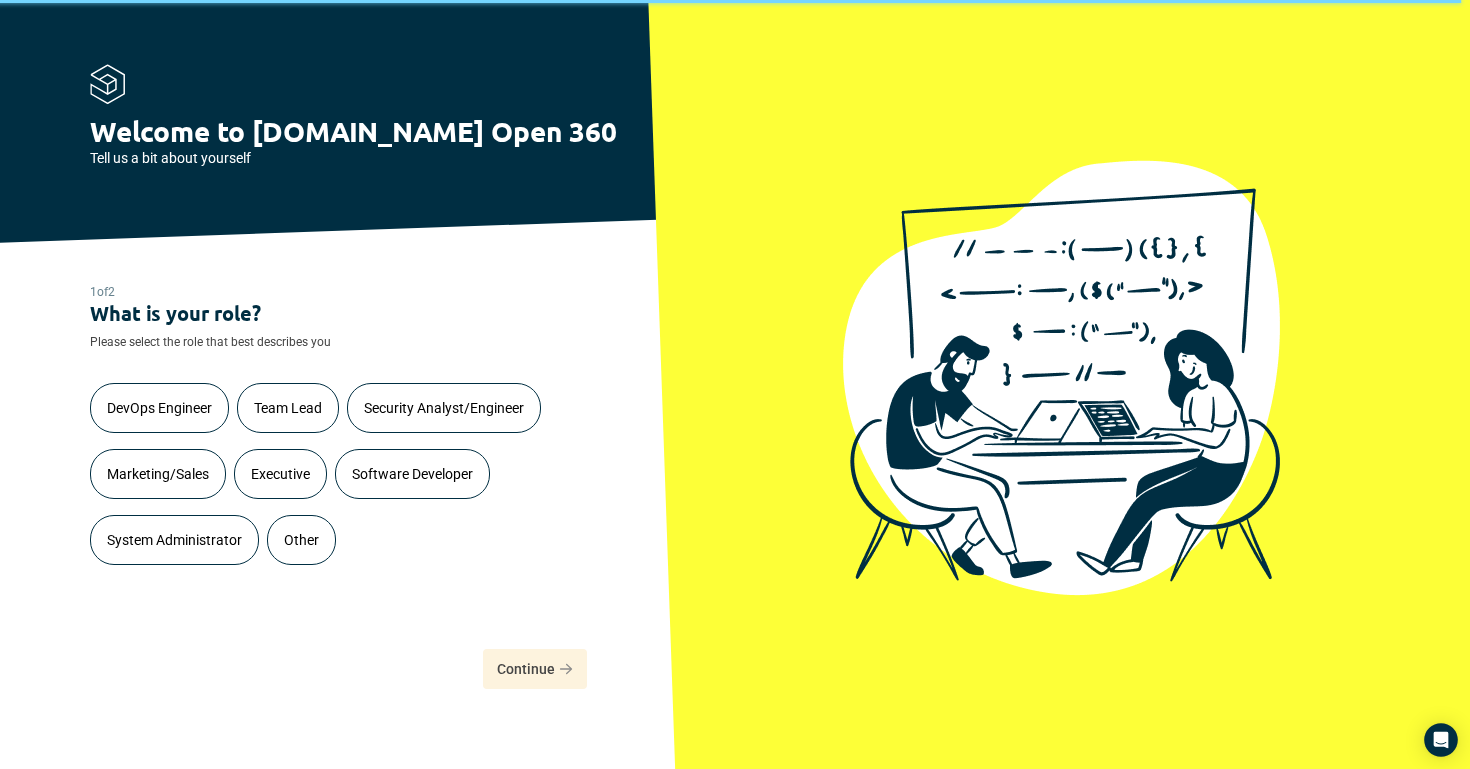 scroll, scrollTop: 0, scrollLeft: 0, axis: both 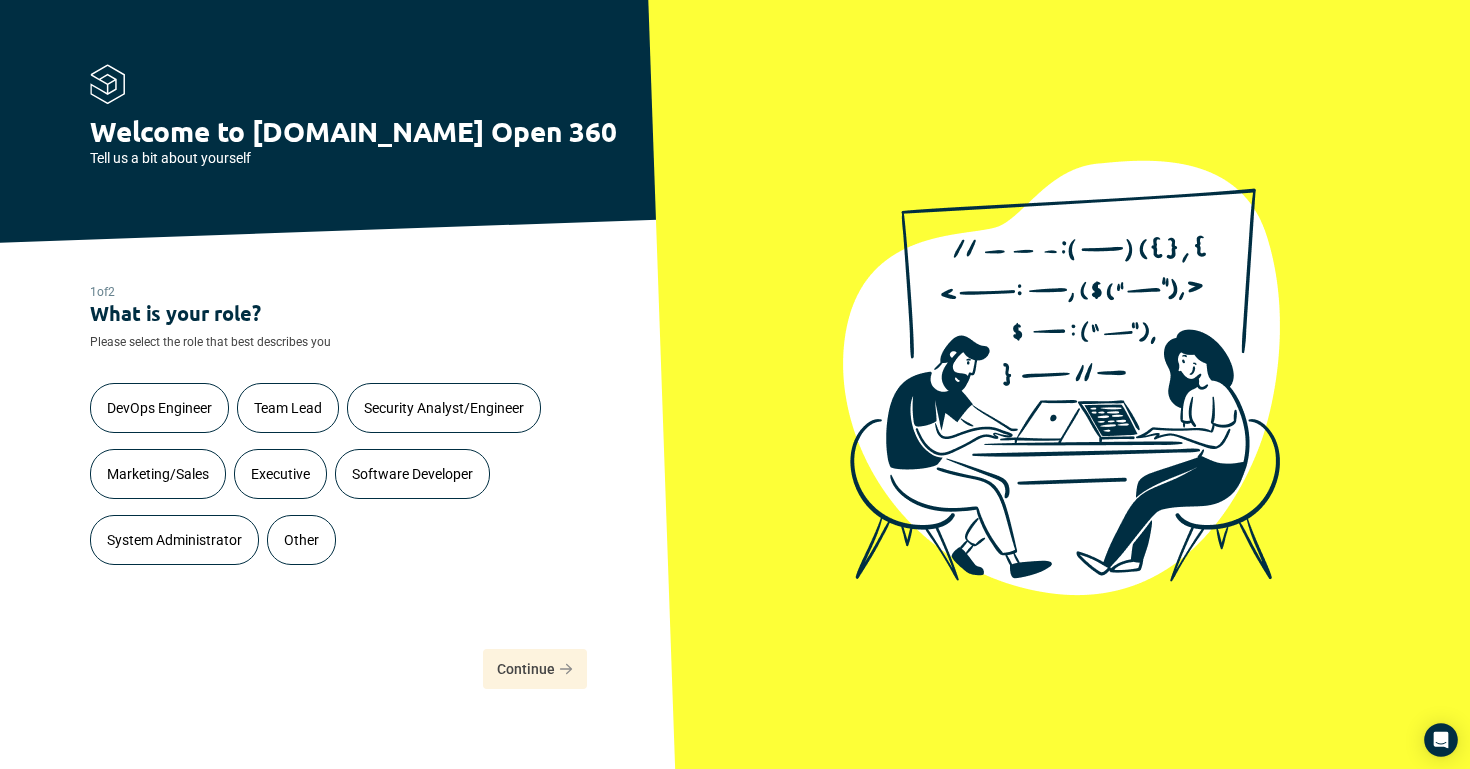 click on "Other" at bounding box center [301, 540] 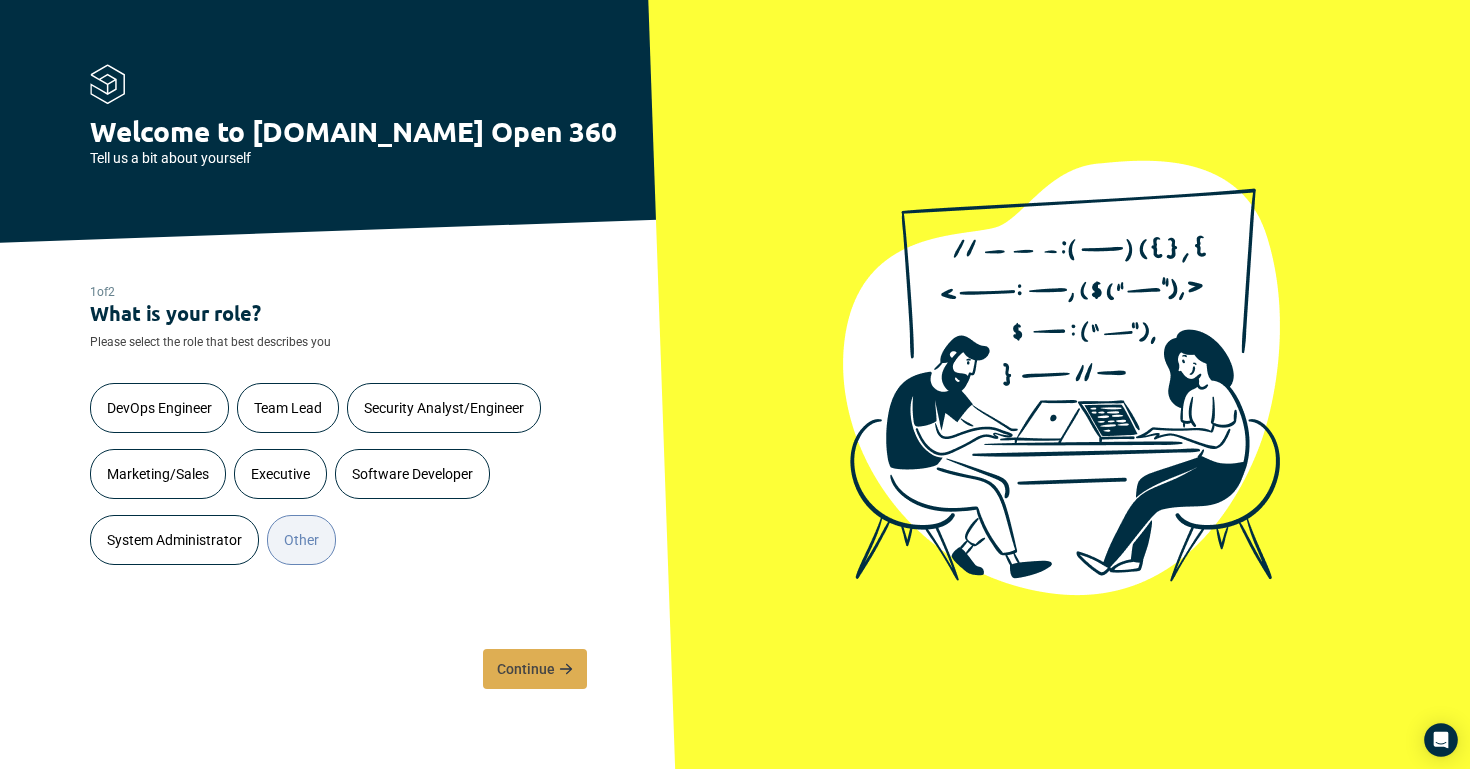 click on "Continue" at bounding box center (526, 669) 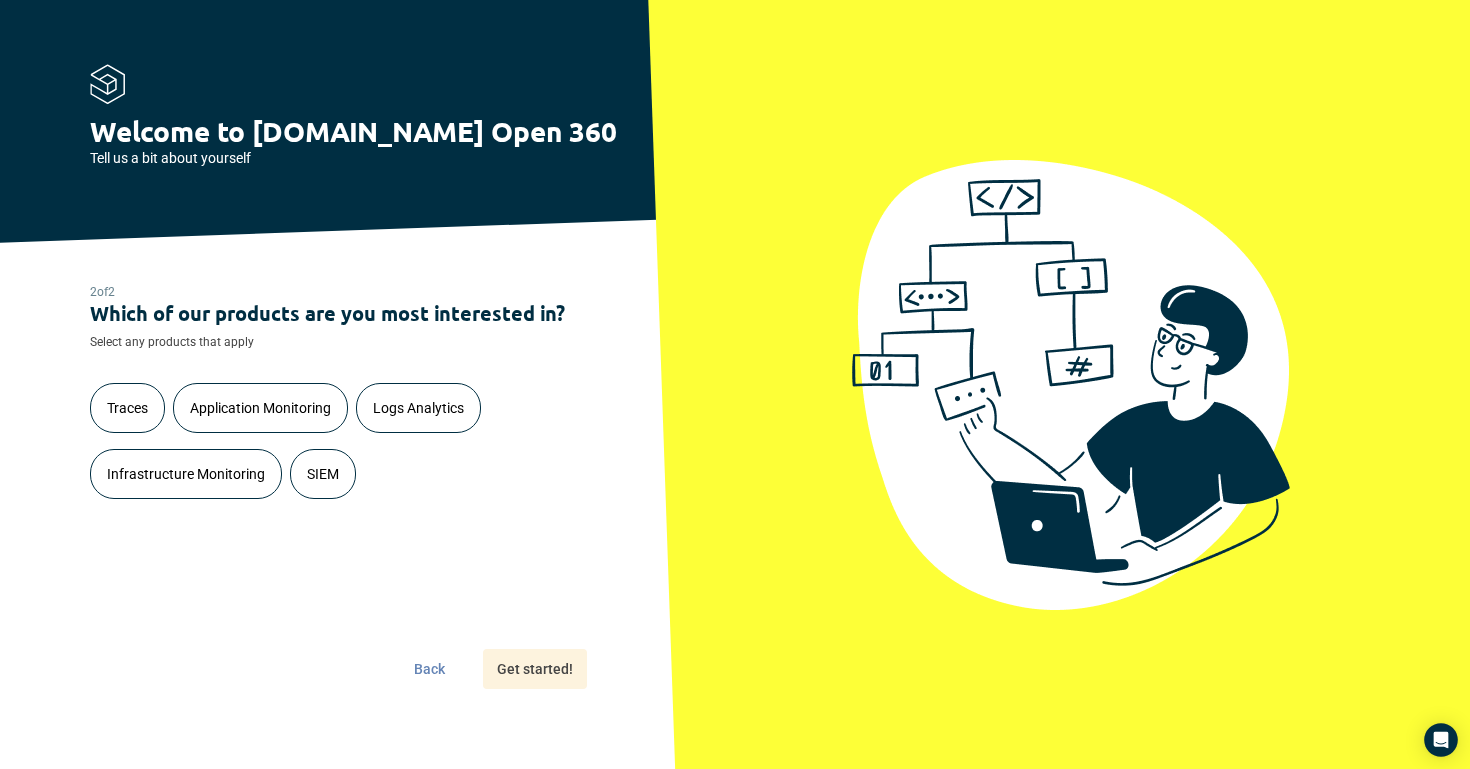 click on "Traces" at bounding box center [127, 408] 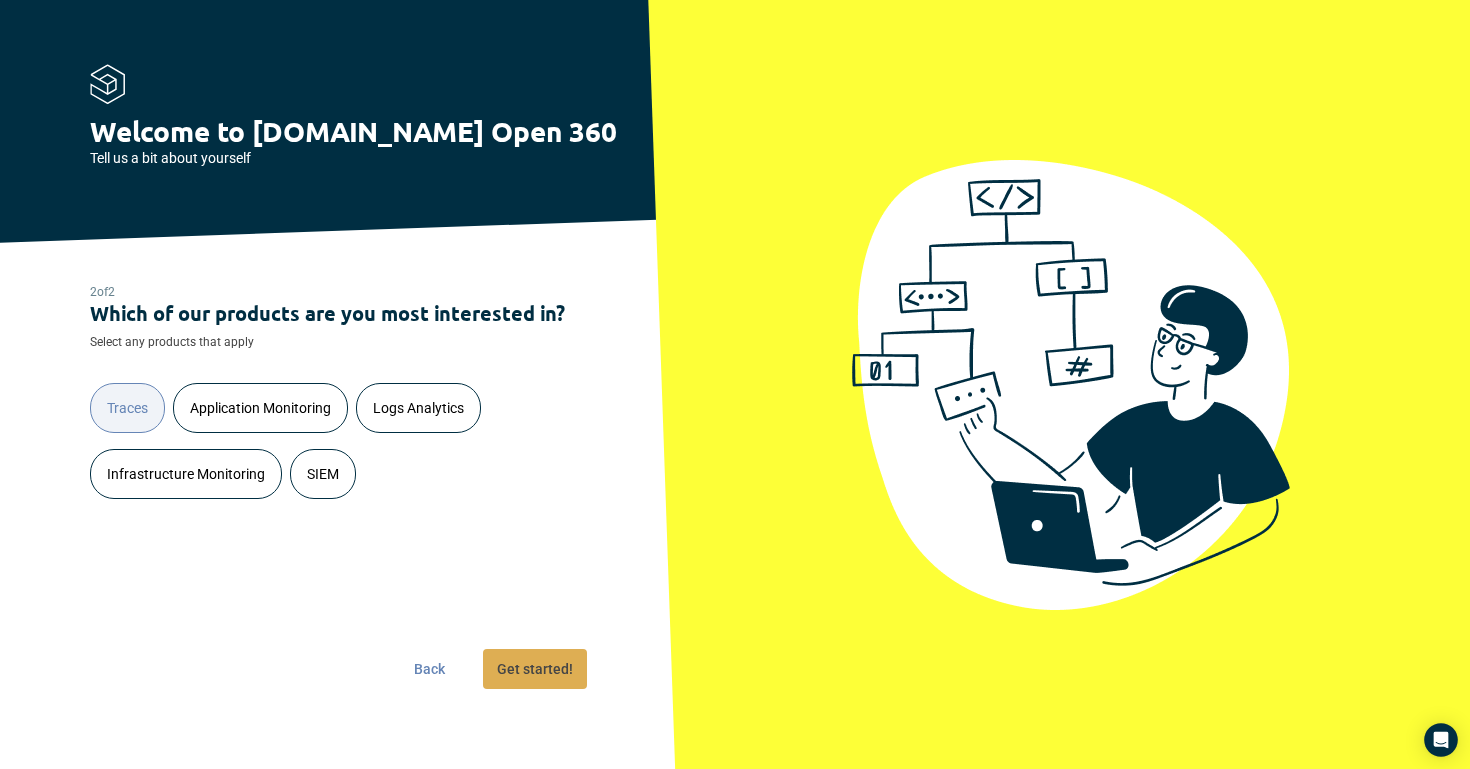 click on "Get started!" at bounding box center (535, 669) 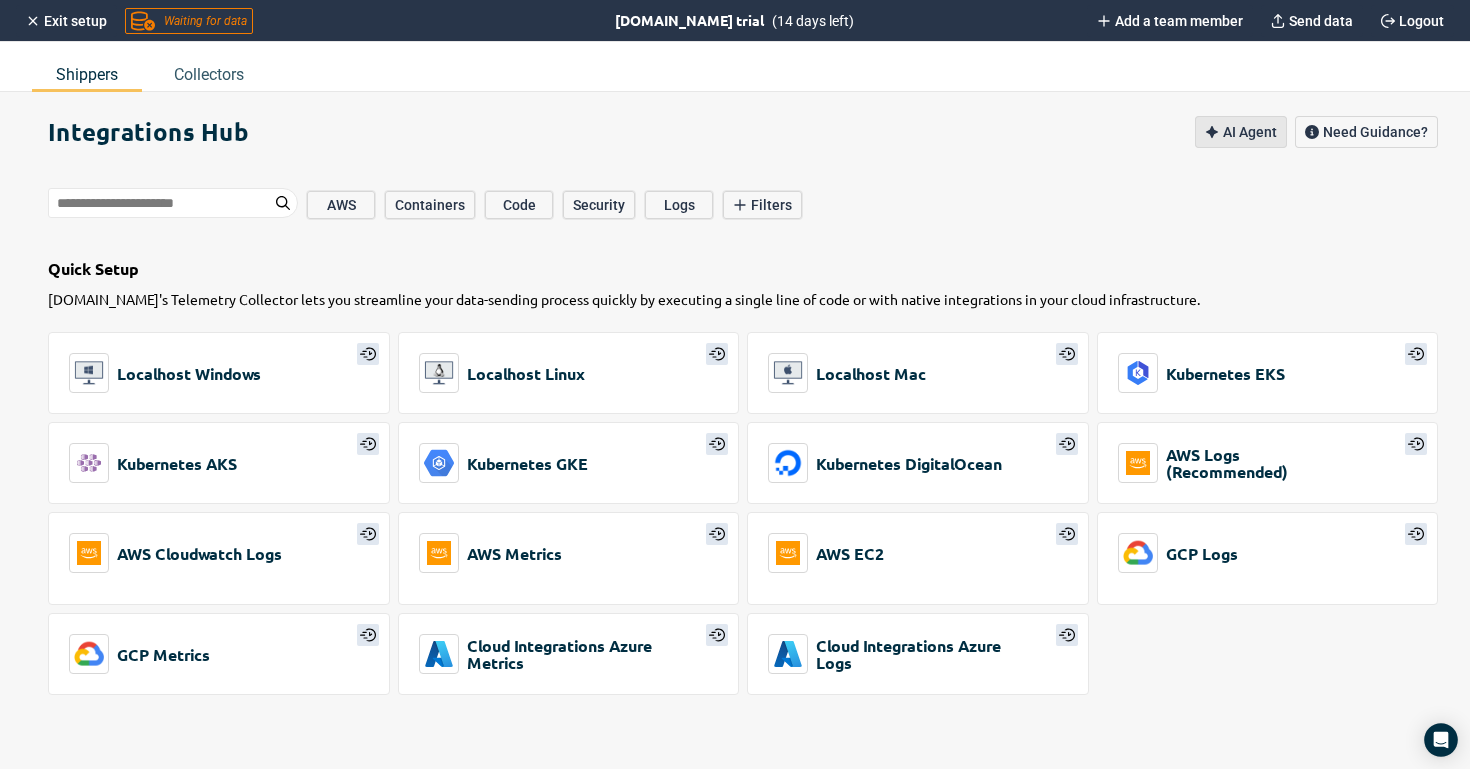 click on "AI Agent" at bounding box center (1250, 132) 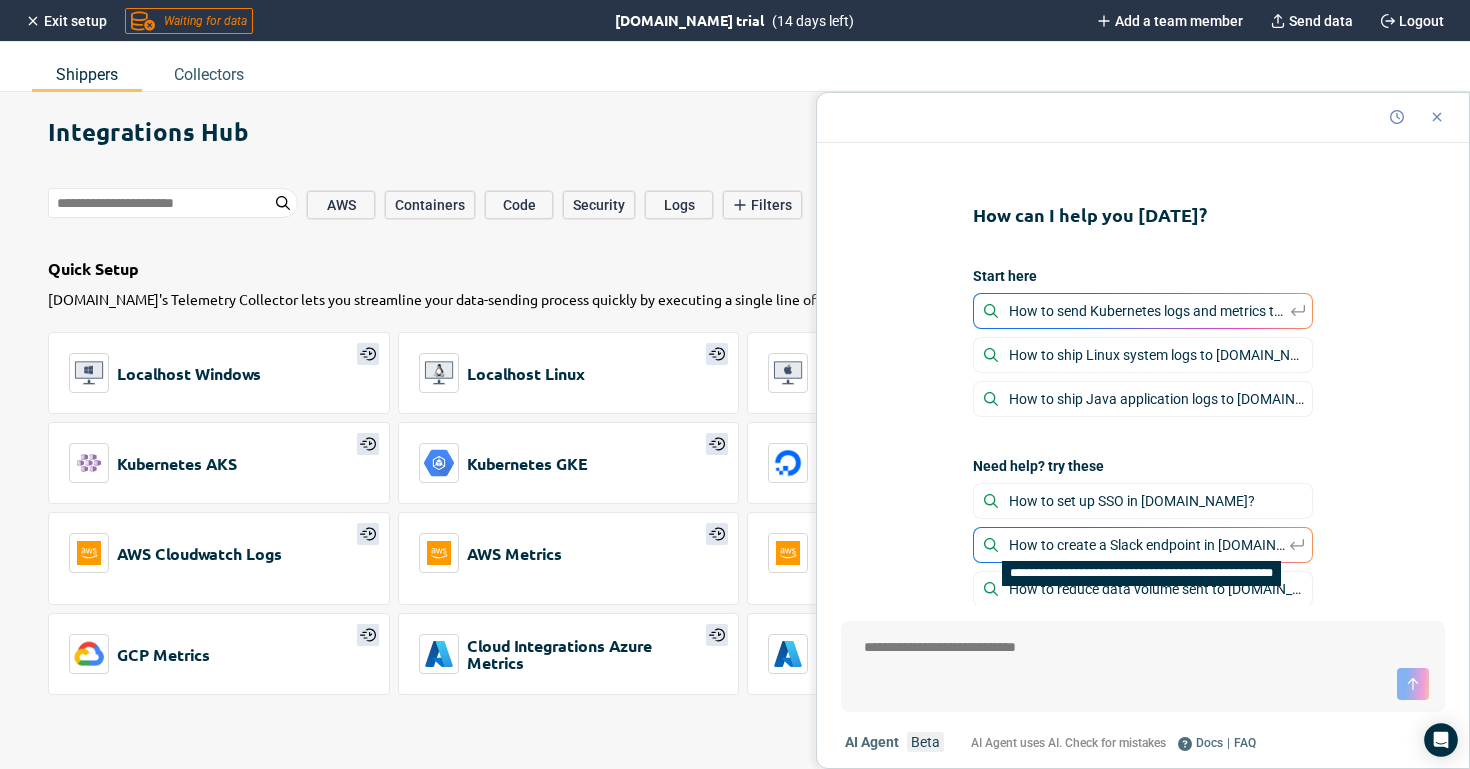click on "How to create a Slack endpoint in [DOMAIN_NAME] for alerts?" at bounding box center [1149, 545] 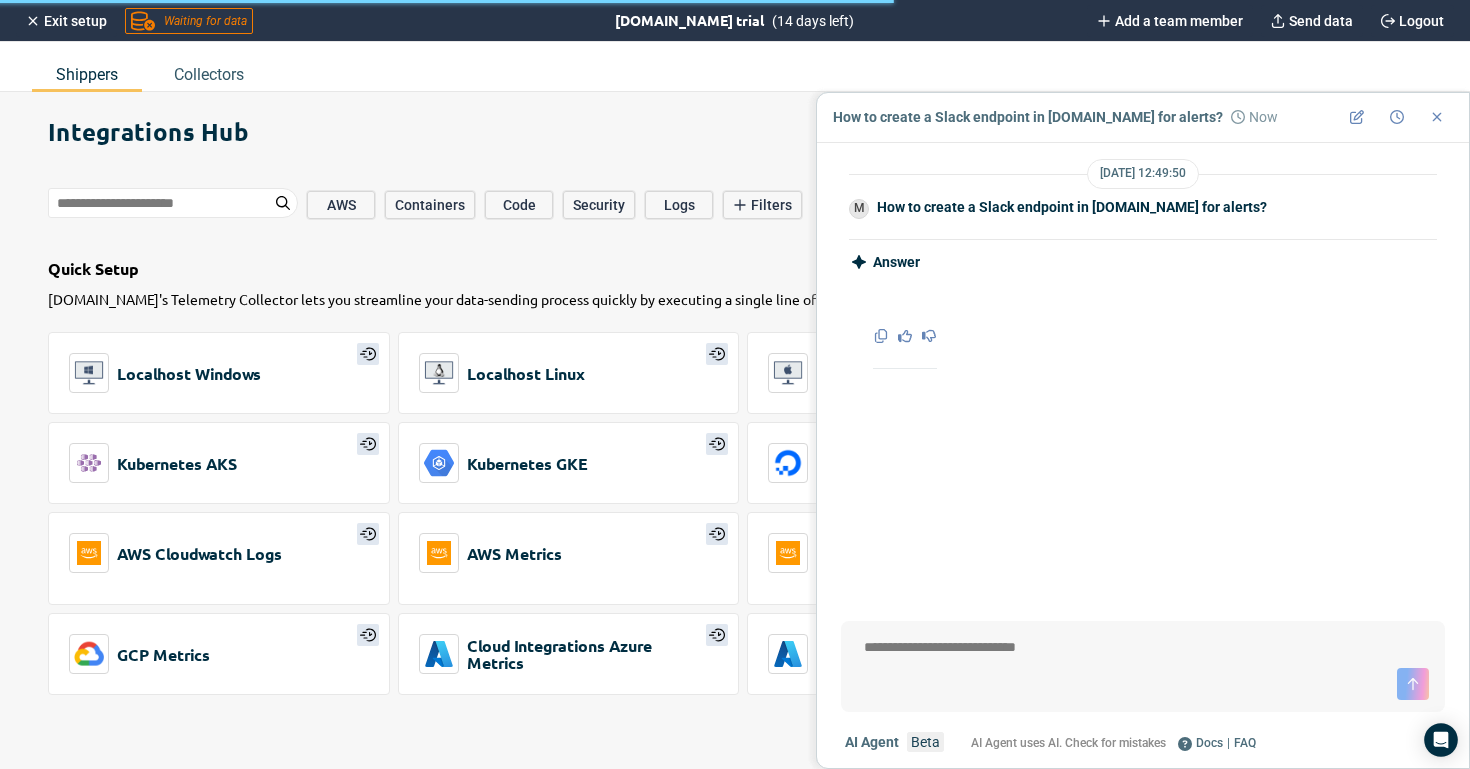 scroll, scrollTop: 187, scrollLeft: 0, axis: vertical 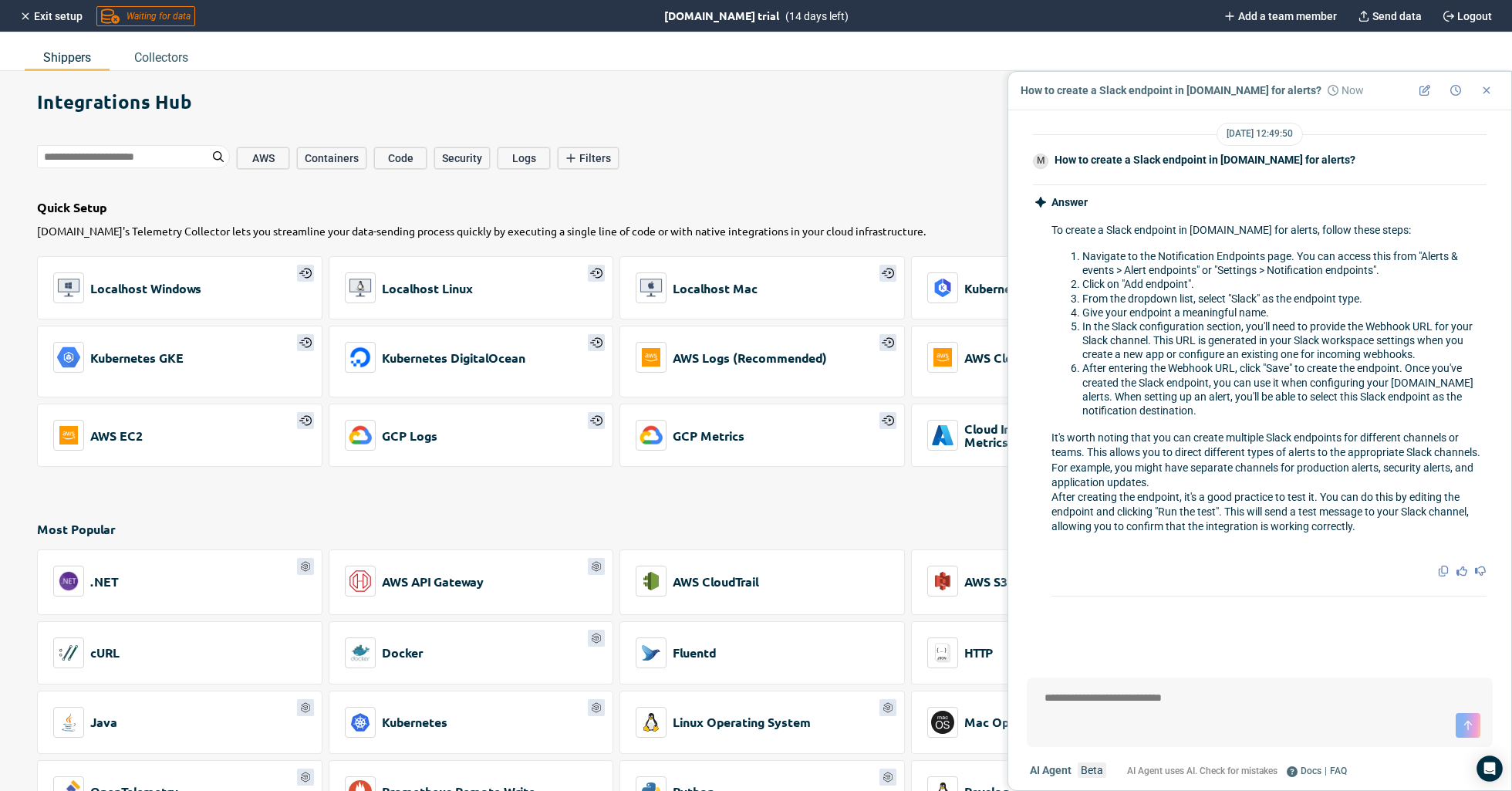 type on "*" 